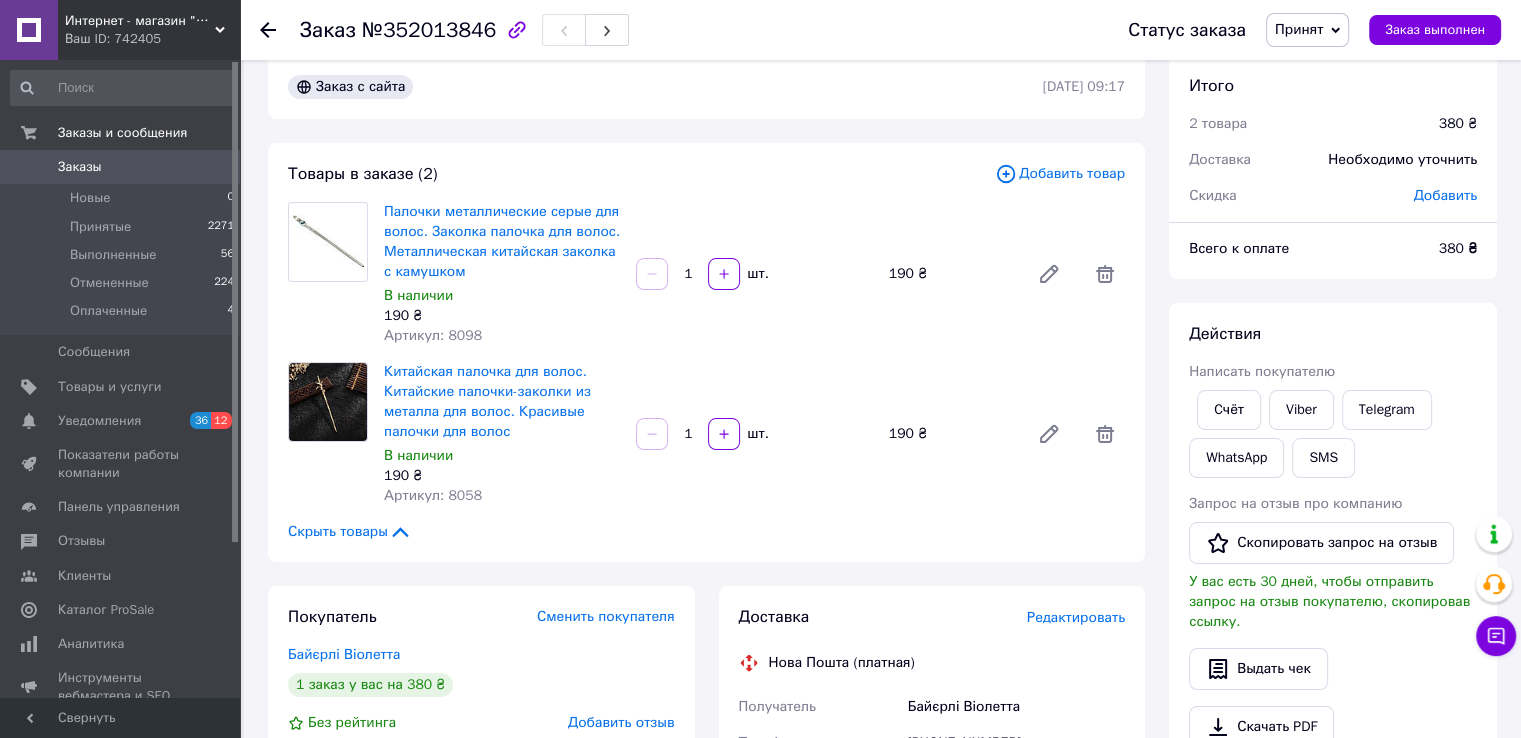 scroll, scrollTop: 0, scrollLeft: 0, axis: both 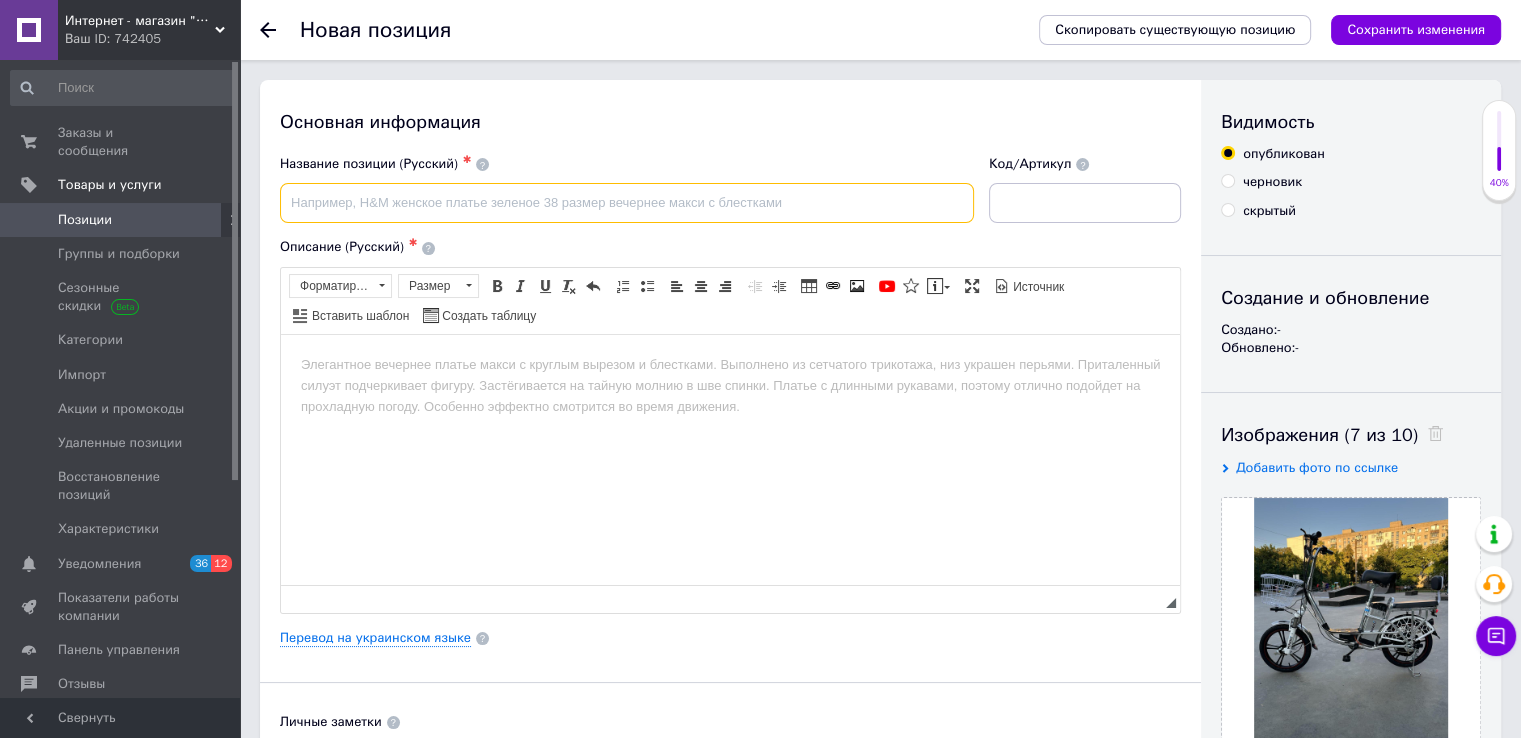 click at bounding box center (627, 203) 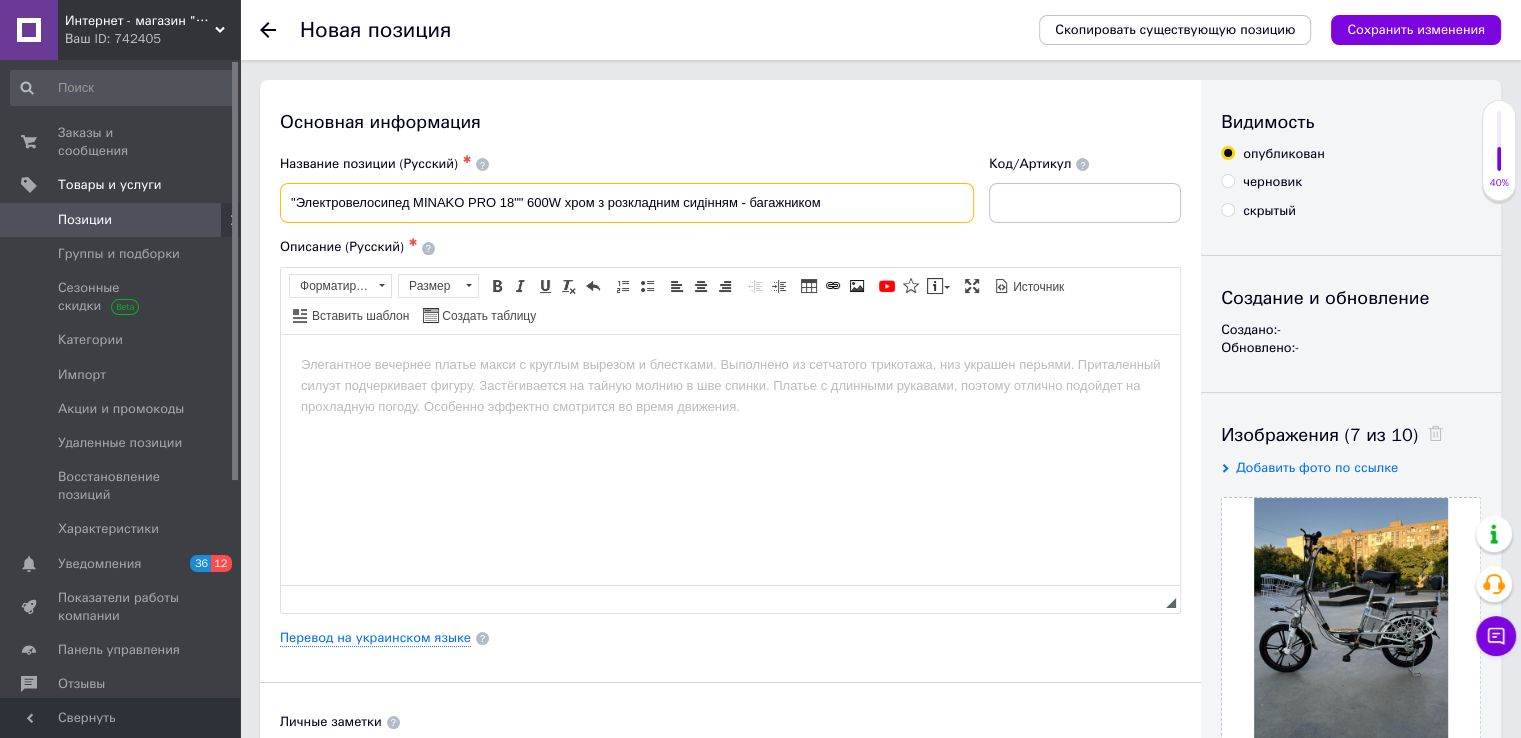 click on ""Электровелосипед MINAKO PRO 18"" 600W хром з розкладним сидінням - багажником" at bounding box center [627, 203] 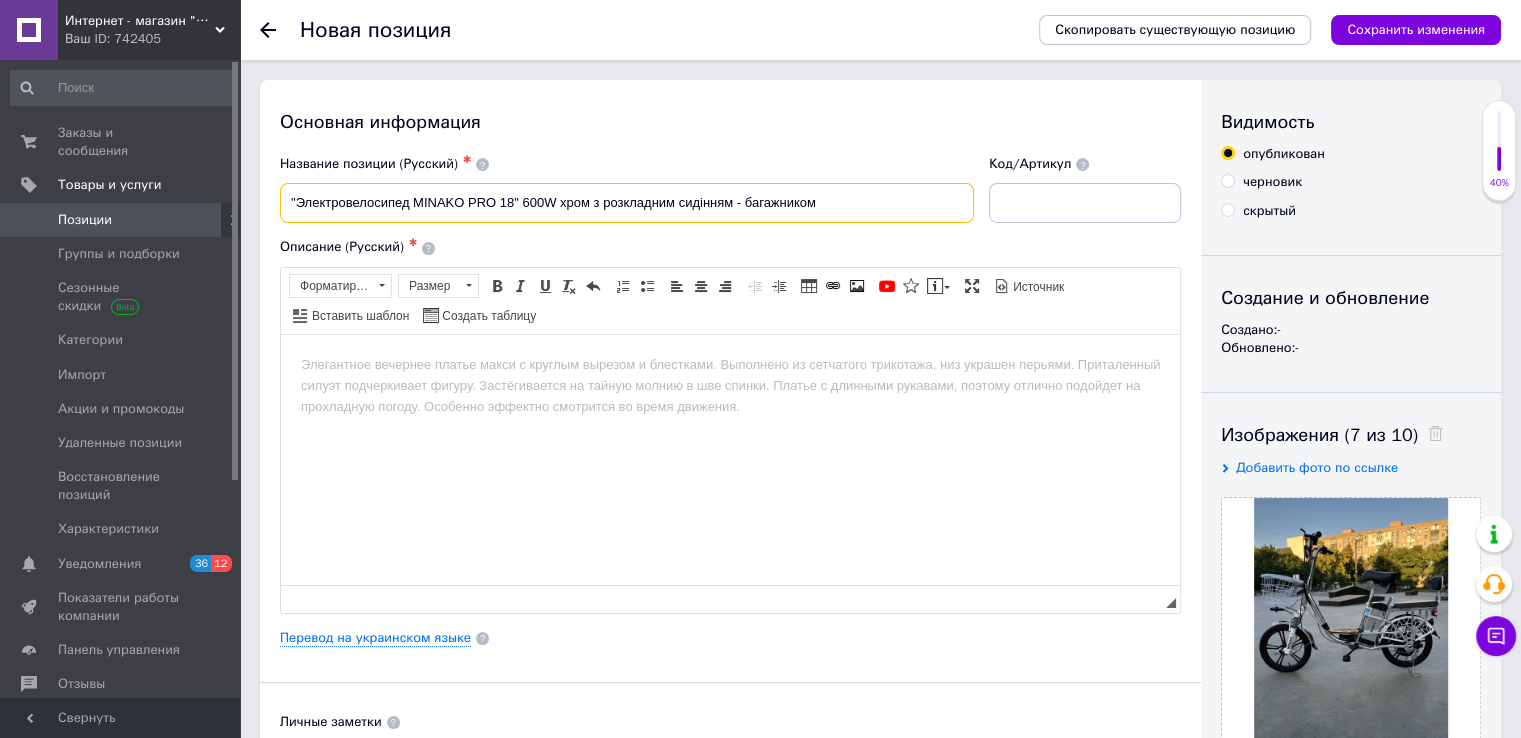 click on ""Электровелосипед MINAKO PRO 18" 600W хром з розкладним сидінням - багажником" at bounding box center [627, 203] 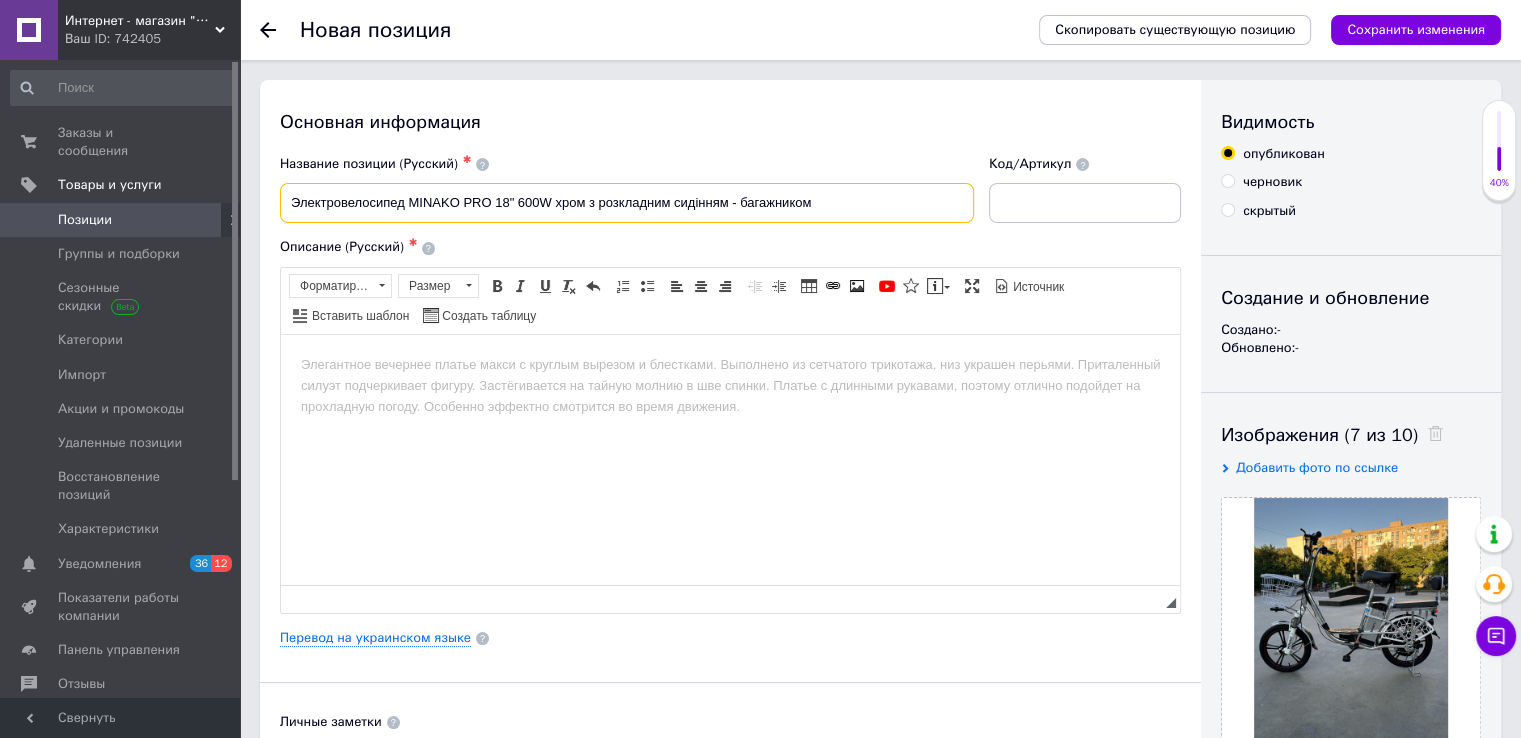 click on "Электровелосипед MINAKO PRO 18" 600W хром з розкладним сидінням - багажником" at bounding box center [627, 203] 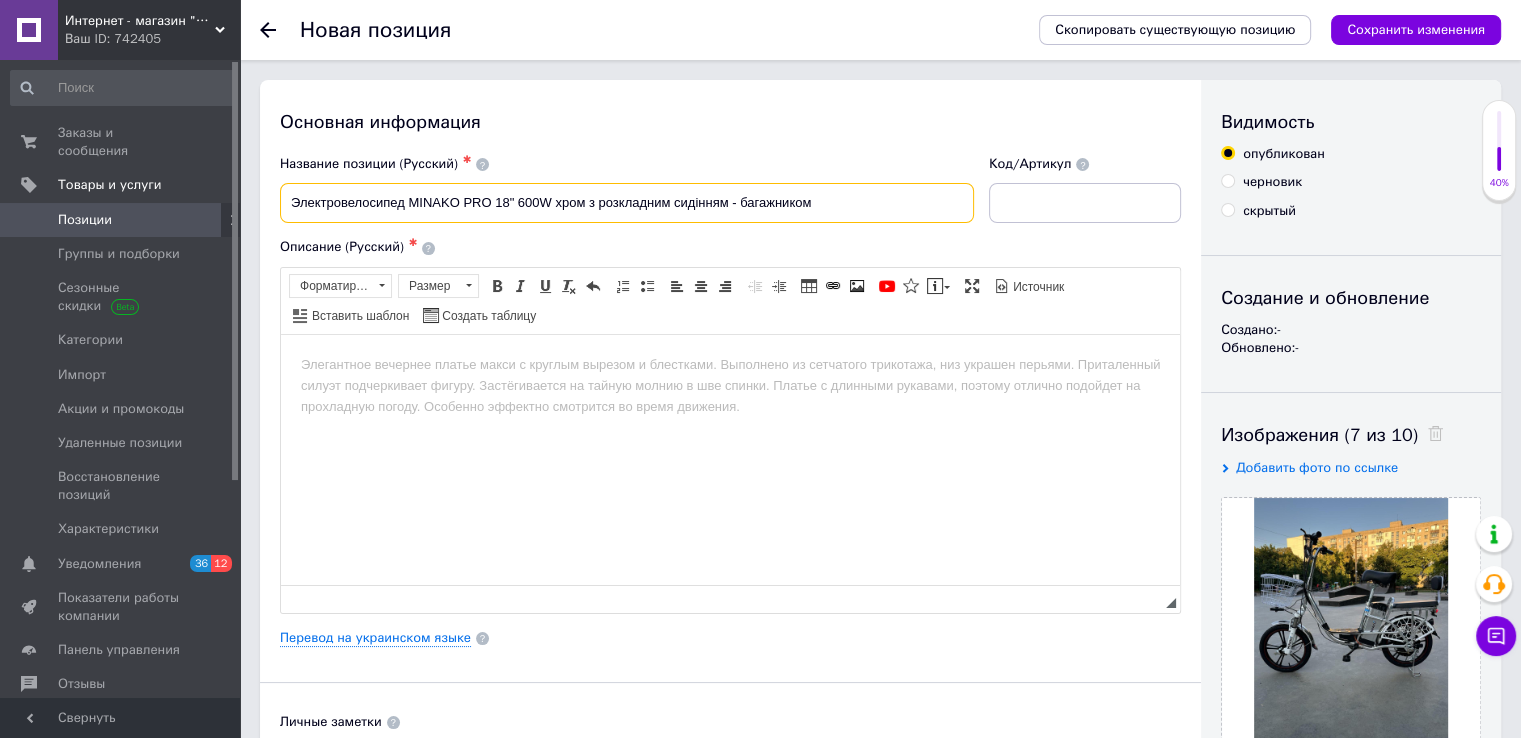 type on "Электровелосипед MINAKO PRO 18" 600W хром з розкладним сидінням - багажником" 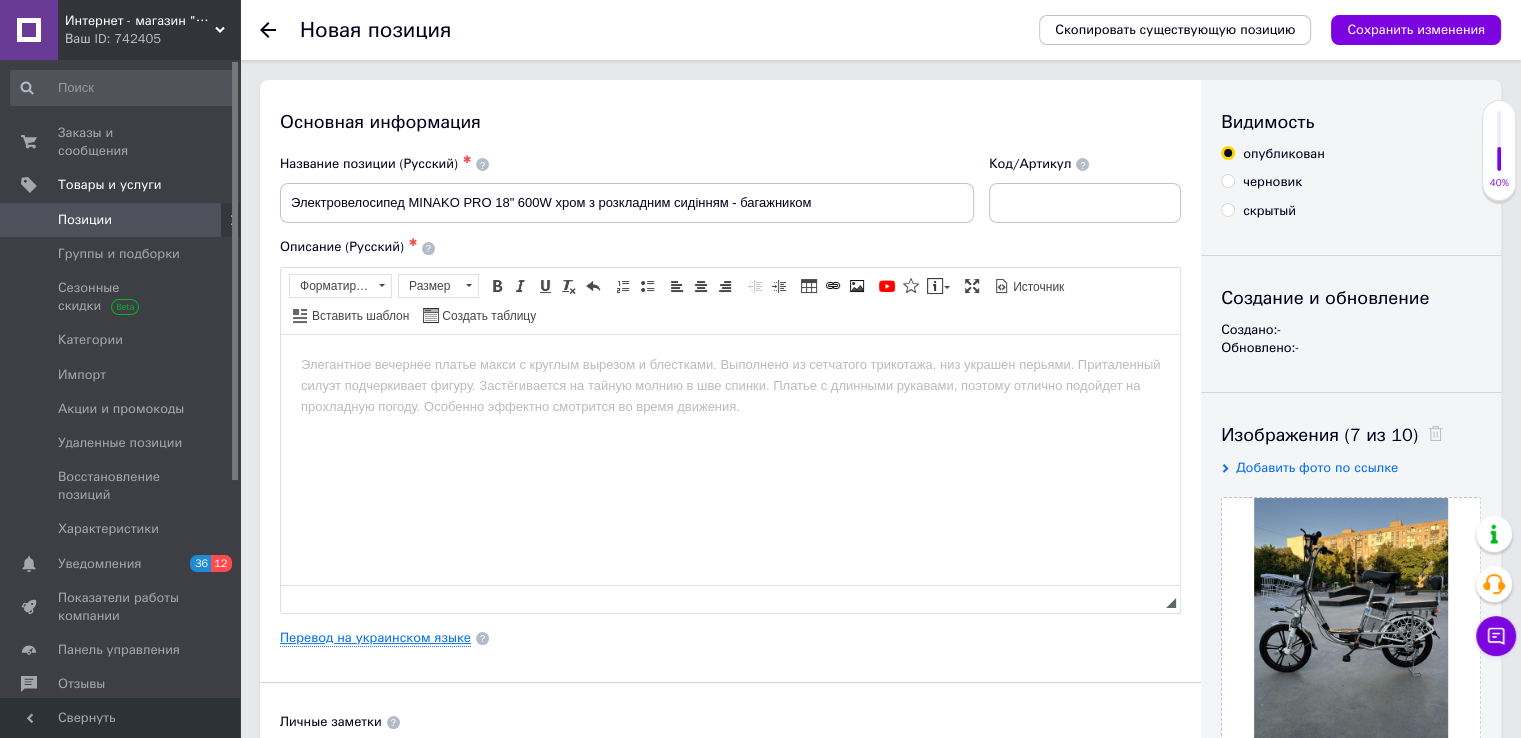 click on "Перевод на украинском языке" at bounding box center [375, 638] 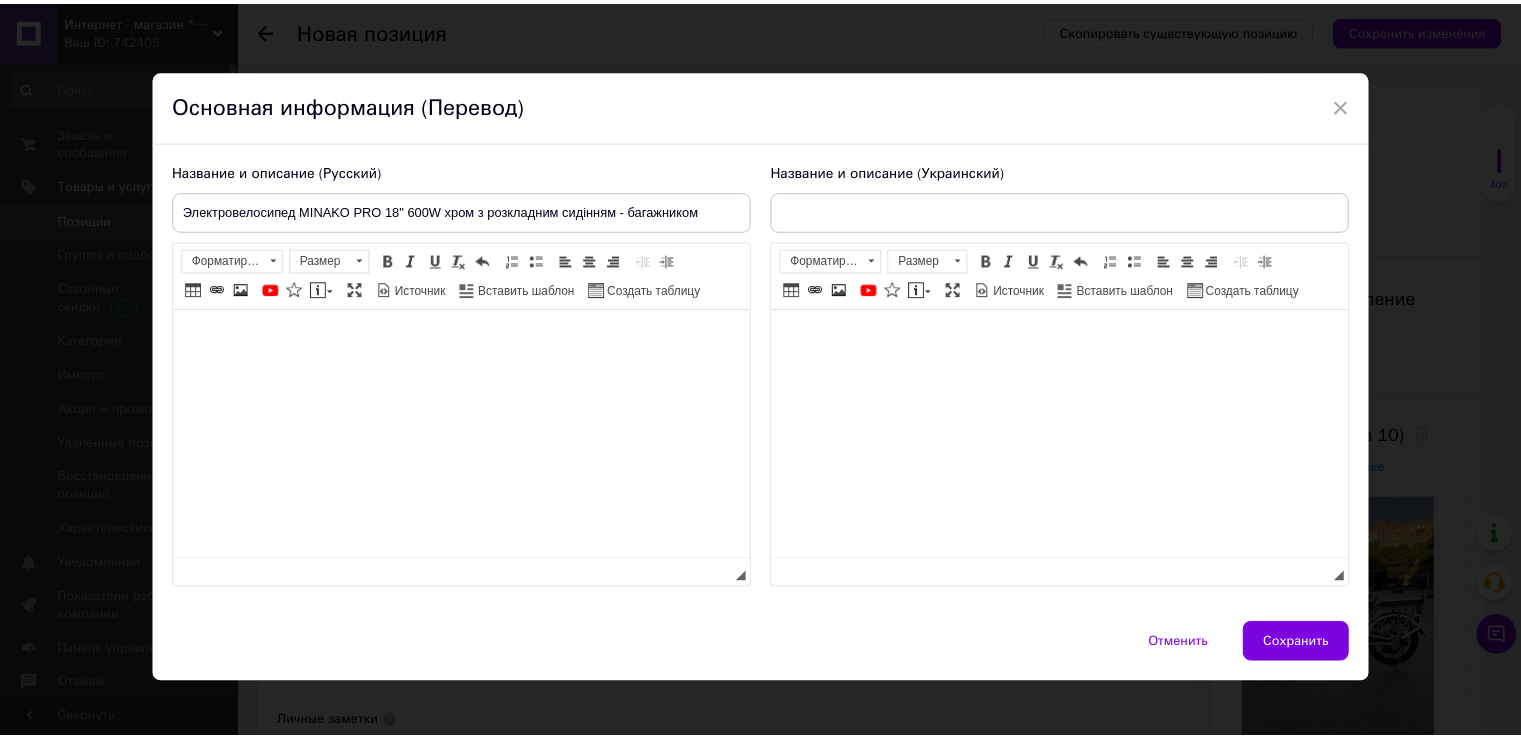 scroll, scrollTop: 0, scrollLeft: 0, axis: both 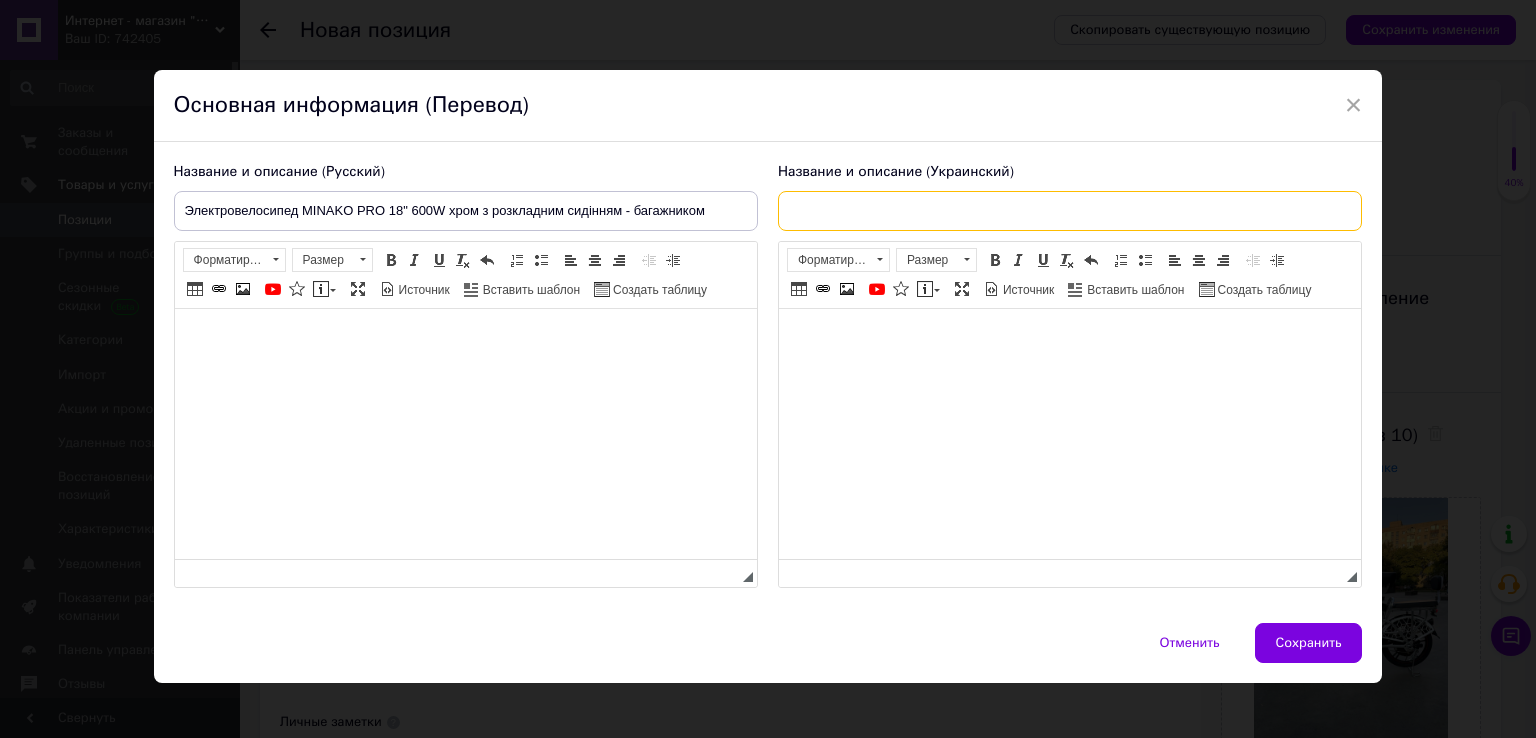 click at bounding box center [1070, 211] 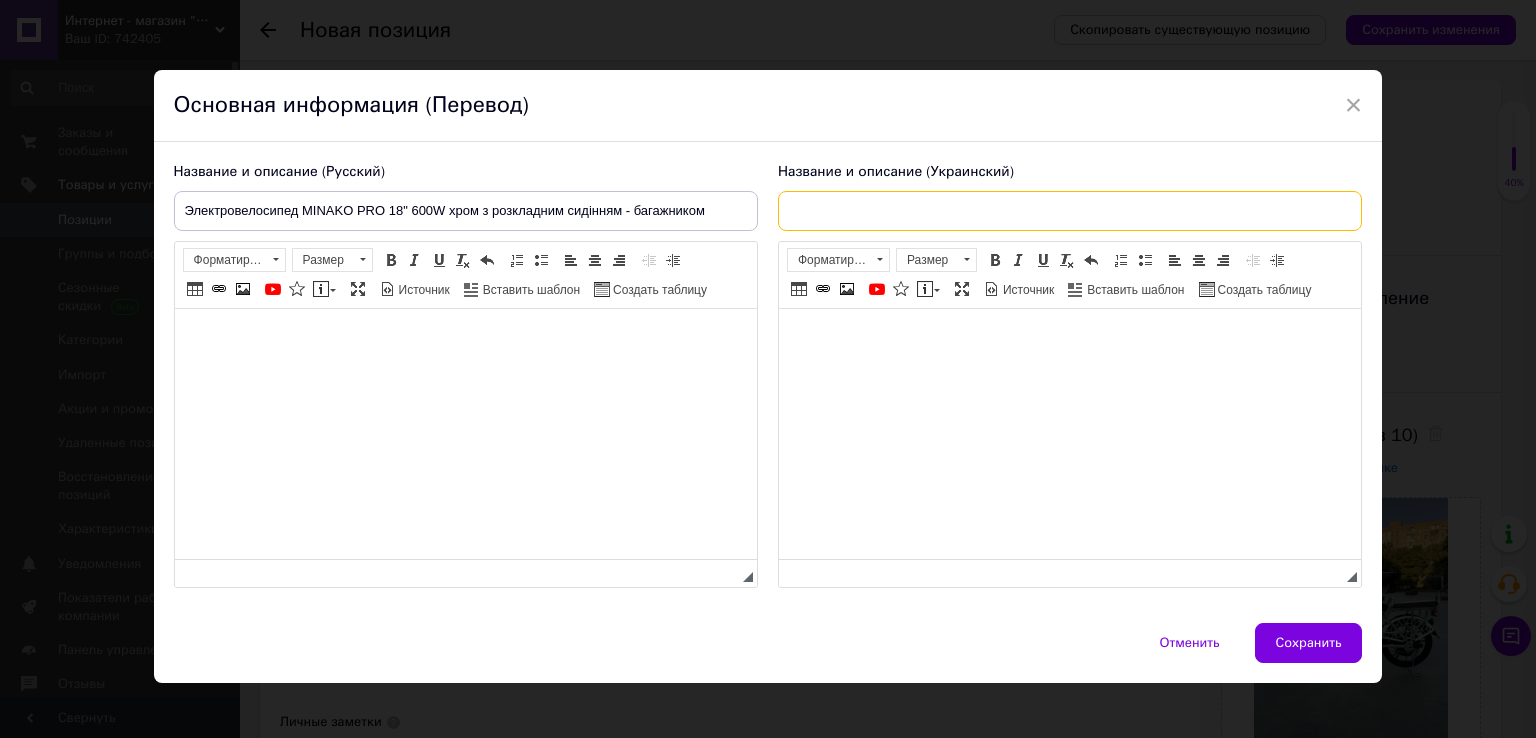 paste on "Електровелосипед MINAKO PRO 18" 600W хром з розкладним сидінням - багажником" 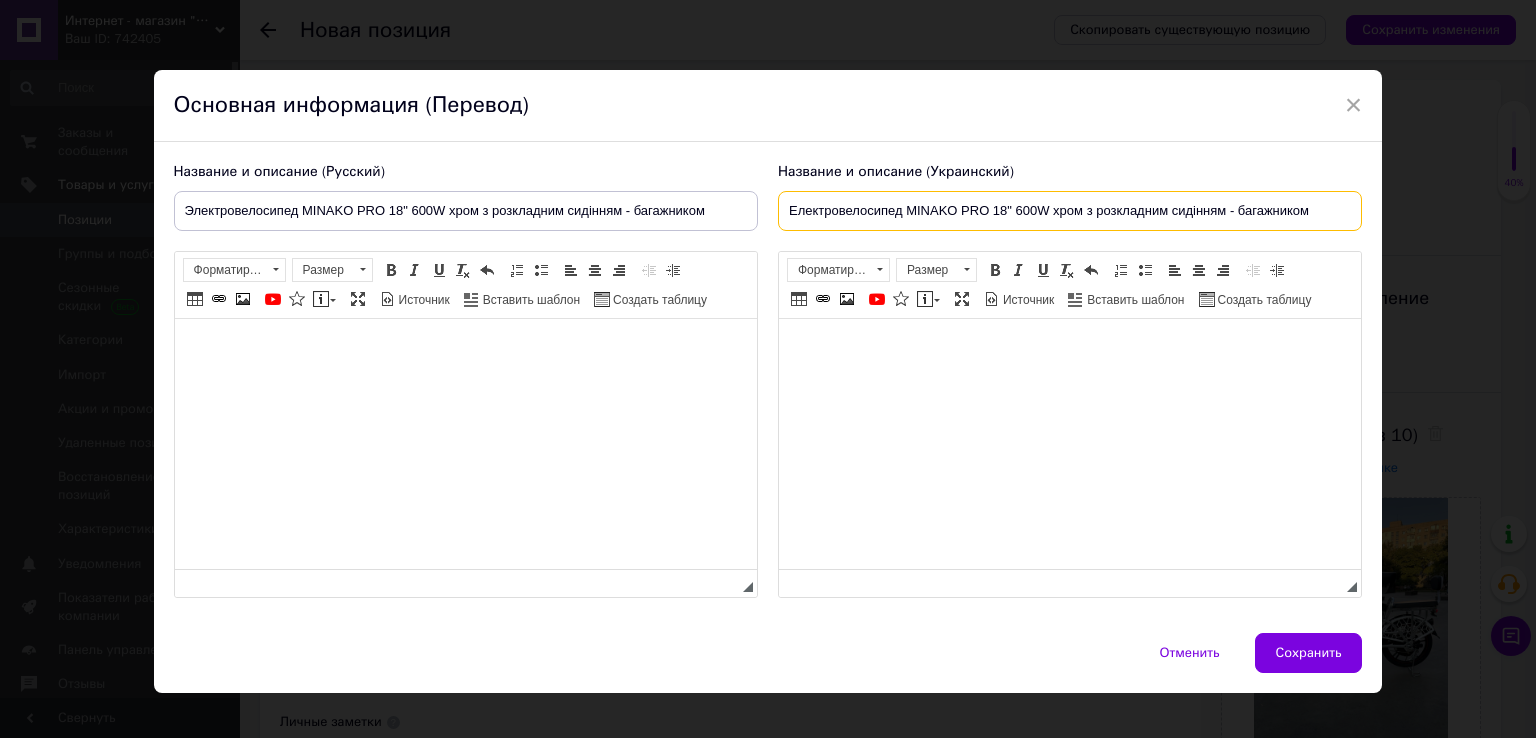 type on "Електровелосипед MINAKO PRO 18" 600W хром з розкладним сидінням - багажником" 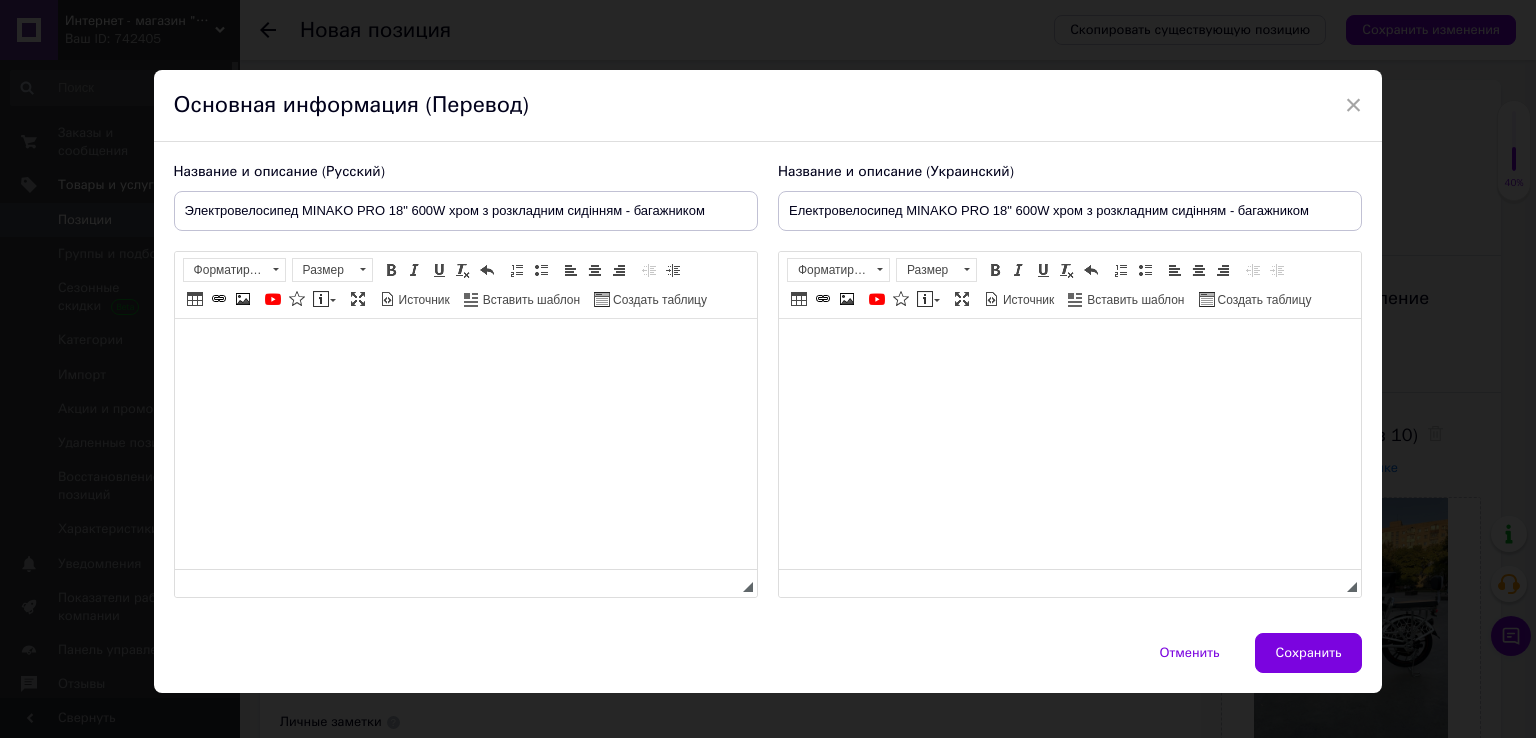 click at bounding box center (1069, 349) 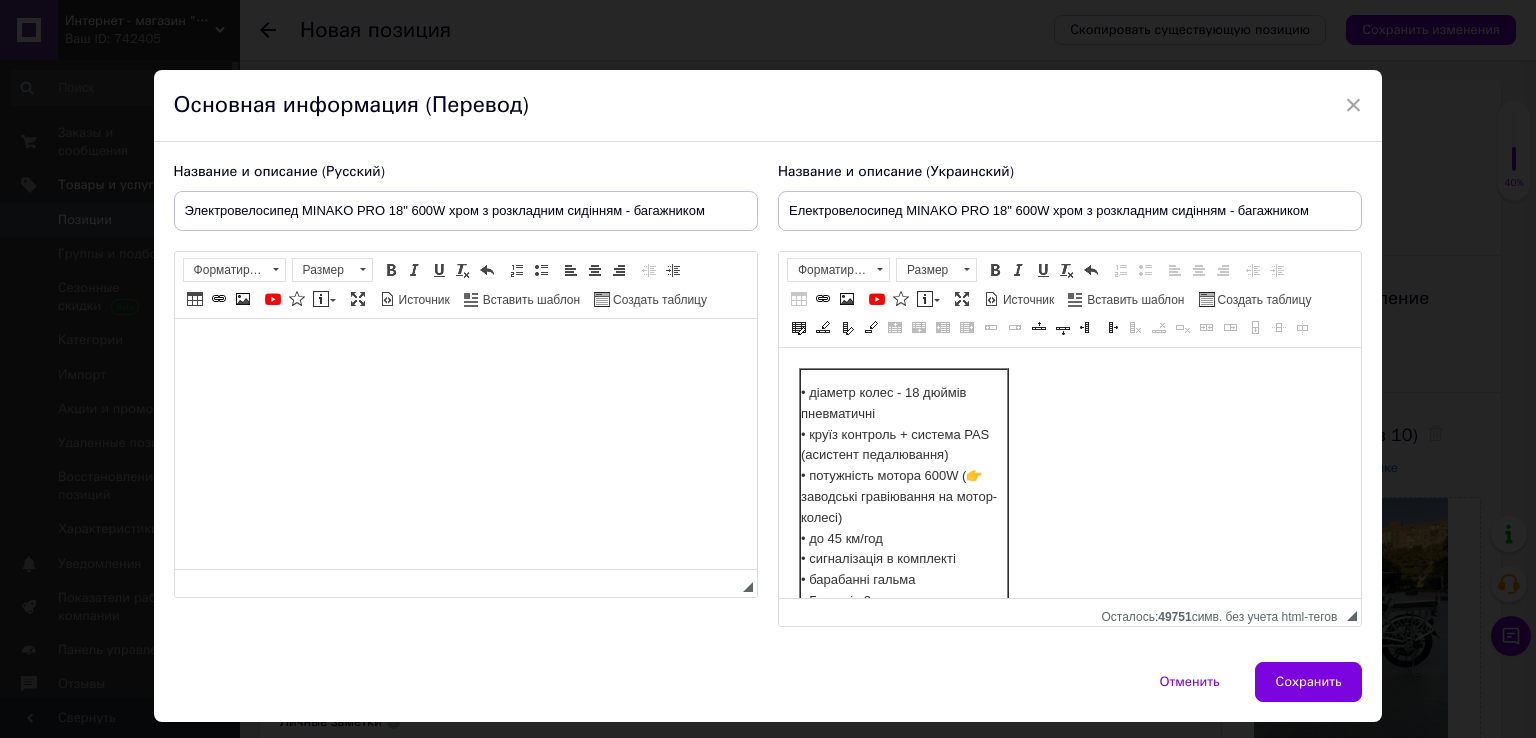 click on "• діаметр колес - 18 дюймів пневматичні • круїз контроль + система PAS (асистент педалювання) • потужність мотора 600W (👉заводські гравіювання на мотор-колесі) • до 45 км/год • сигналізація в комплекті • барабанні гальма • Гарантія 2 роки ​​​​​​​" at bounding box center (1069, 497) 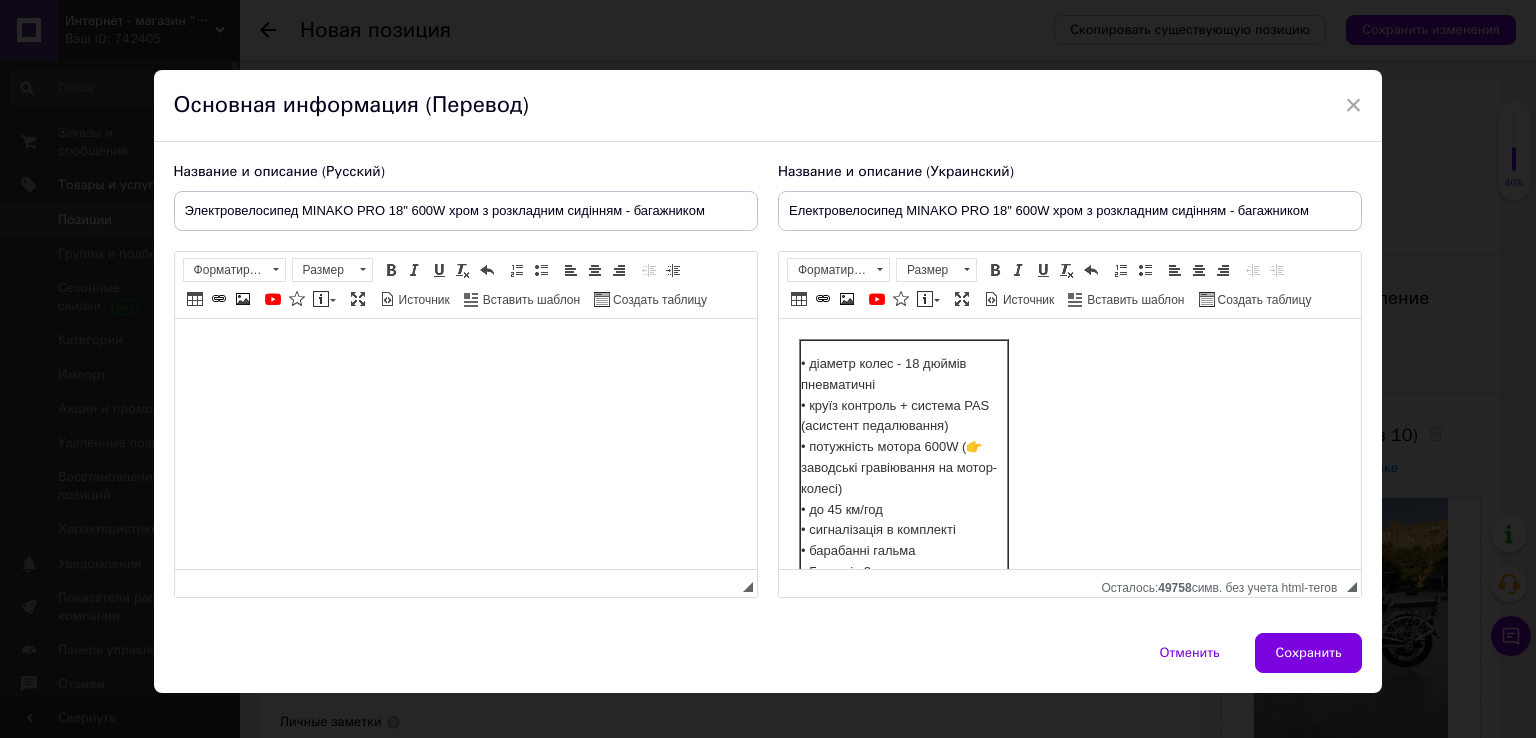 click on "• діаметр колес - 18 дюймів пневматичні • круїз контроль + система PAS (асистент педалювання) • потужність мотора 600W (👉заводські гравіювання на мотор-колесі) • до 45 км/год • сигналізація в комплекті • барабанні гальма • Гарантія 2 роки" at bounding box center (1069, 468) 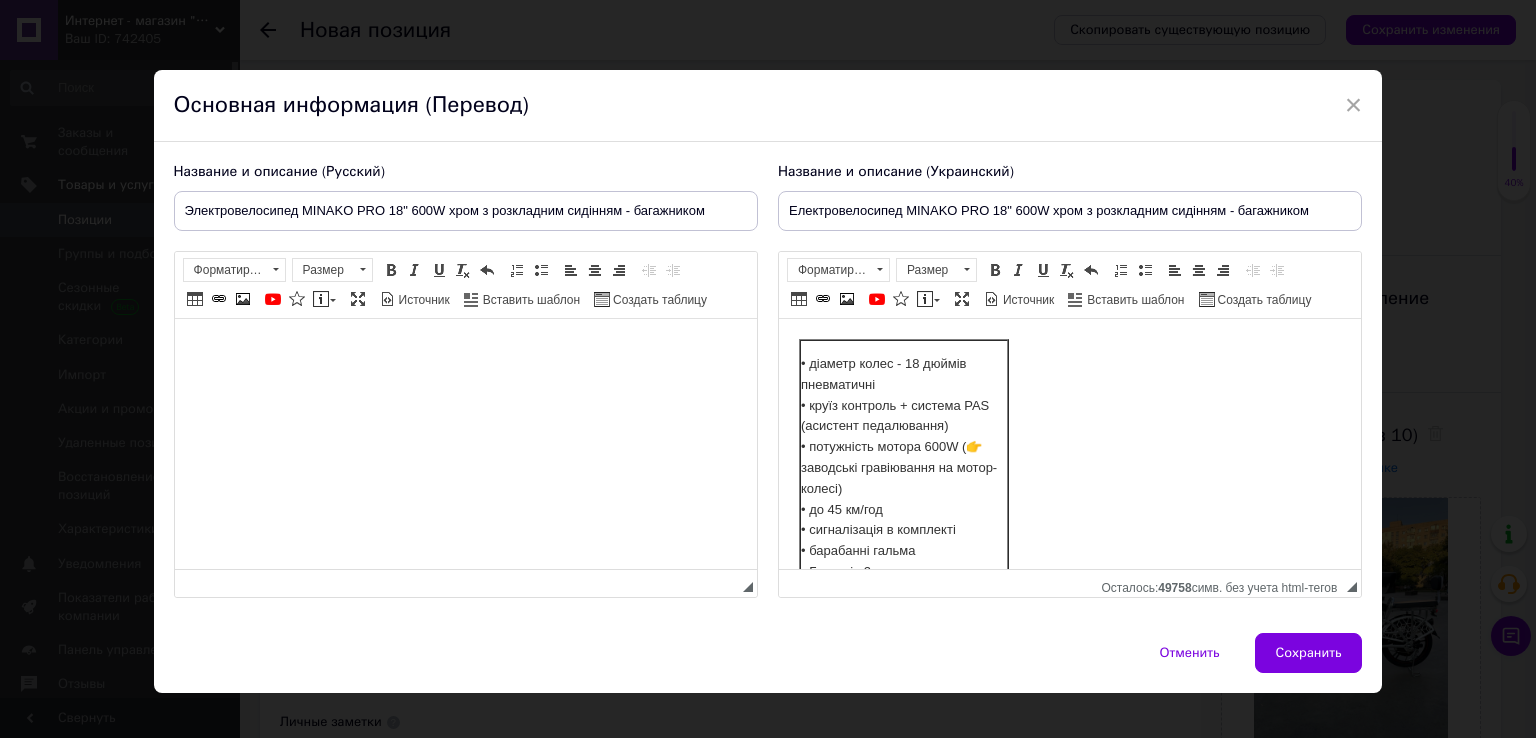 click at bounding box center (465, 349) 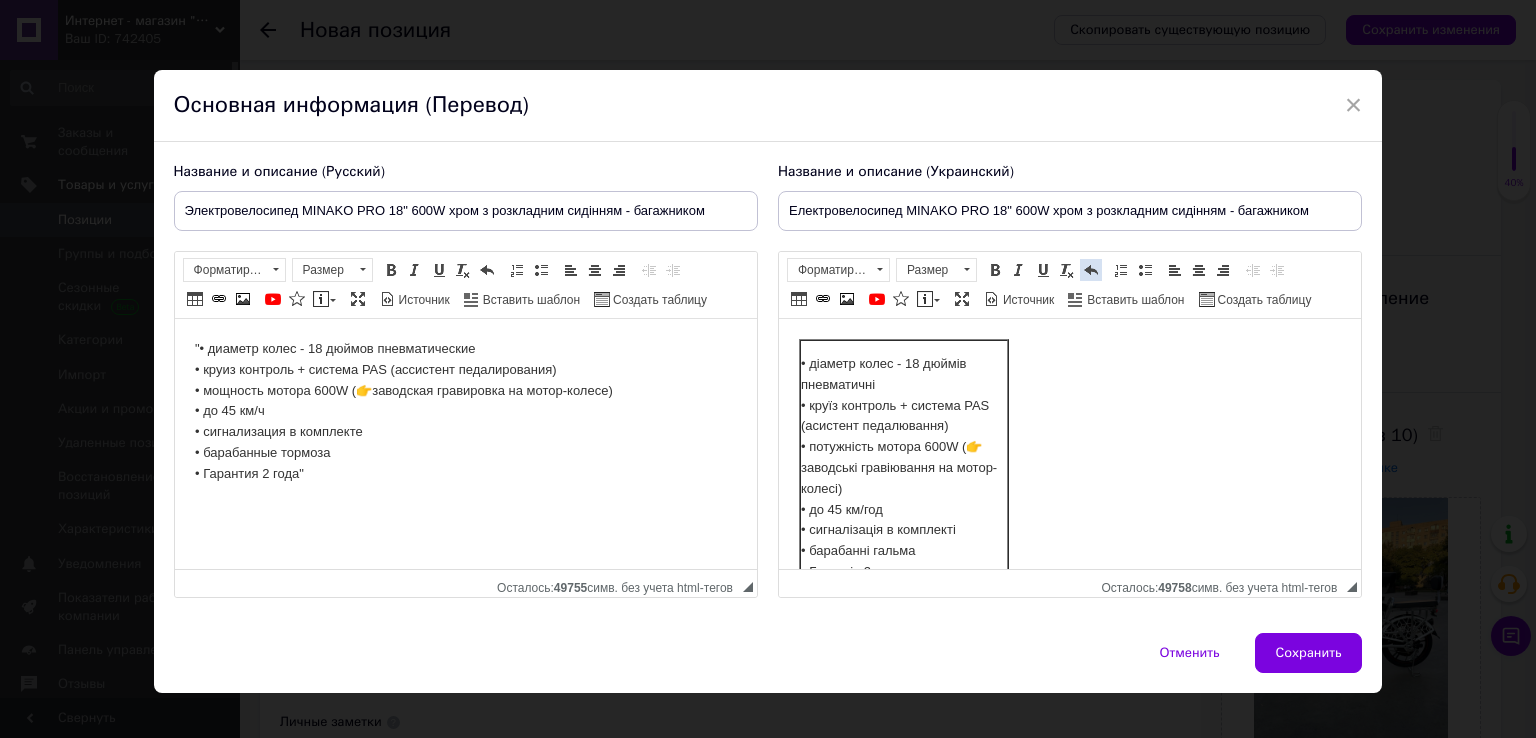click at bounding box center (1091, 270) 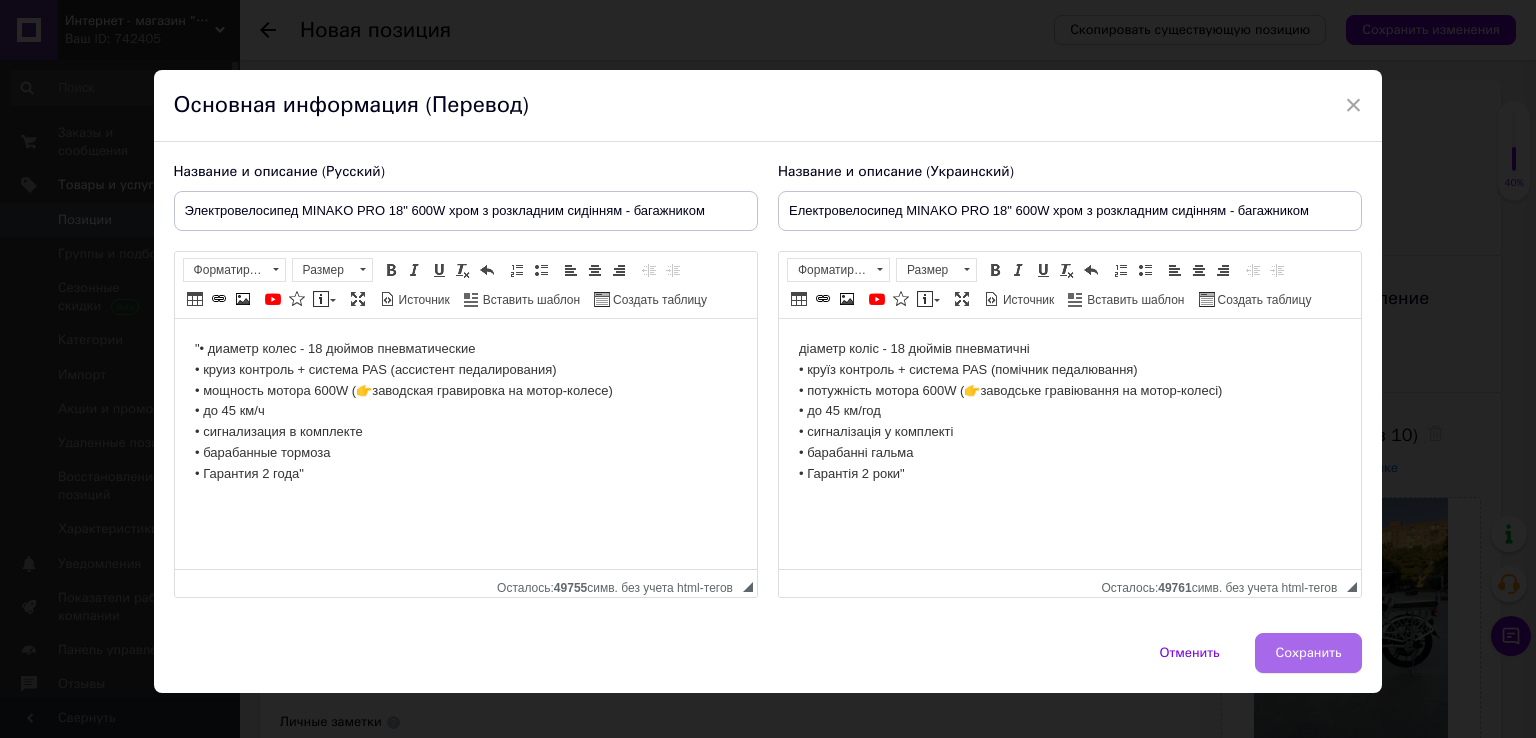 click on "Сохранить" at bounding box center (1309, 653) 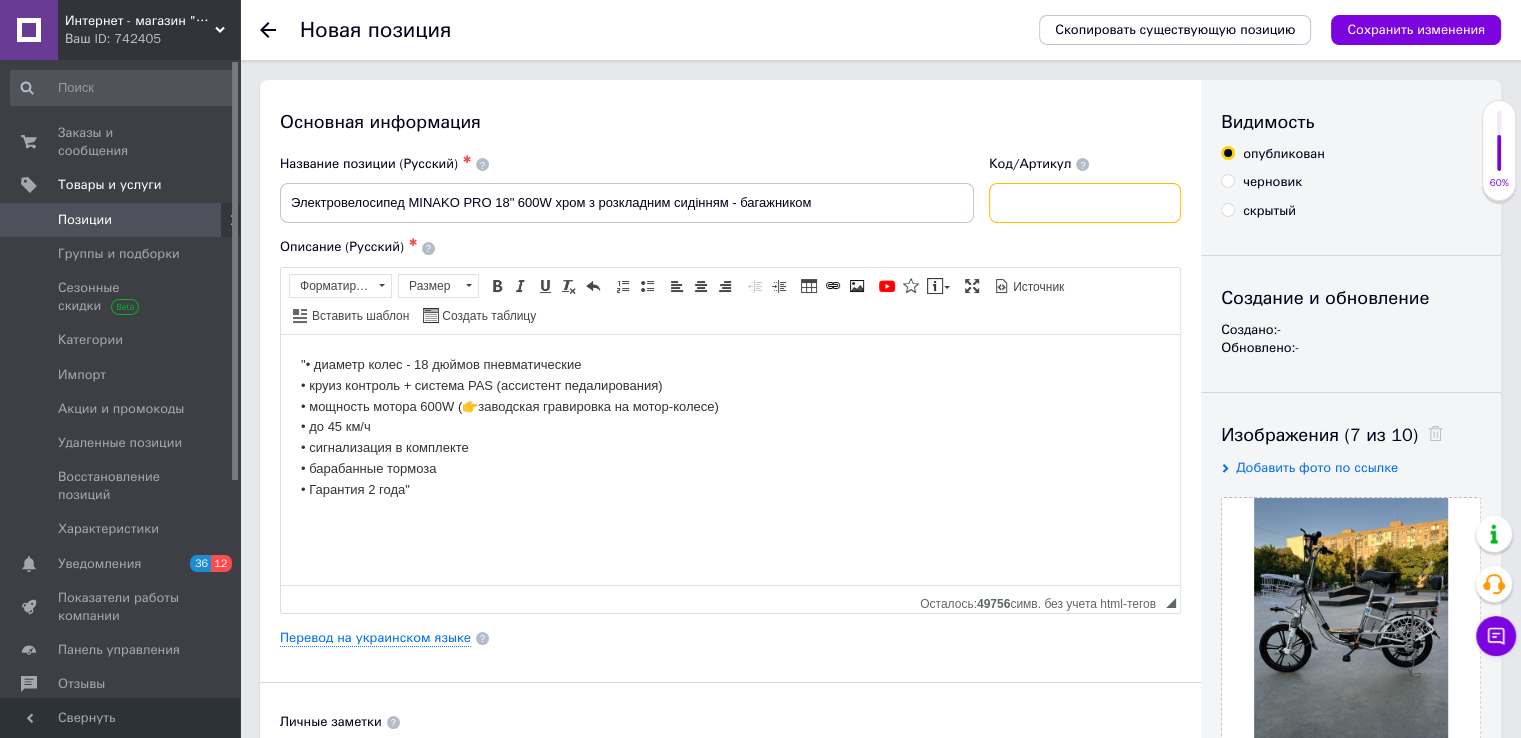 click at bounding box center (1085, 203) 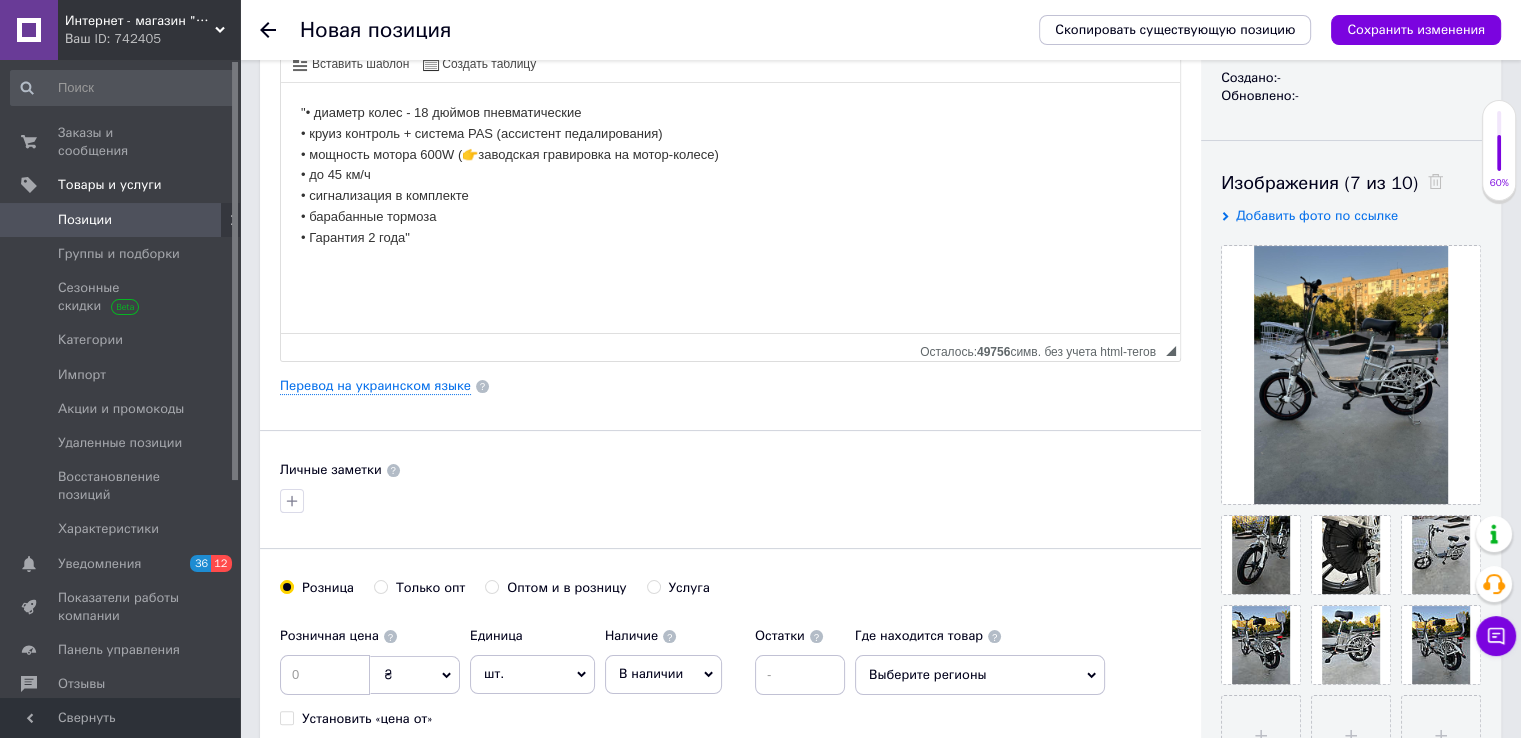scroll, scrollTop: 300, scrollLeft: 0, axis: vertical 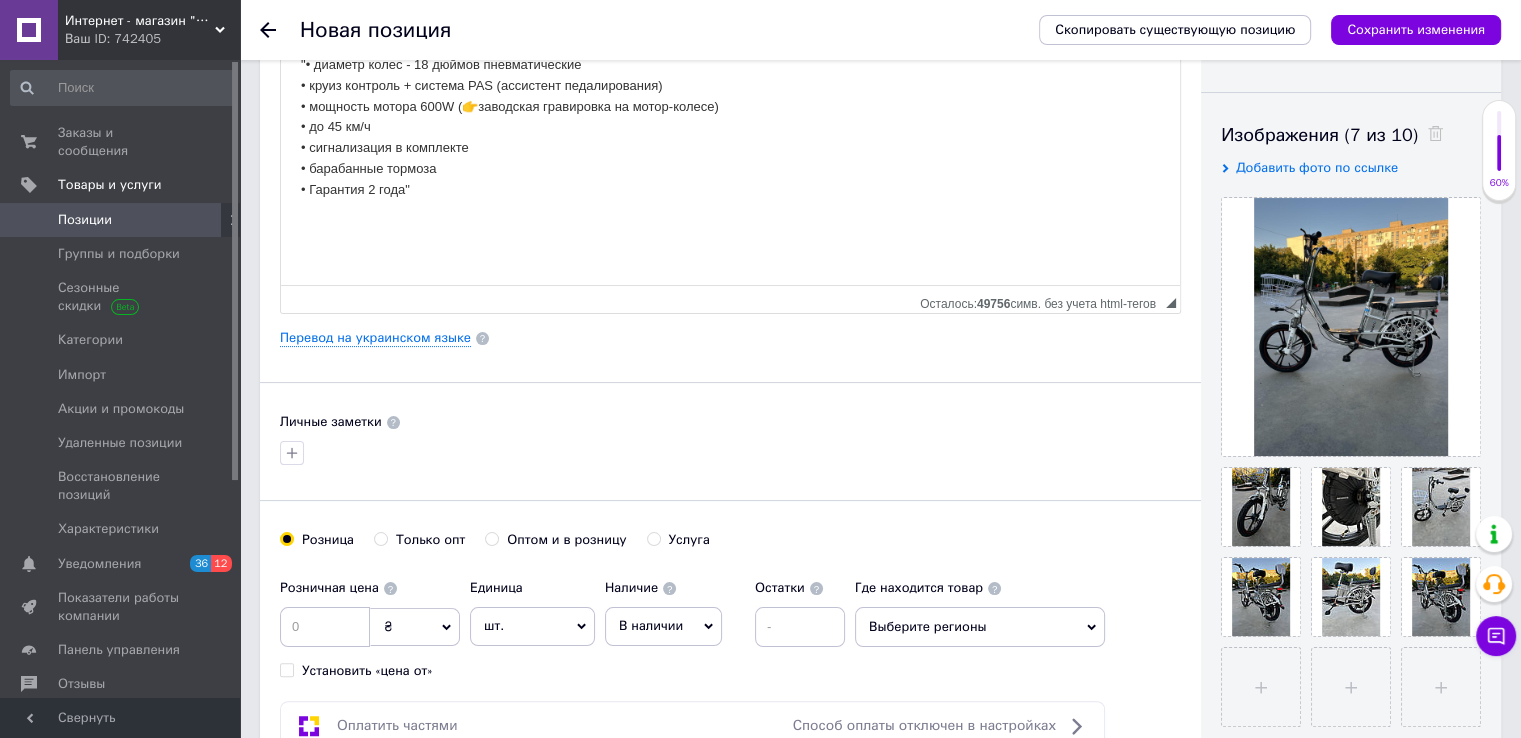 type on "mix" 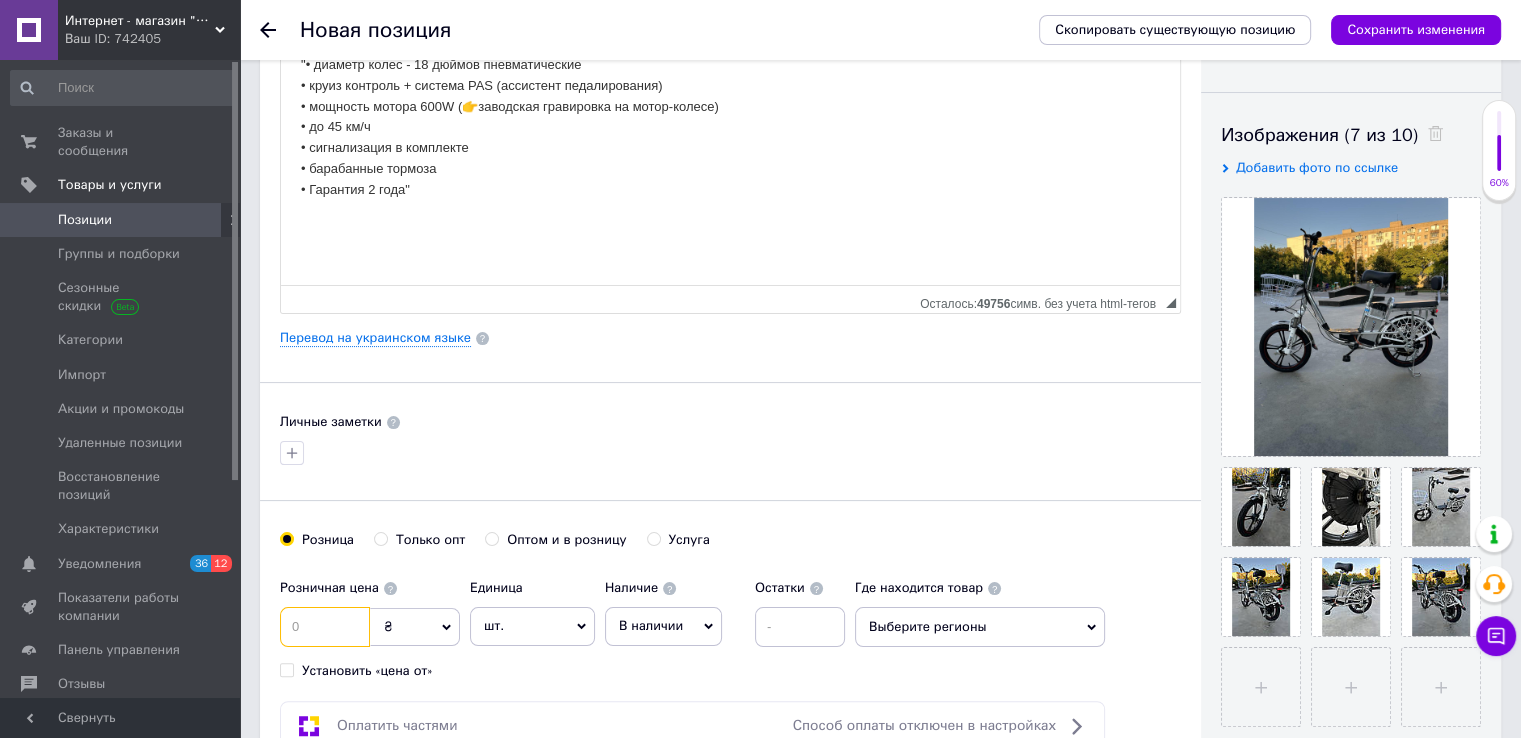 click at bounding box center [325, 627] 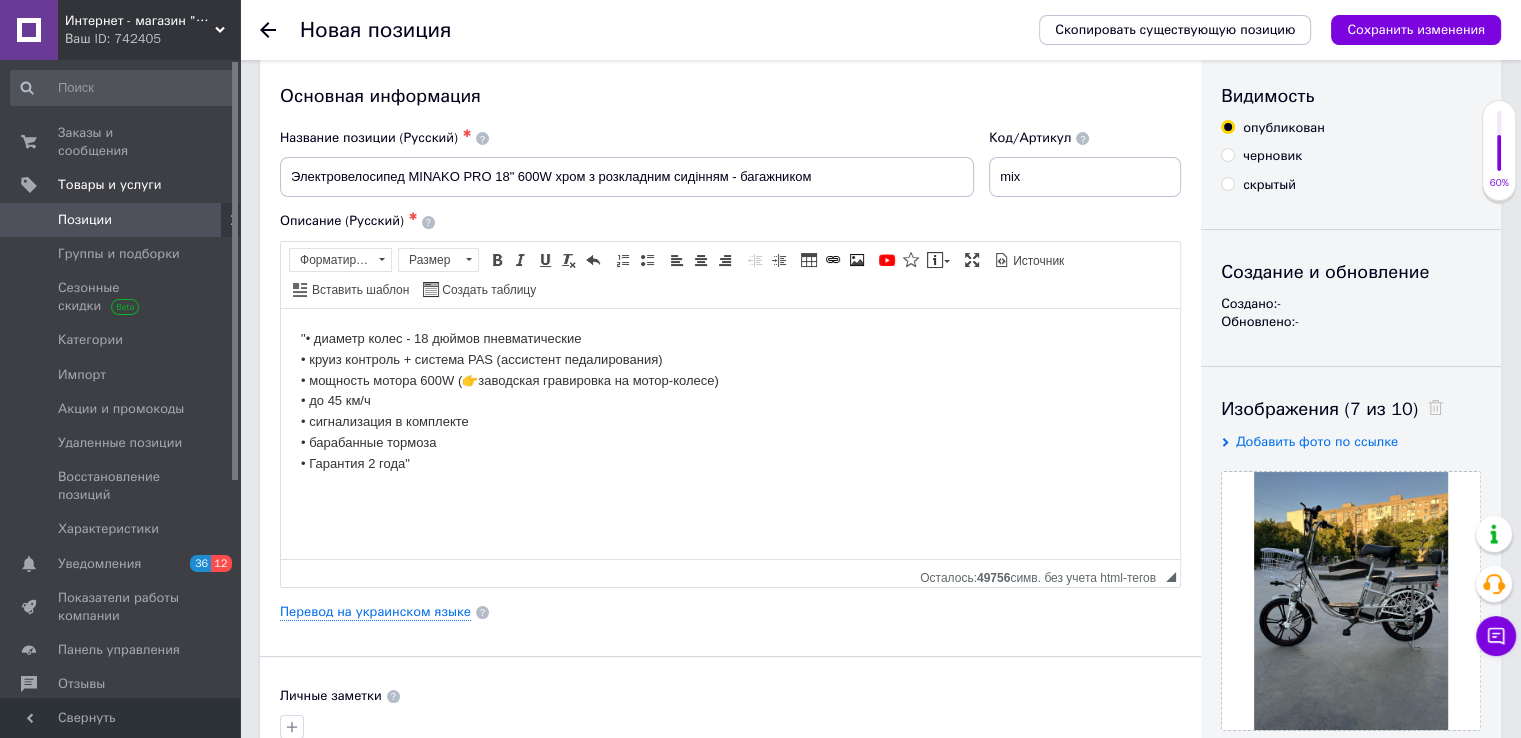 scroll, scrollTop: 0, scrollLeft: 0, axis: both 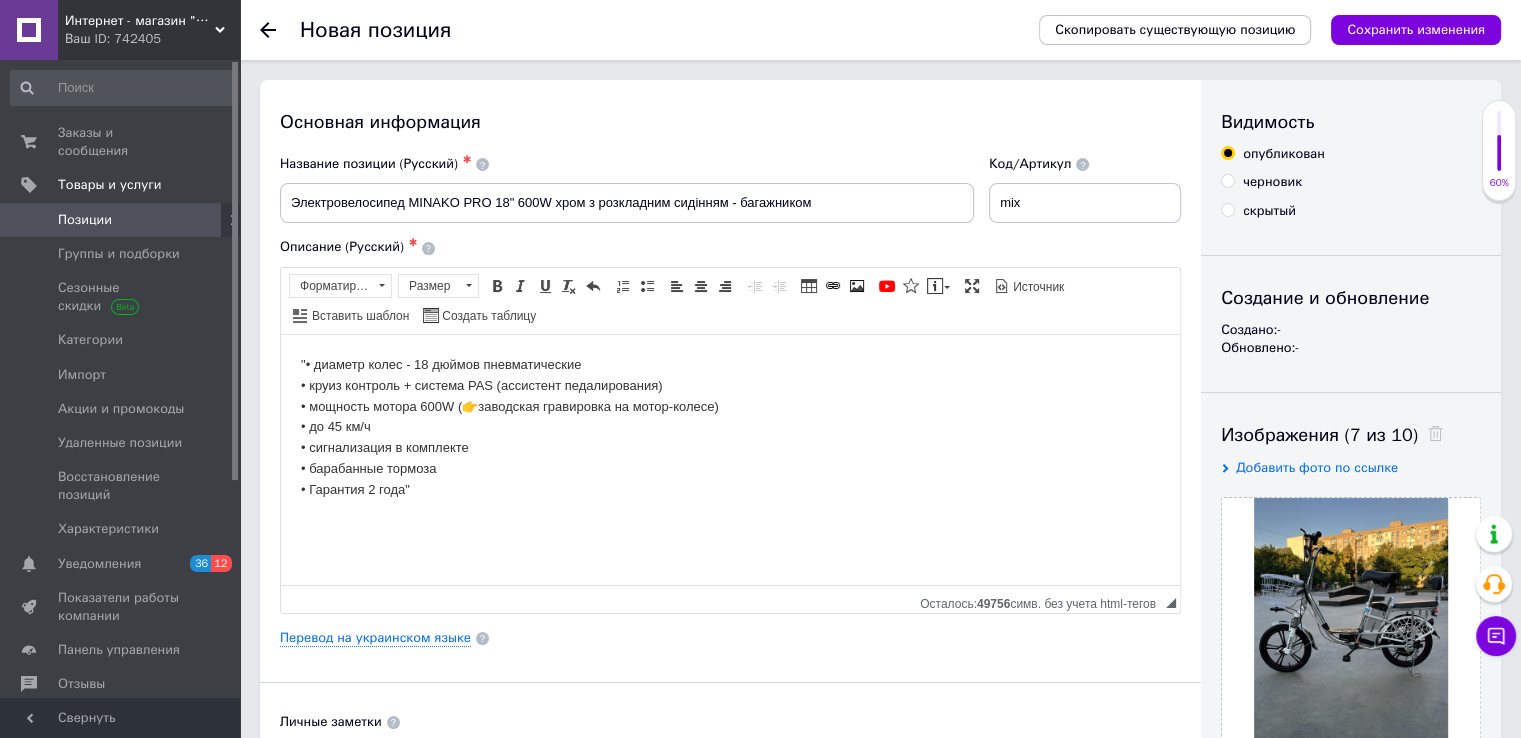 click on ""• диаметр колес - 18 дюймов пневматические • круиз контроль + система PAS (ассистент педалирования) • мощность мотора 600W (👉заводская гравировка на мотор-колесе) • до 45 км/ч • сигнализация в комплекте • барабанные тормоза • Гарантия 2 года"" at bounding box center (730, 427) 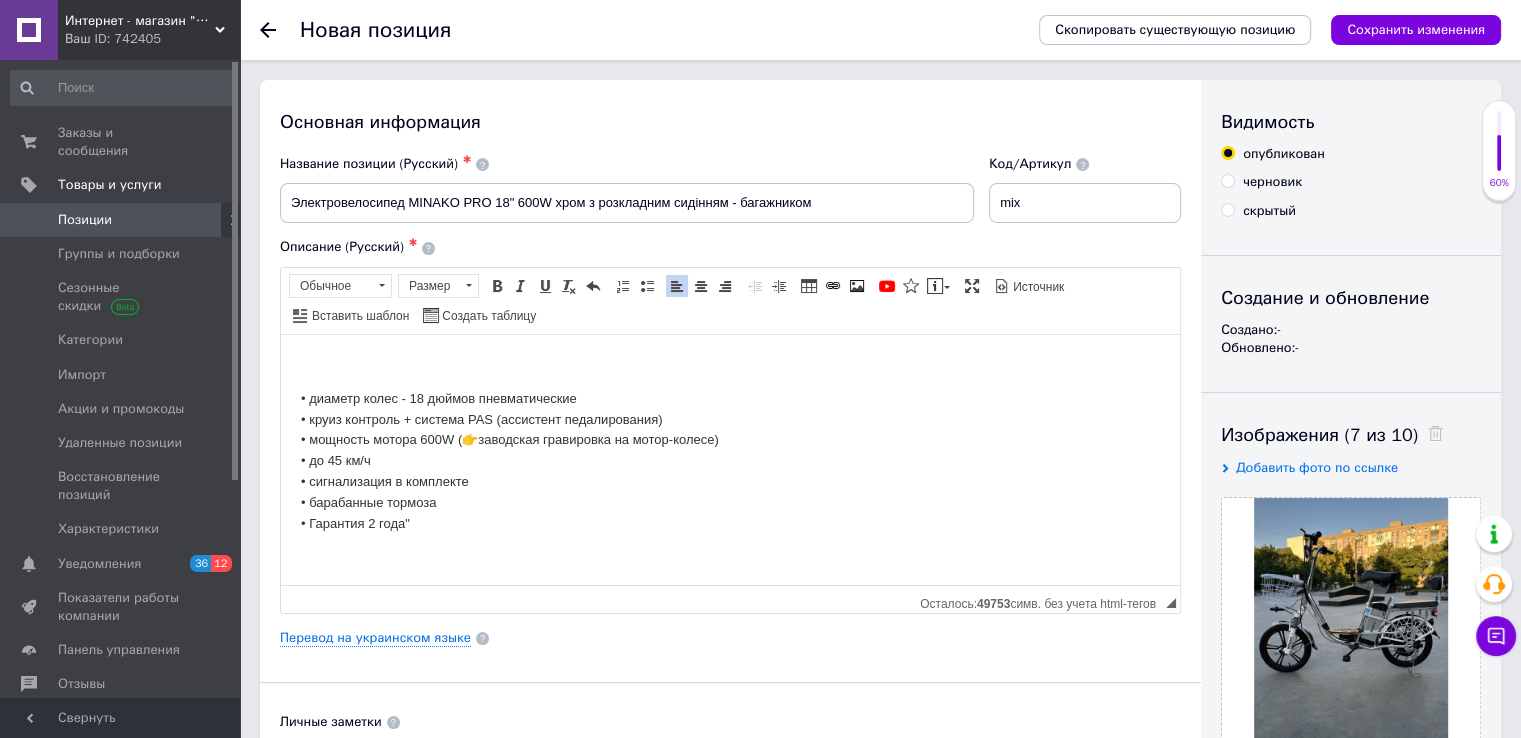 click at bounding box center [730, 364] 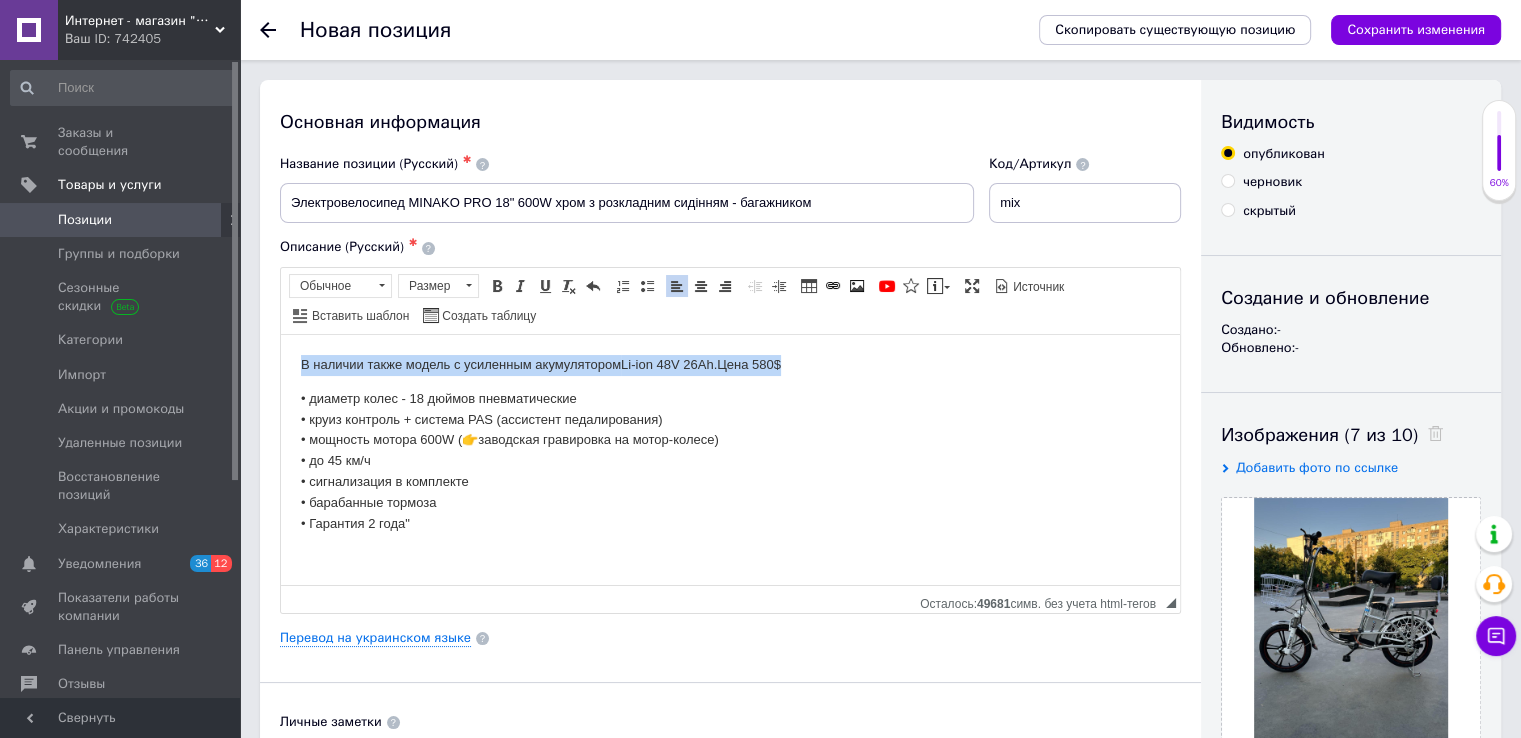 drag, startPoint x: 792, startPoint y: 363, endPoint x: 292, endPoint y: 349, distance: 500.19595 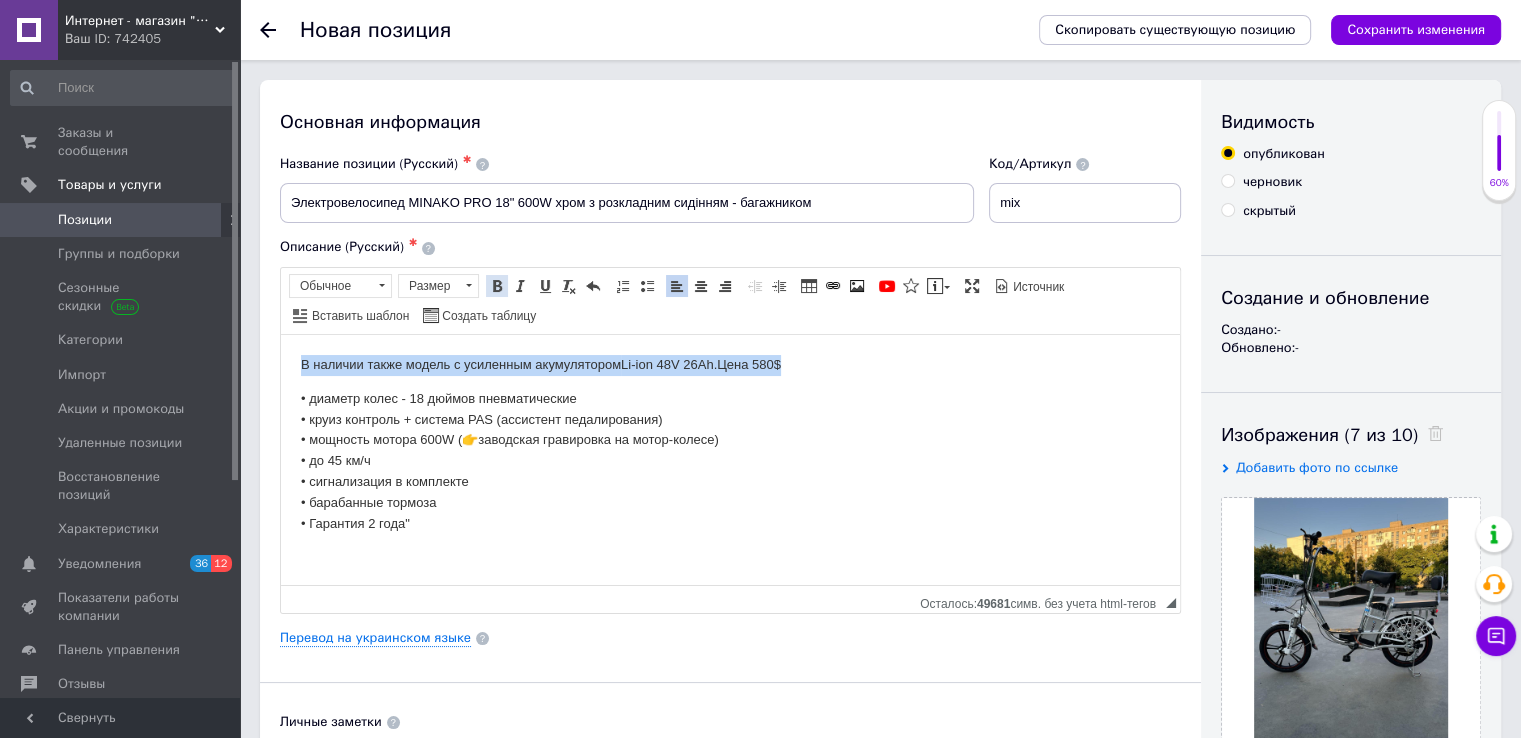 click at bounding box center (497, 286) 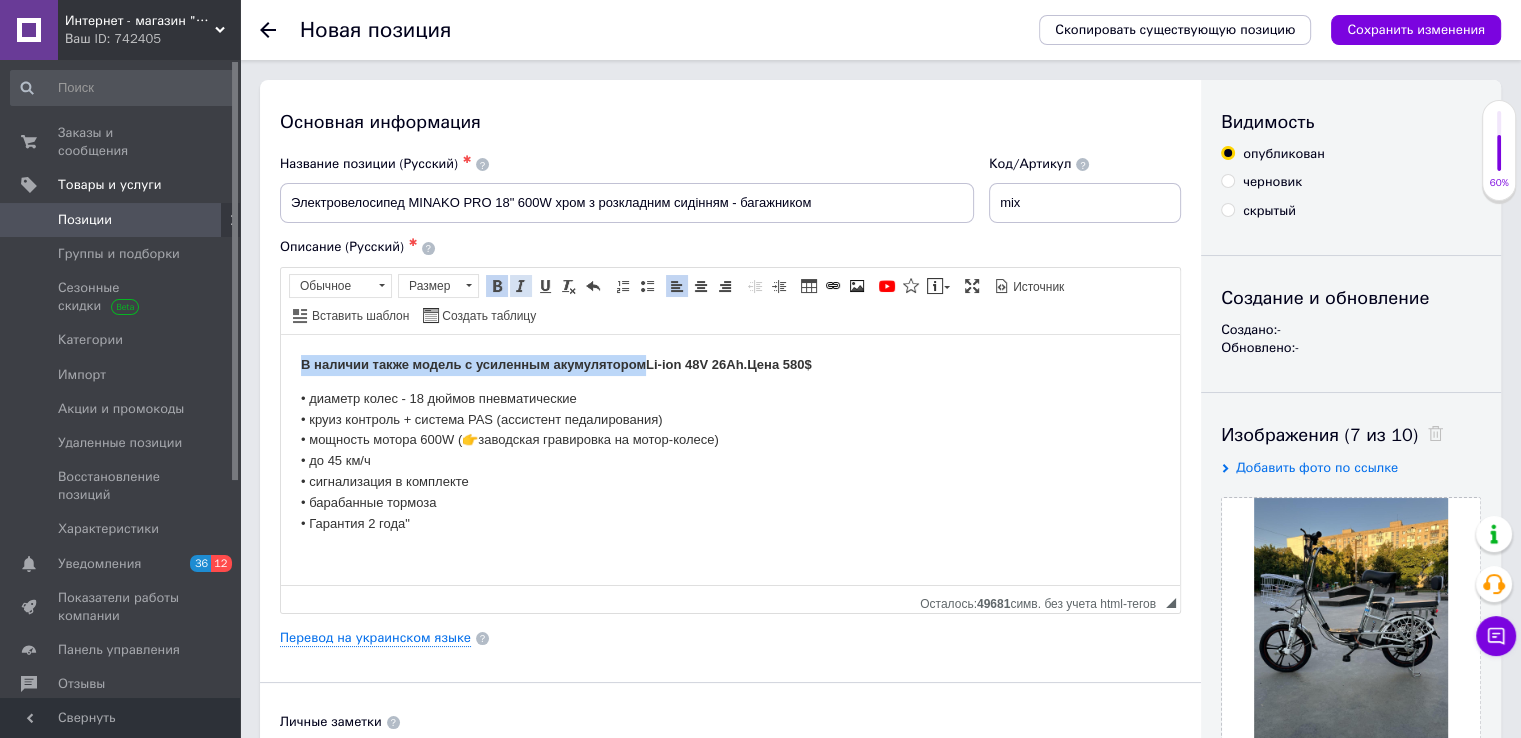 click at bounding box center [521, 286] 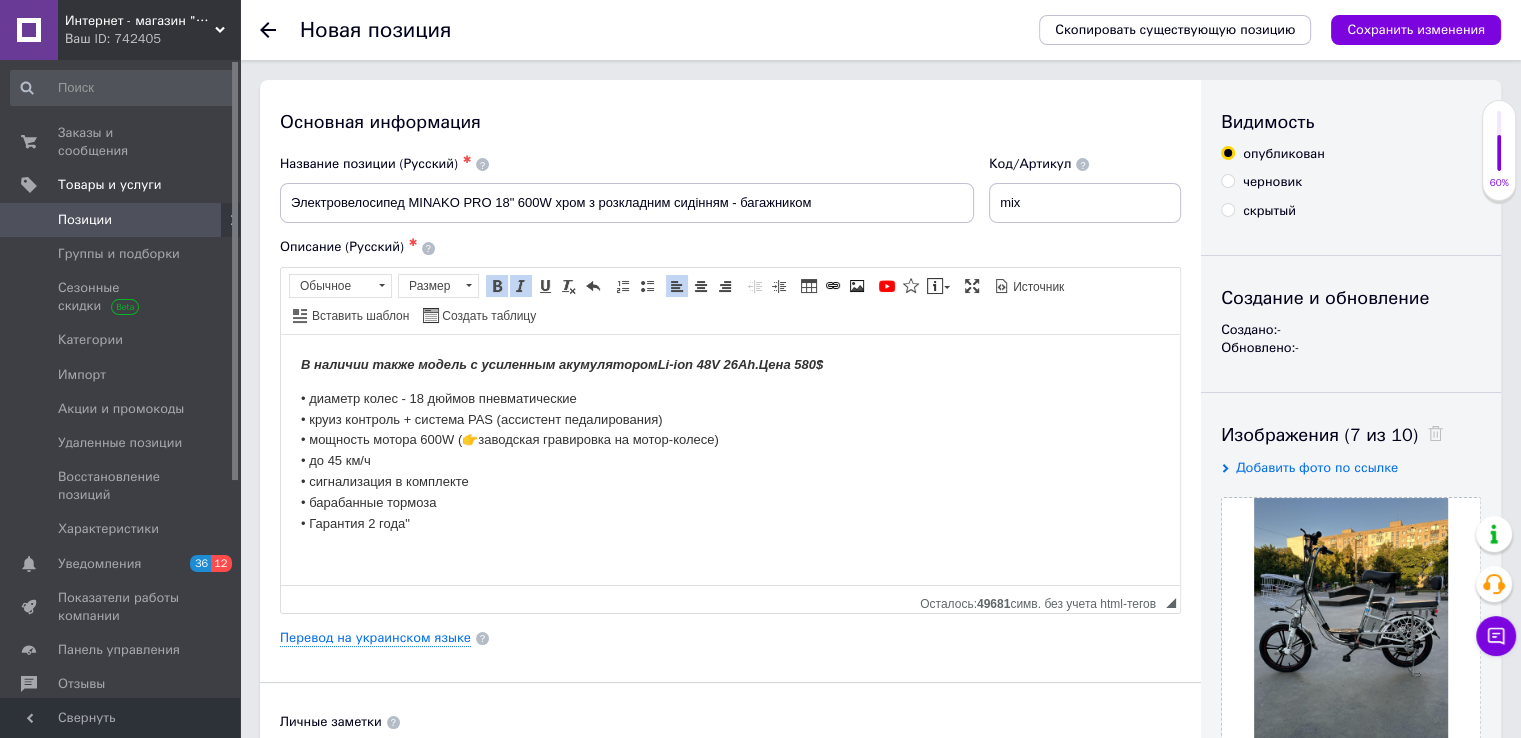 click on "• диаметр колес - 18 дюймов пневматические • круиз контроль + система PAS (ассистент педалирования) • мощность мотора 600W (👉заводская гравировка на мотор-колесе) • до 45 км/ч • сигнализация в комплекте • барабанные тормоза • Гарантия 2 года"" at bounding box center (730, 461) 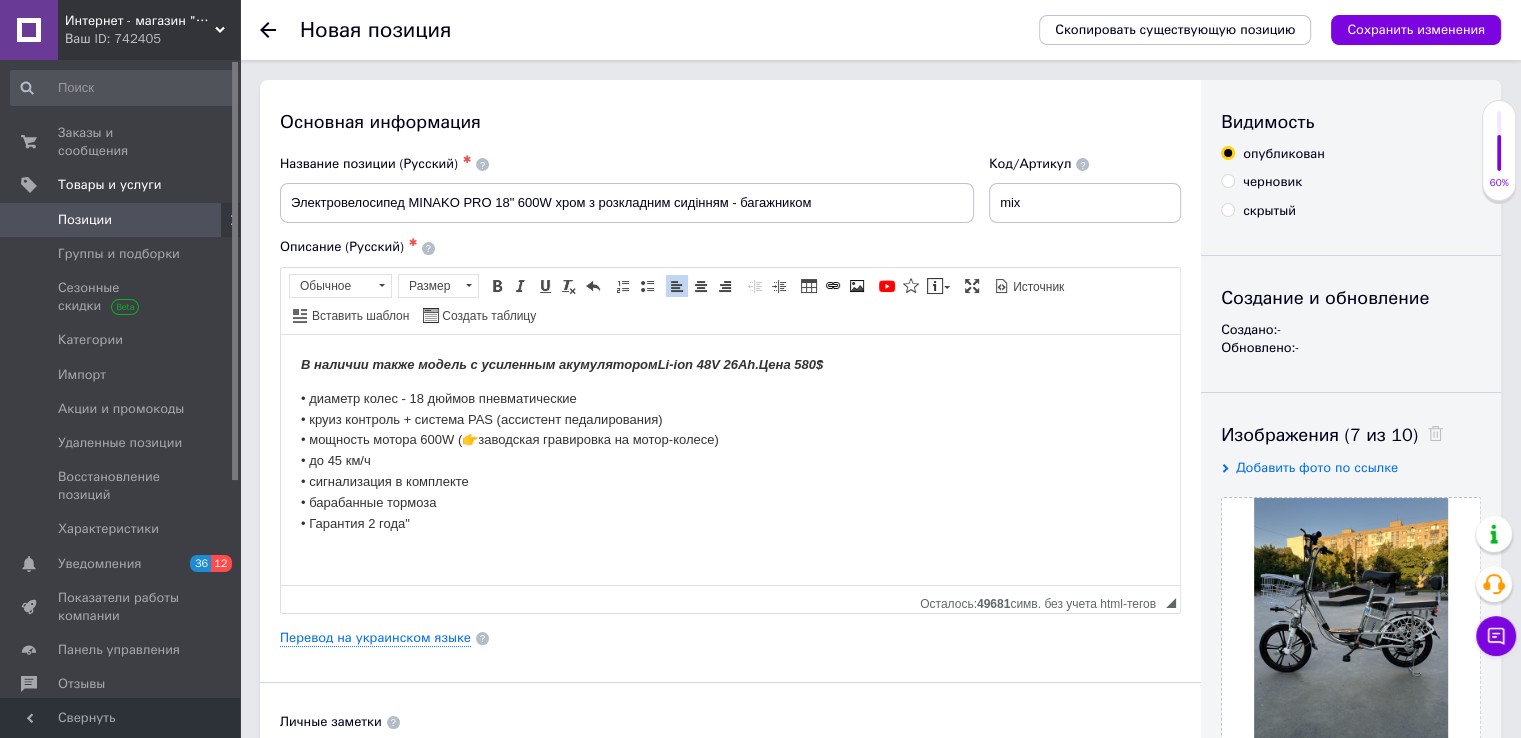 click on "• диаметр колес - 18 дюймов пневматические • круиз контроль + система PAS (ассистент педалирования) • мощность мотора 600W (👉заводская гравировка на мотор-колесе) • до 45 км/ч • сигнализация в комплекте • барабанные тормоза • Гарантия 2 года"" at bounding box center [730, 461] 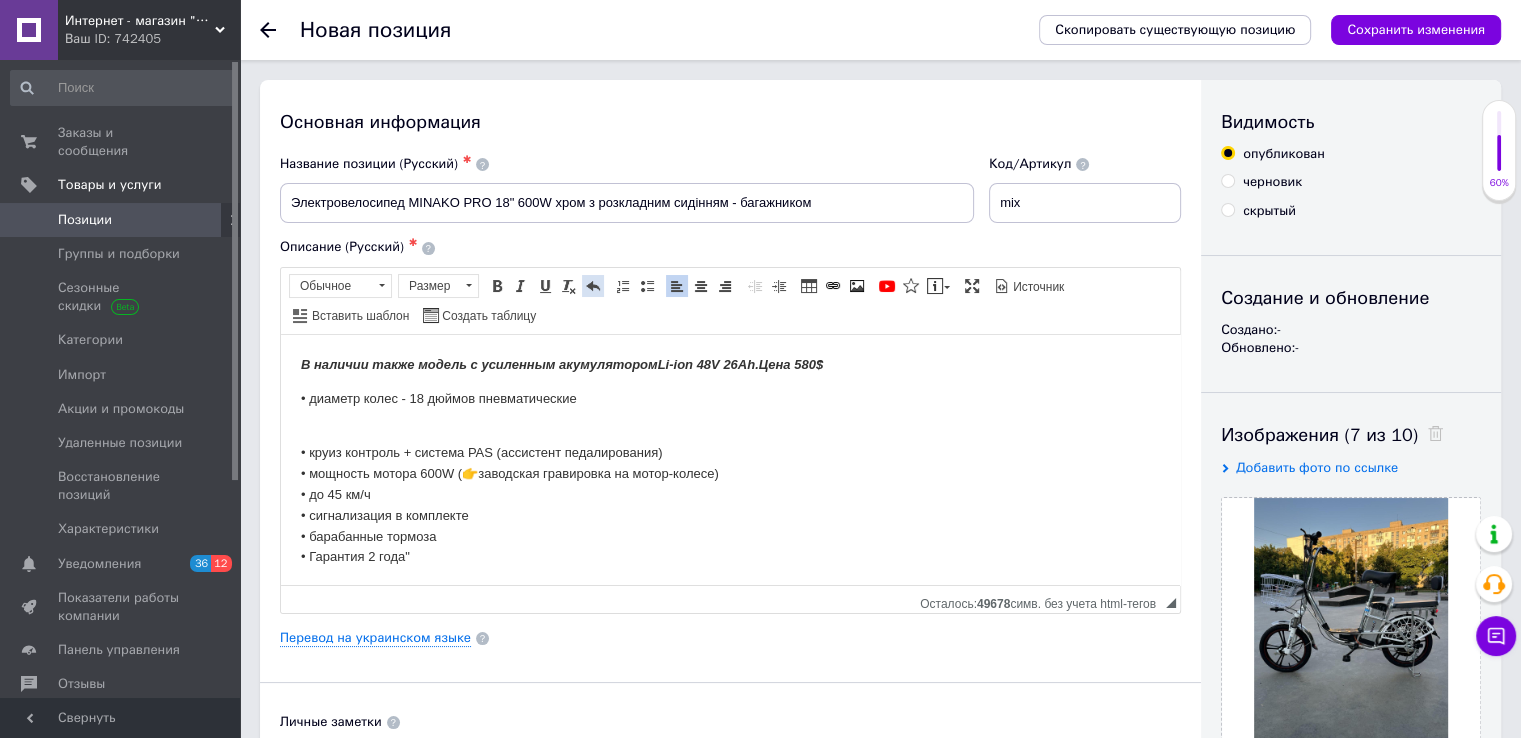 click on "Отменить  Комбинация клавиш Ctrl+Z" at bounding box center [593, 286] 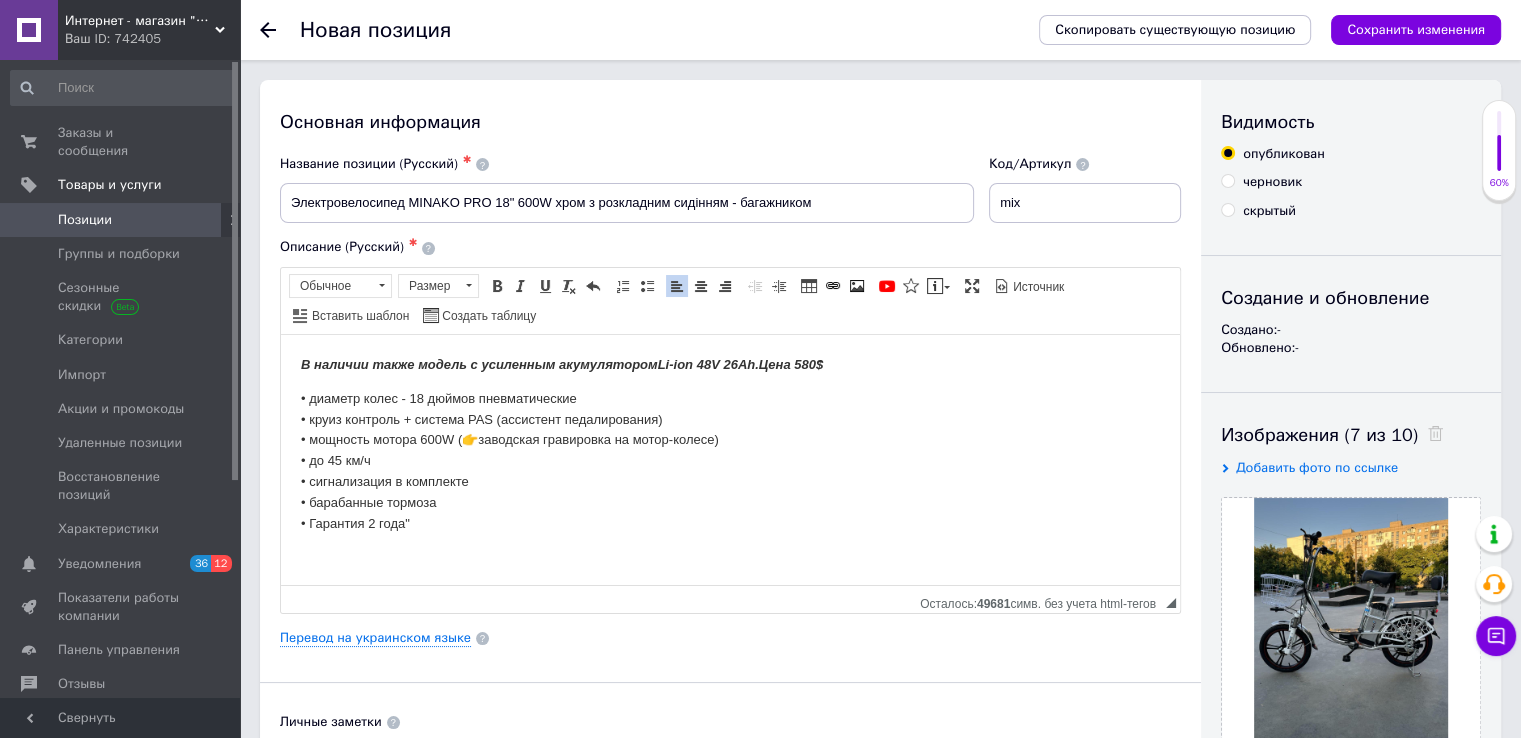 click on "• диаметр колес - 18 дюймов пневматические • круиз контроль + система PAS (ассистент педалирования) • мощность мотора 600W (👉заводская гравировка на мотор-колесе) • до 45 км/ч • сигнализация в комплекте • барабанные тормоза • Гарантия 2 года"" at bounding box center [730, 461] 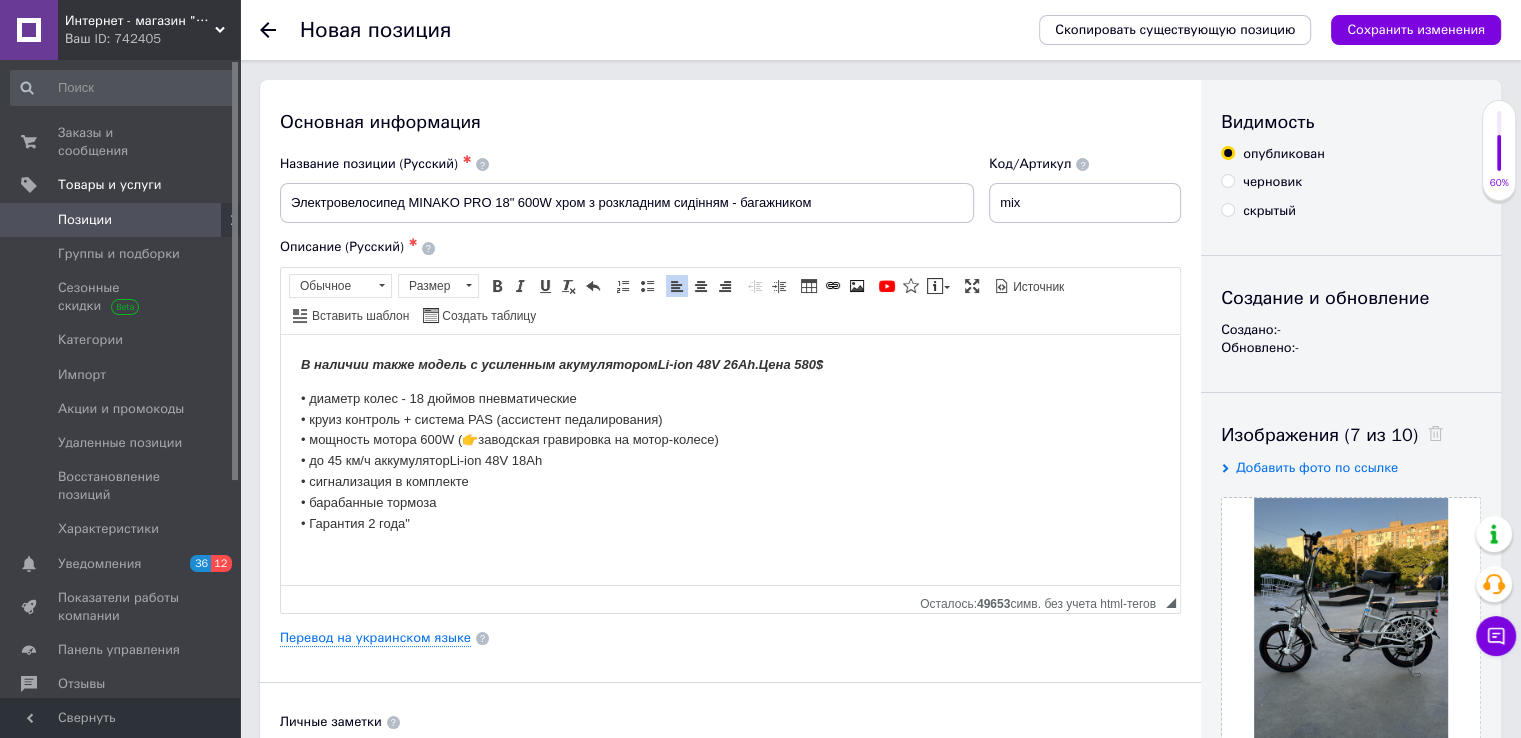 click on "• диаметр колес - 18 дюймов пневматические • круиз контроль + система PAS (ассистент педалирования) • мощность мотора 600W (👉заводская гравировка на мотор-колесе) • до 45 км/ч аккумулятор  Li-ion 48V 18Ah • сигнализация в комплекте • барабанные тормоза • Гарантия 2 года"" at bounding box center (730, 461) 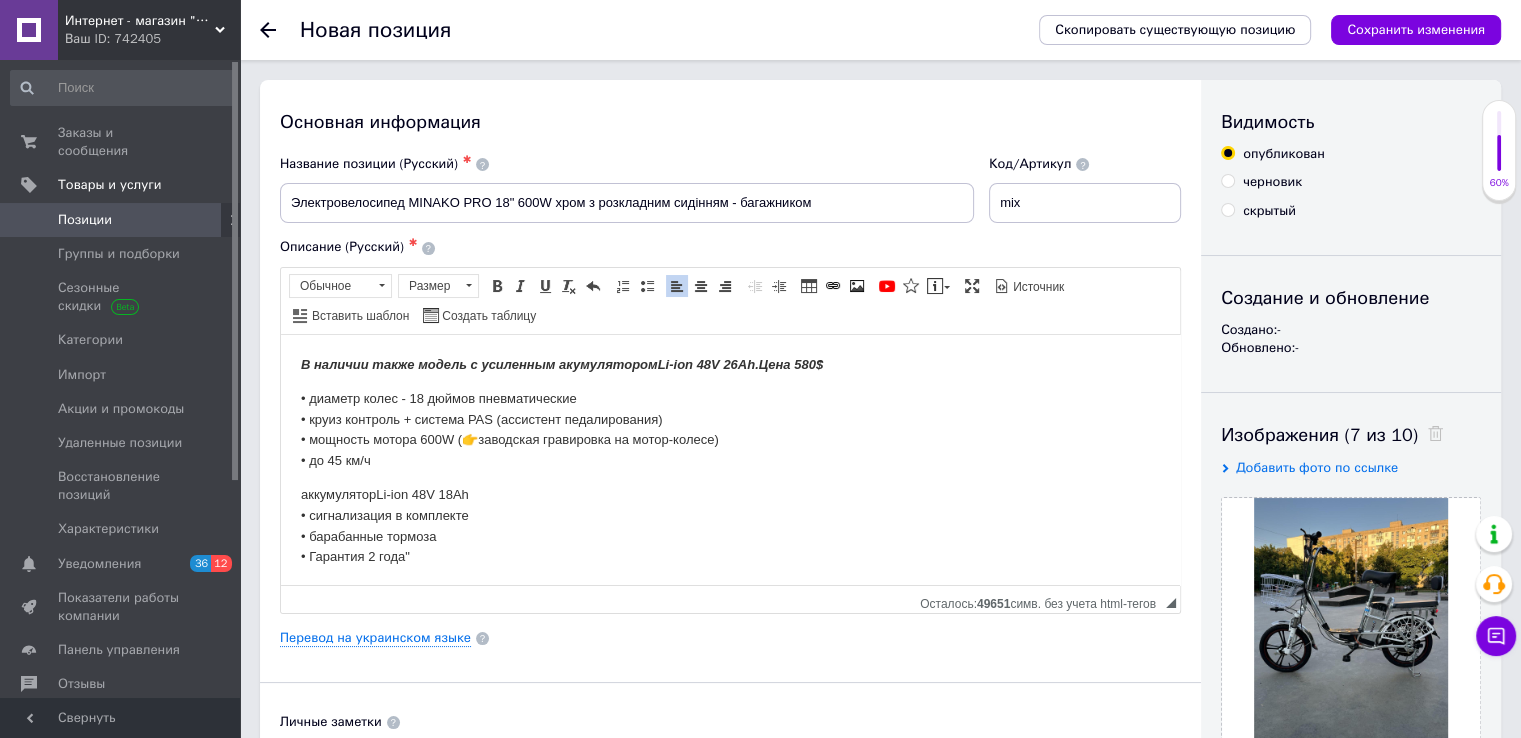 scroll, scrollTop: 356, scrollLeft: 0, axis: vertical 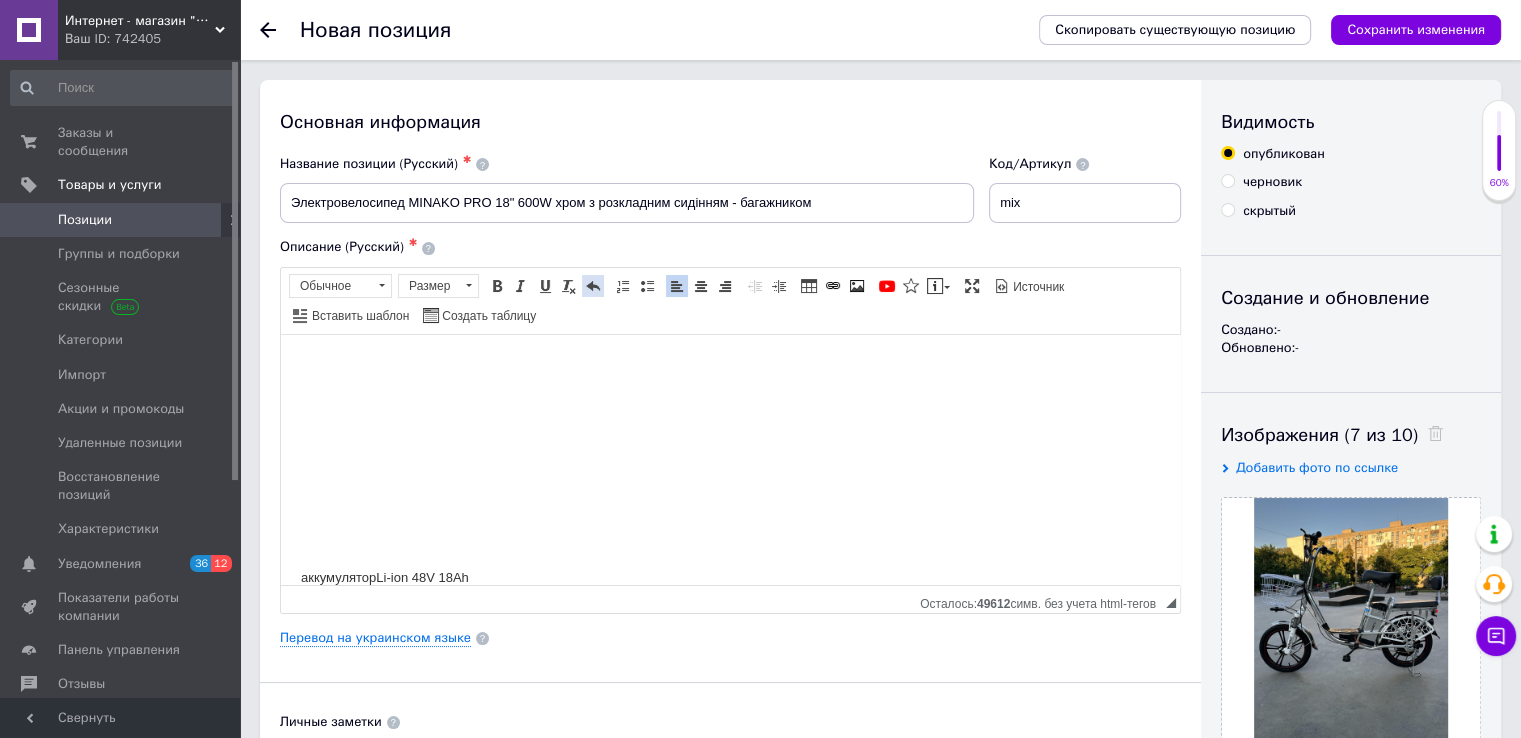 click at bounding box center [593, 286] 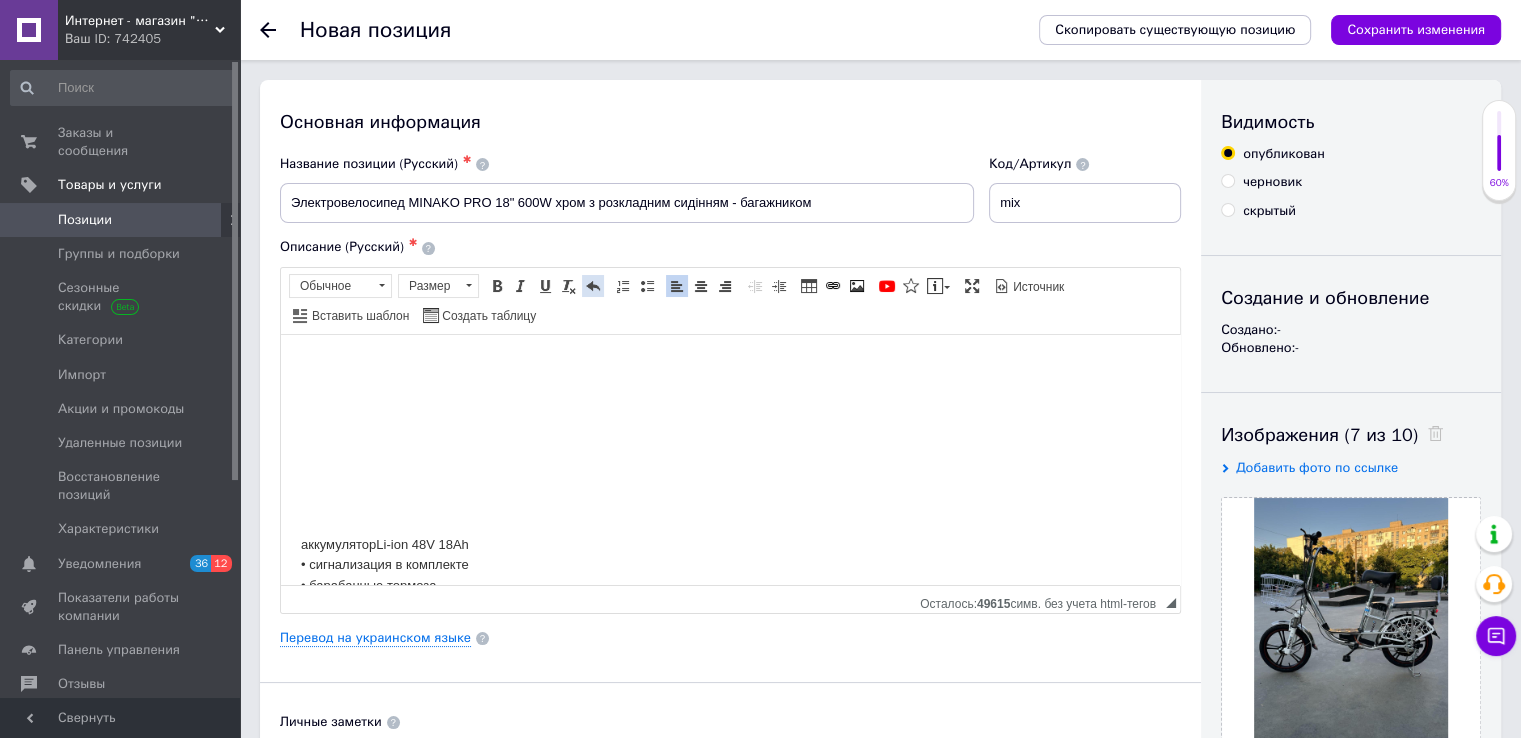 click at bounding box center (593, 286) 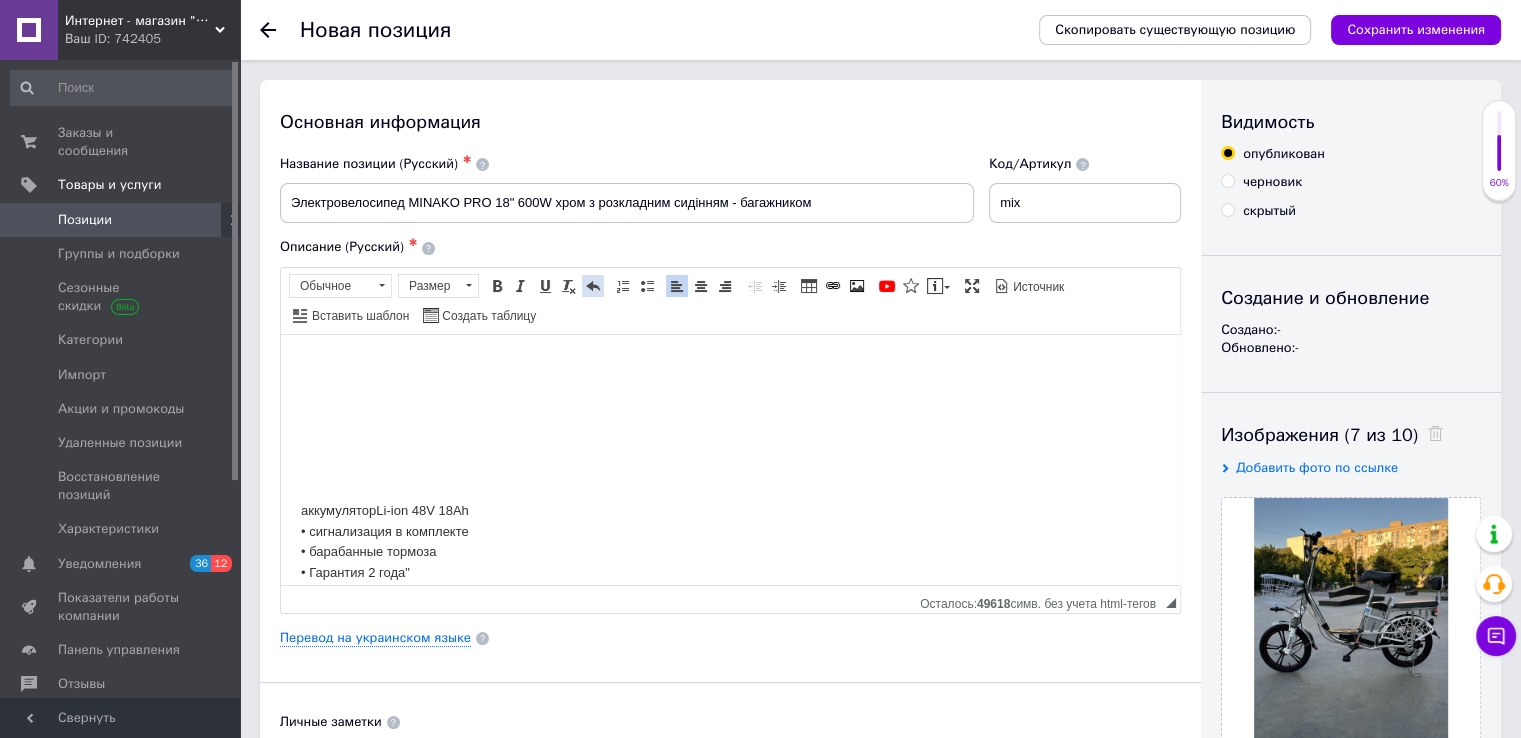 click at bounding box center [593, 286] 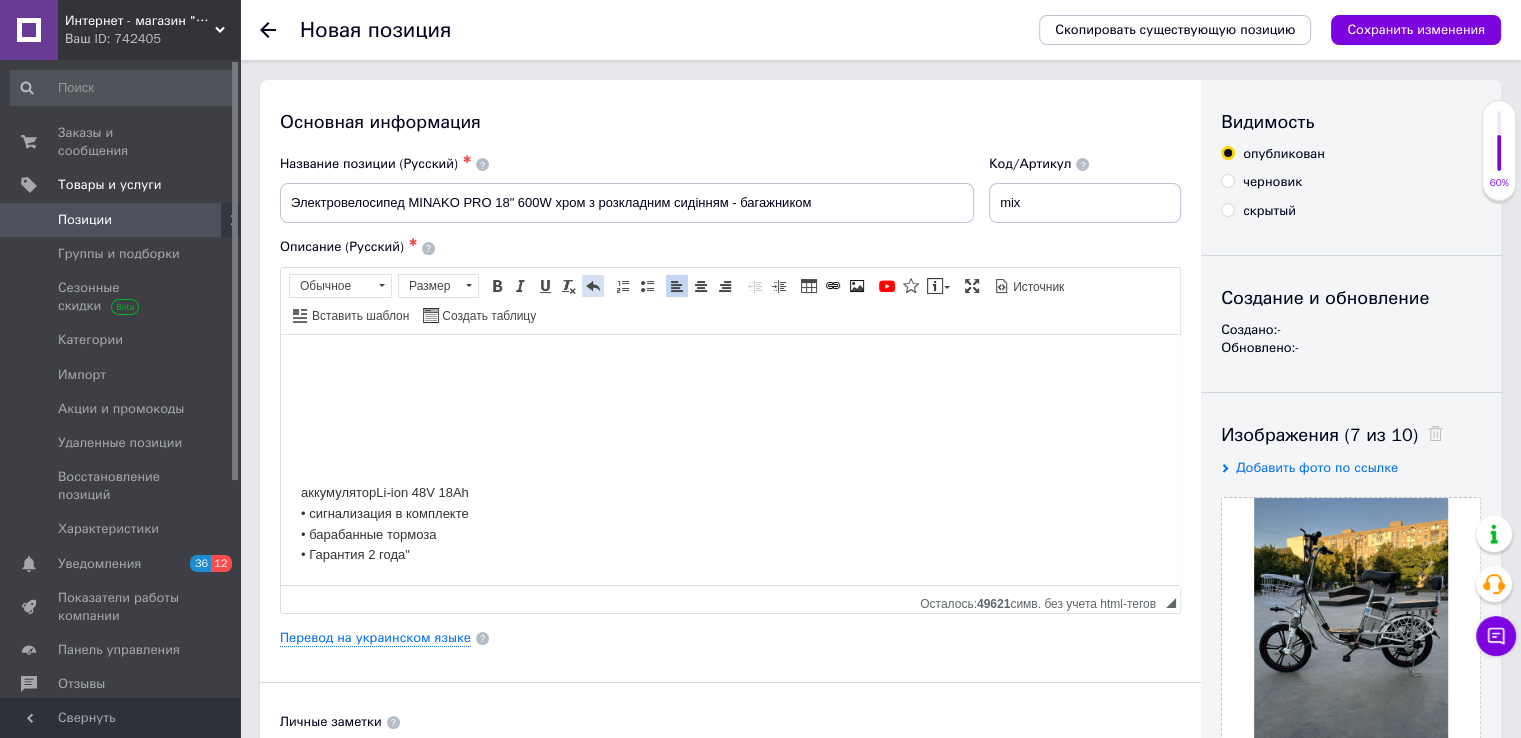 click at bounding box center [593, 286] 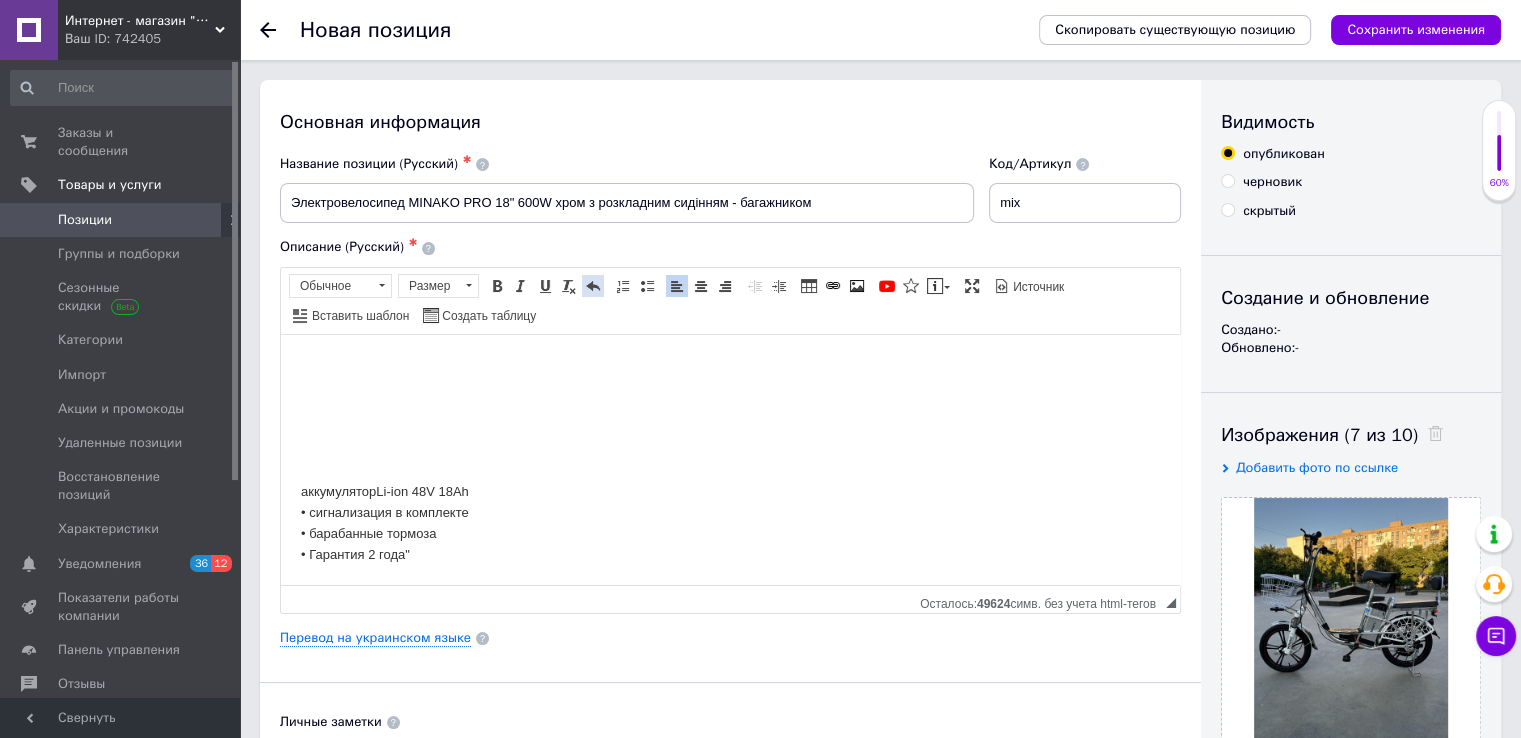 click at bounding box center (593, 286) 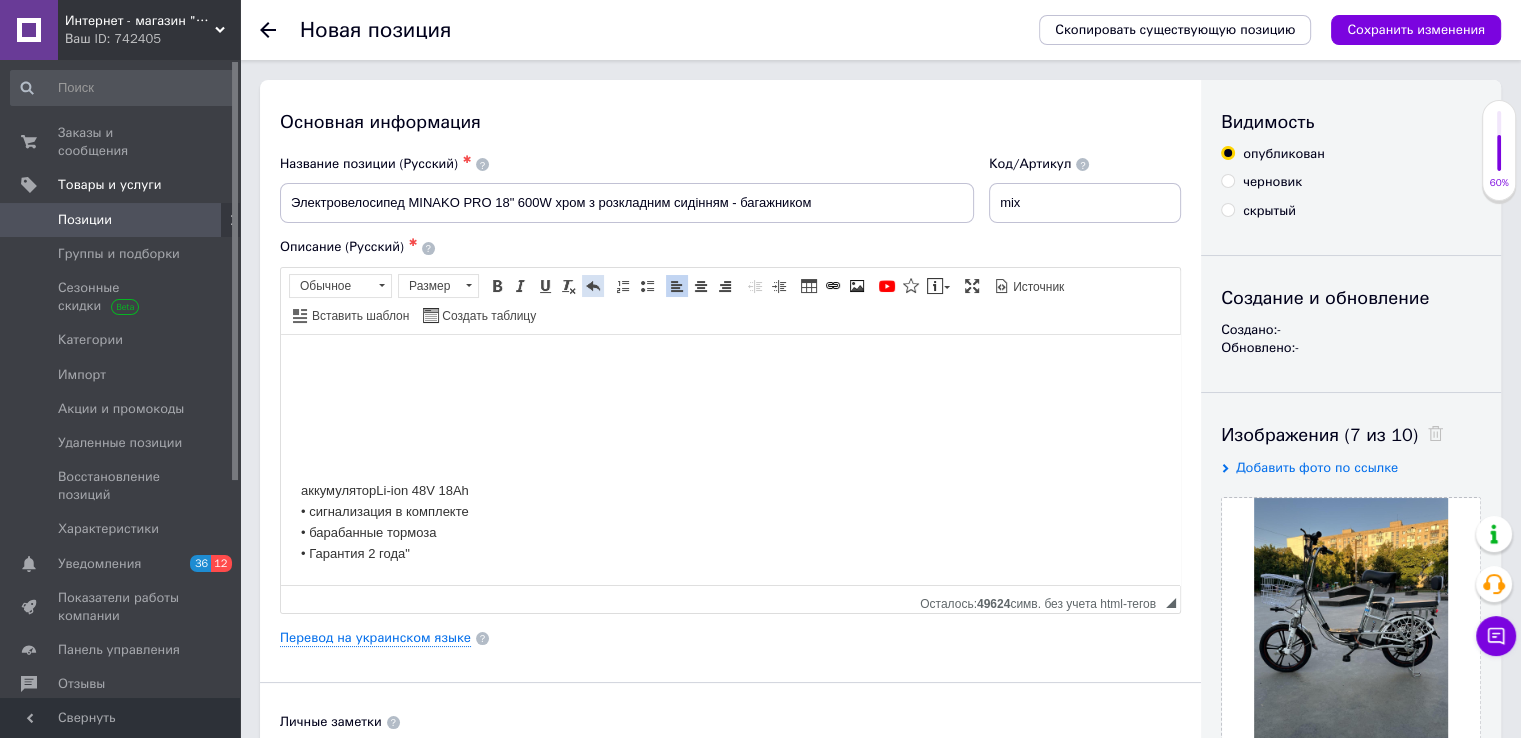 scroll, scrollTop: 273, scrollLeft: 0, axis: vertical 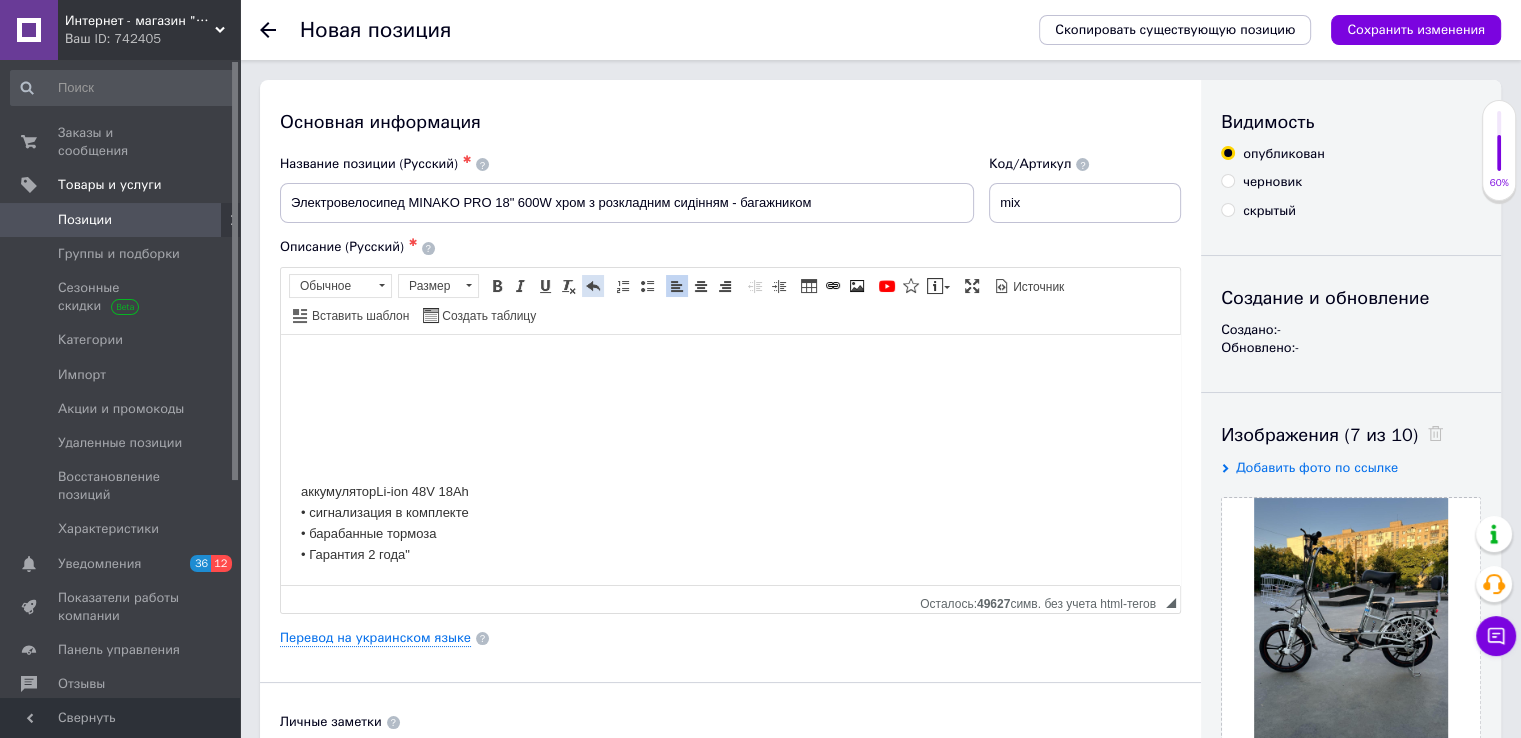 click at bounding box center (593, 286) 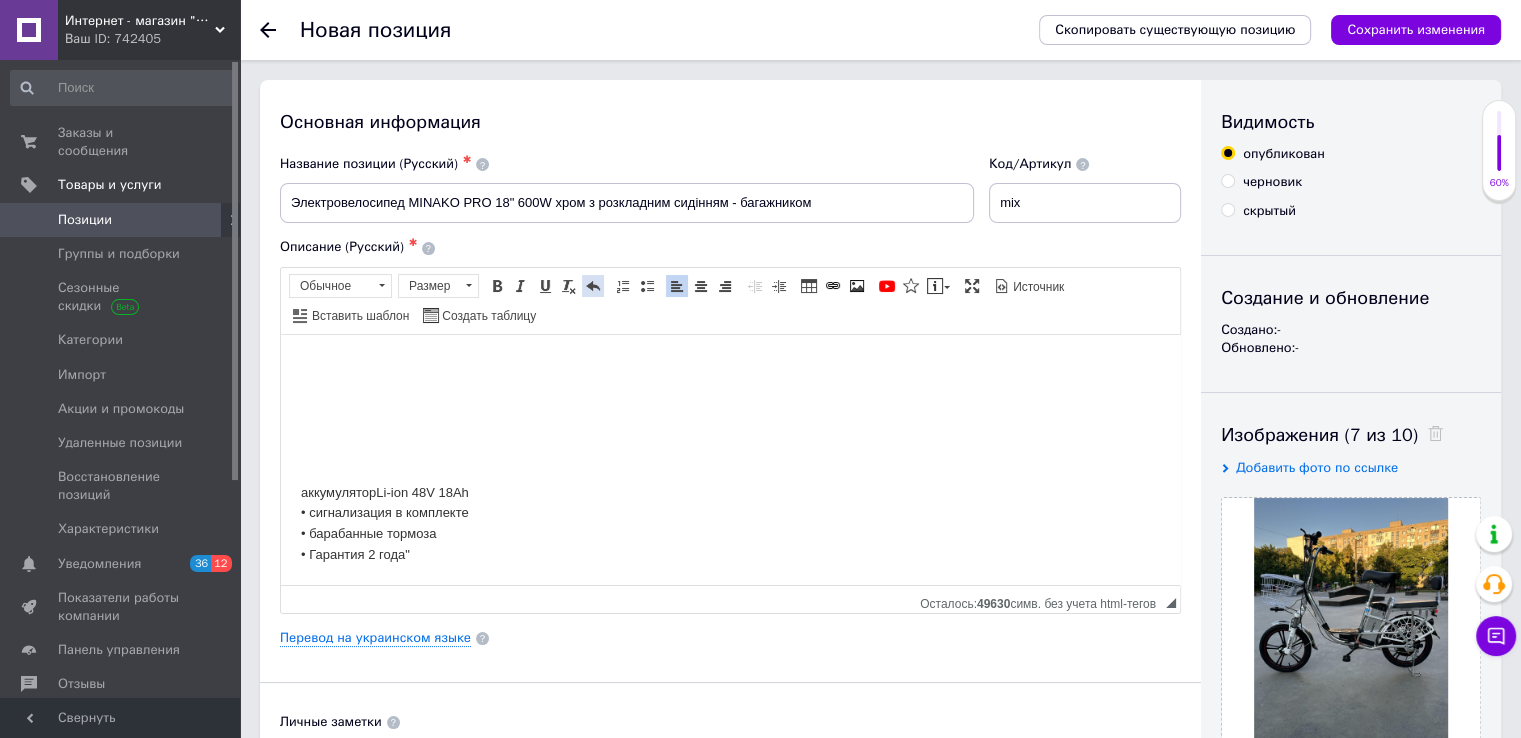 click at bounding box center (593, 286) 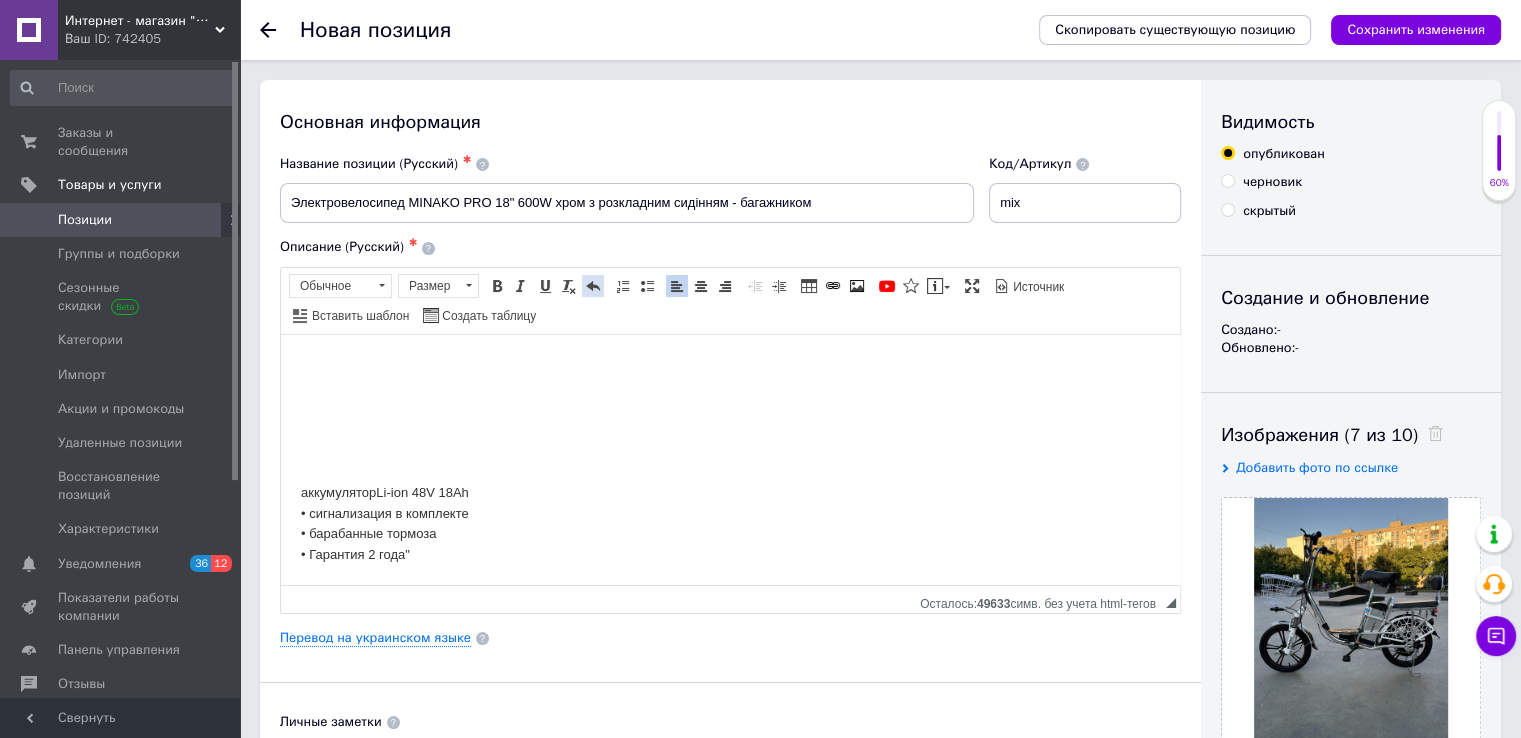 click at bounding box center [593, 286] 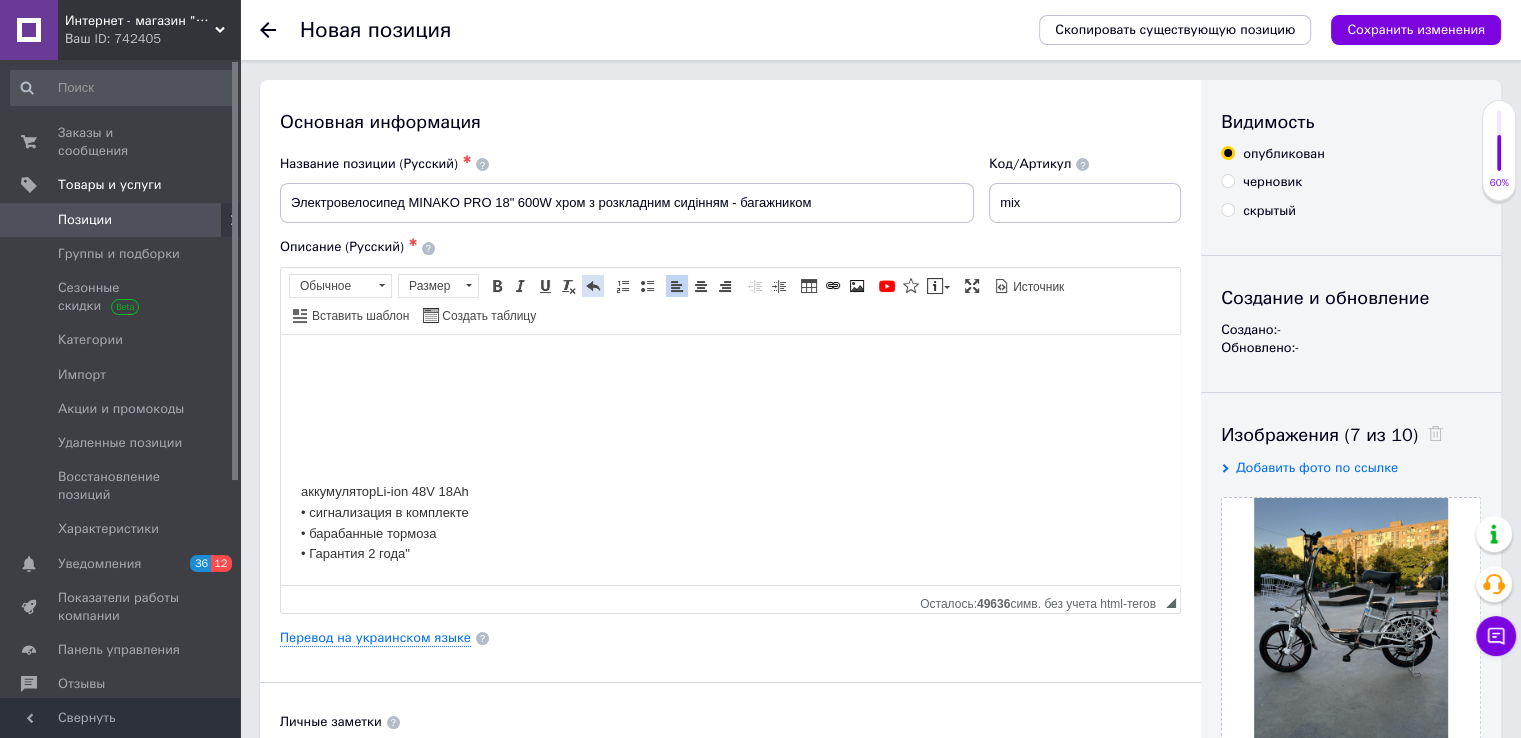 click at bounding box center (593, 286) 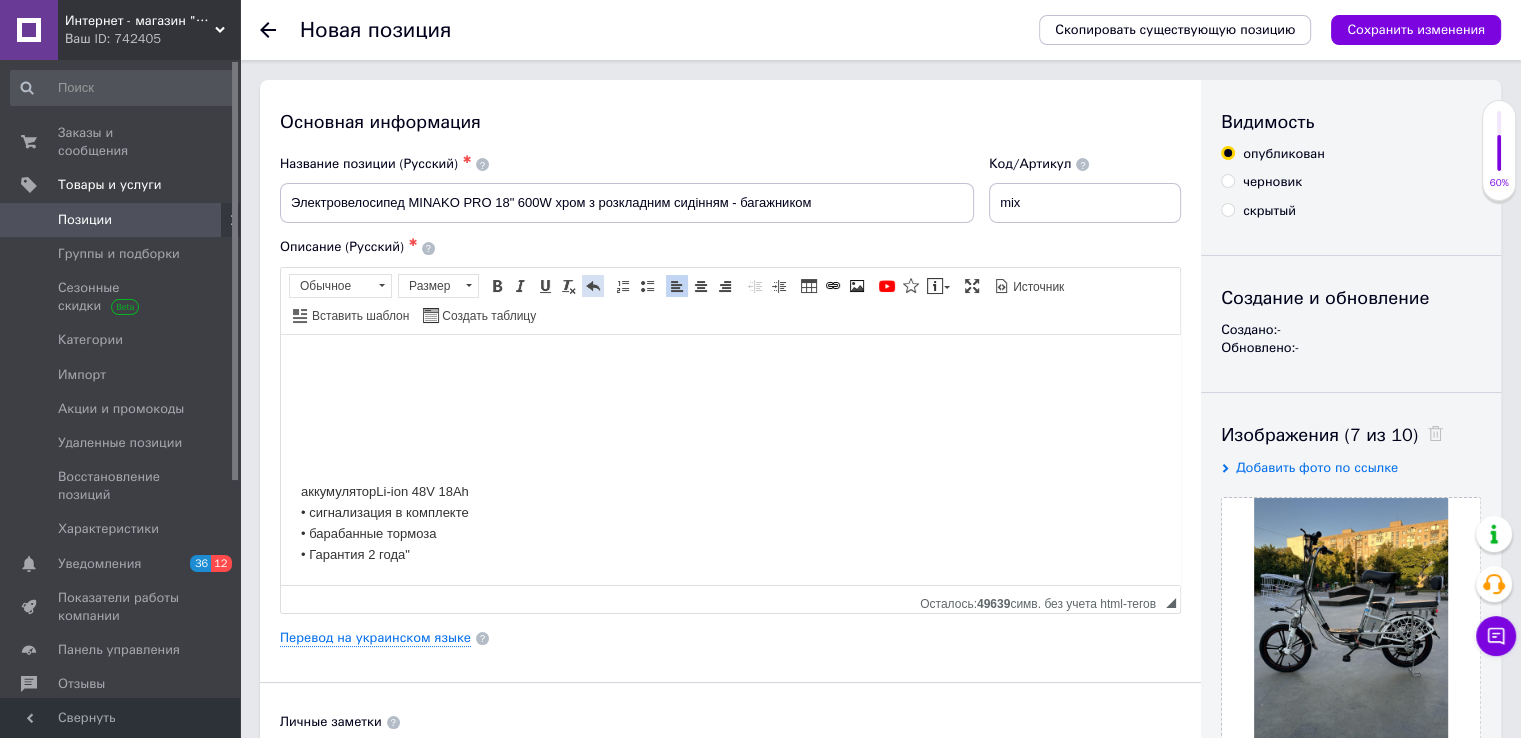 click at bounding box center [593, 286] 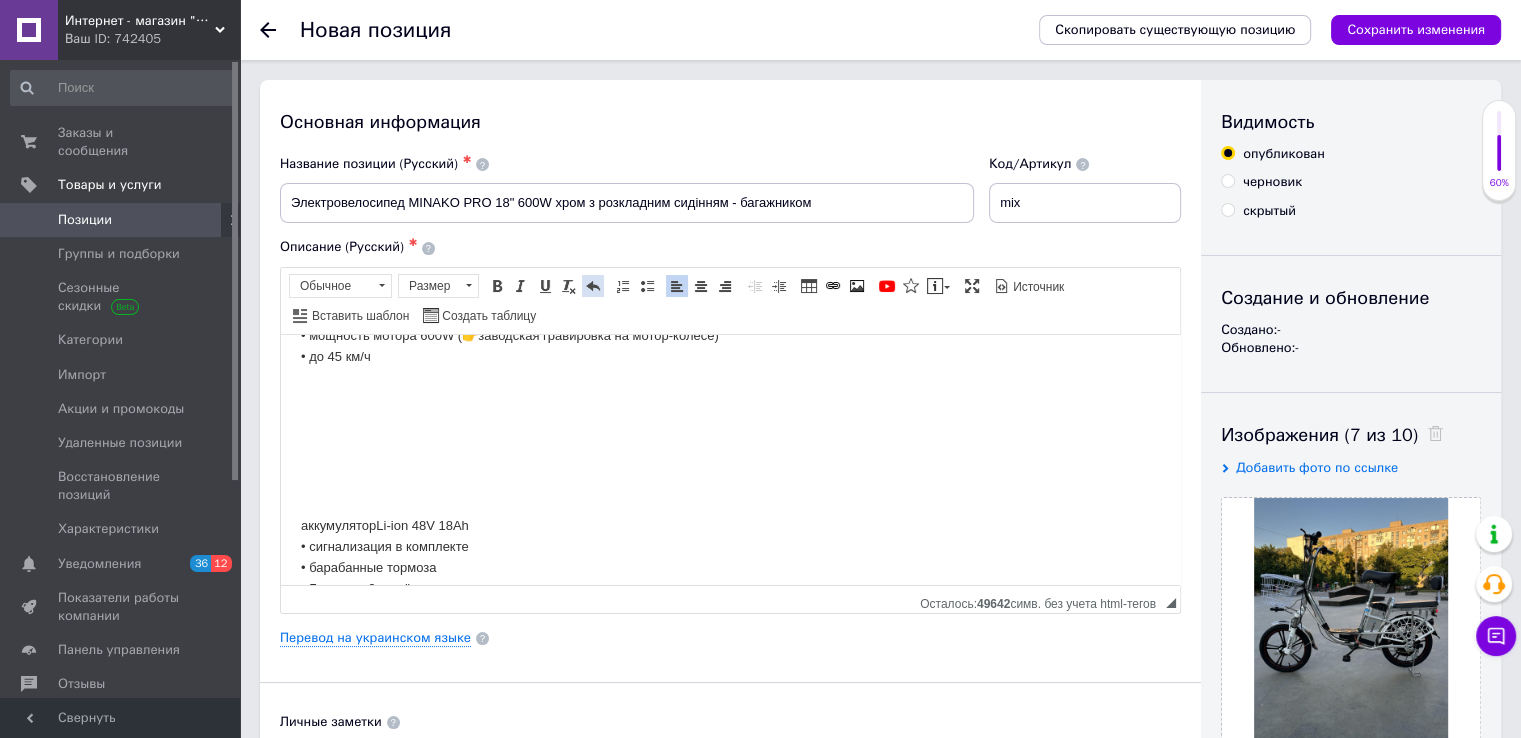 click at bounding box center (593, 286) 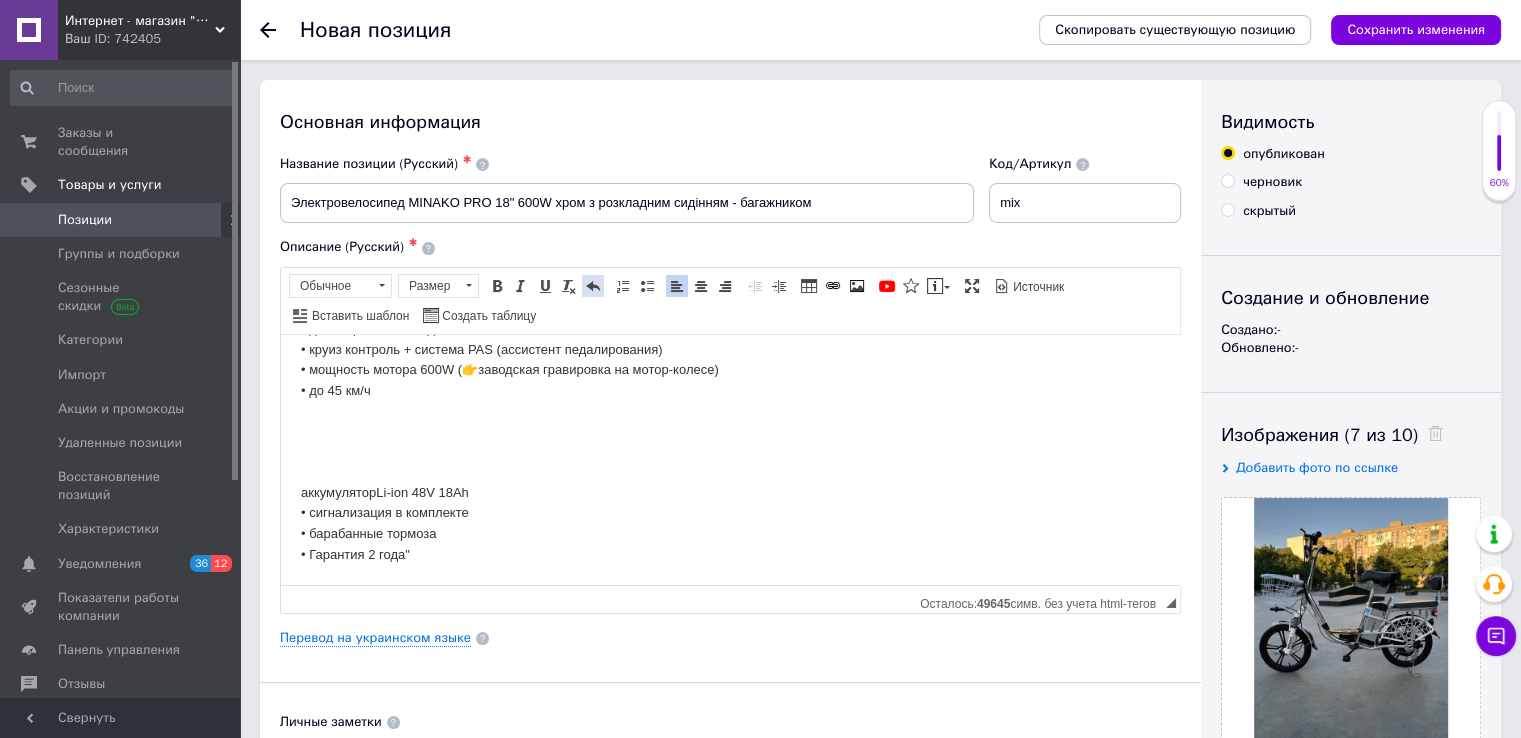 click at bounding box center [593, 286] 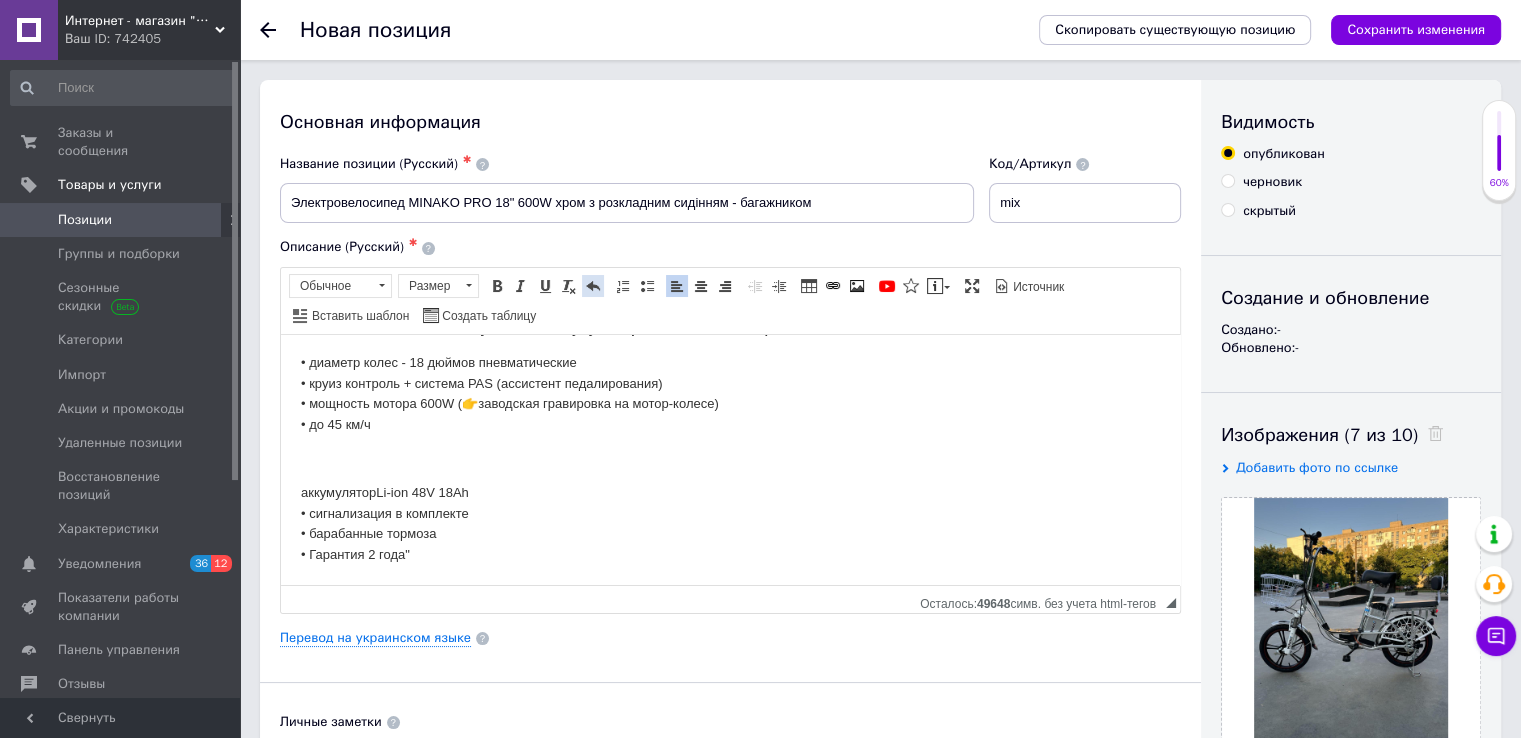 click at bounding box center (593, 286) 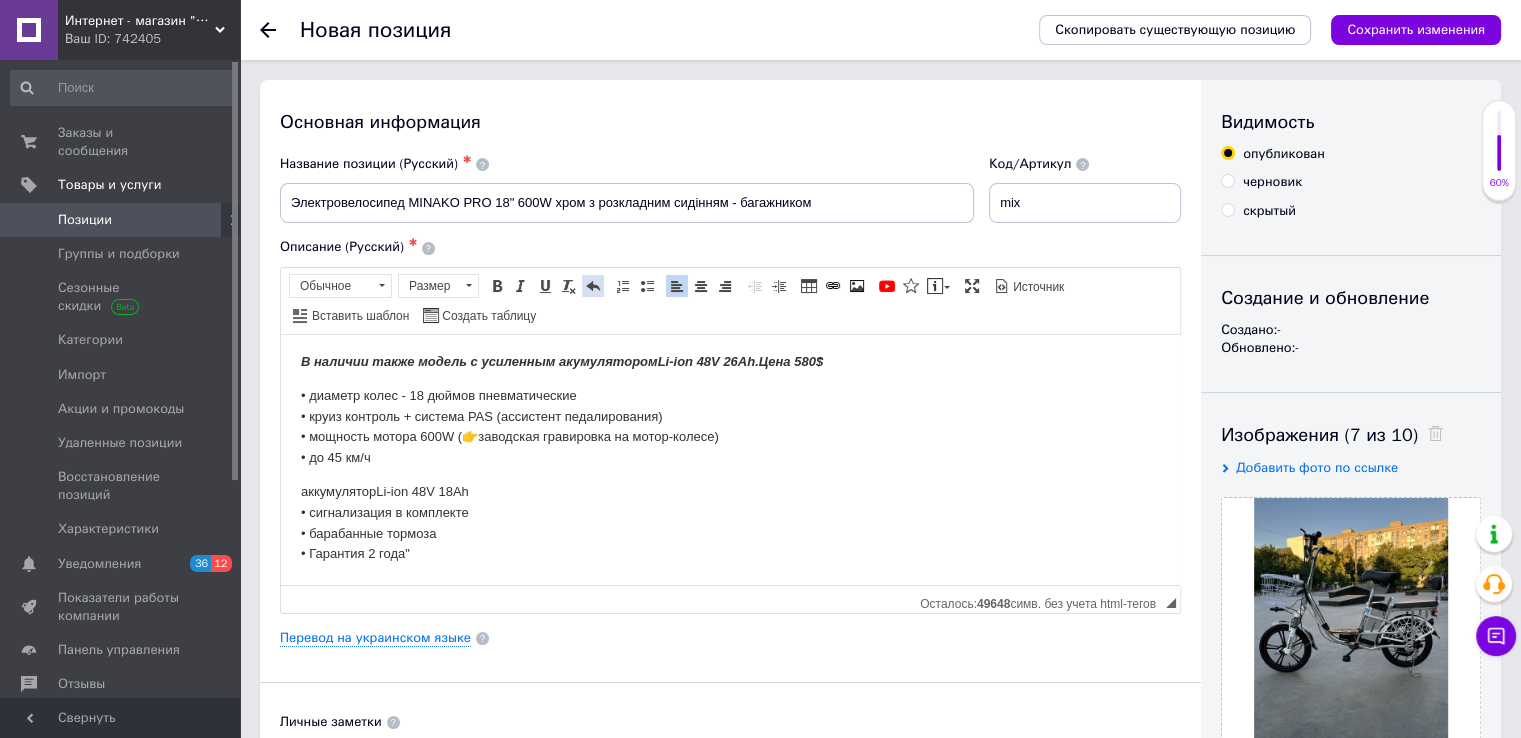 scroll, scrollTop: 3, scrollLeft: 0, axis: vertical 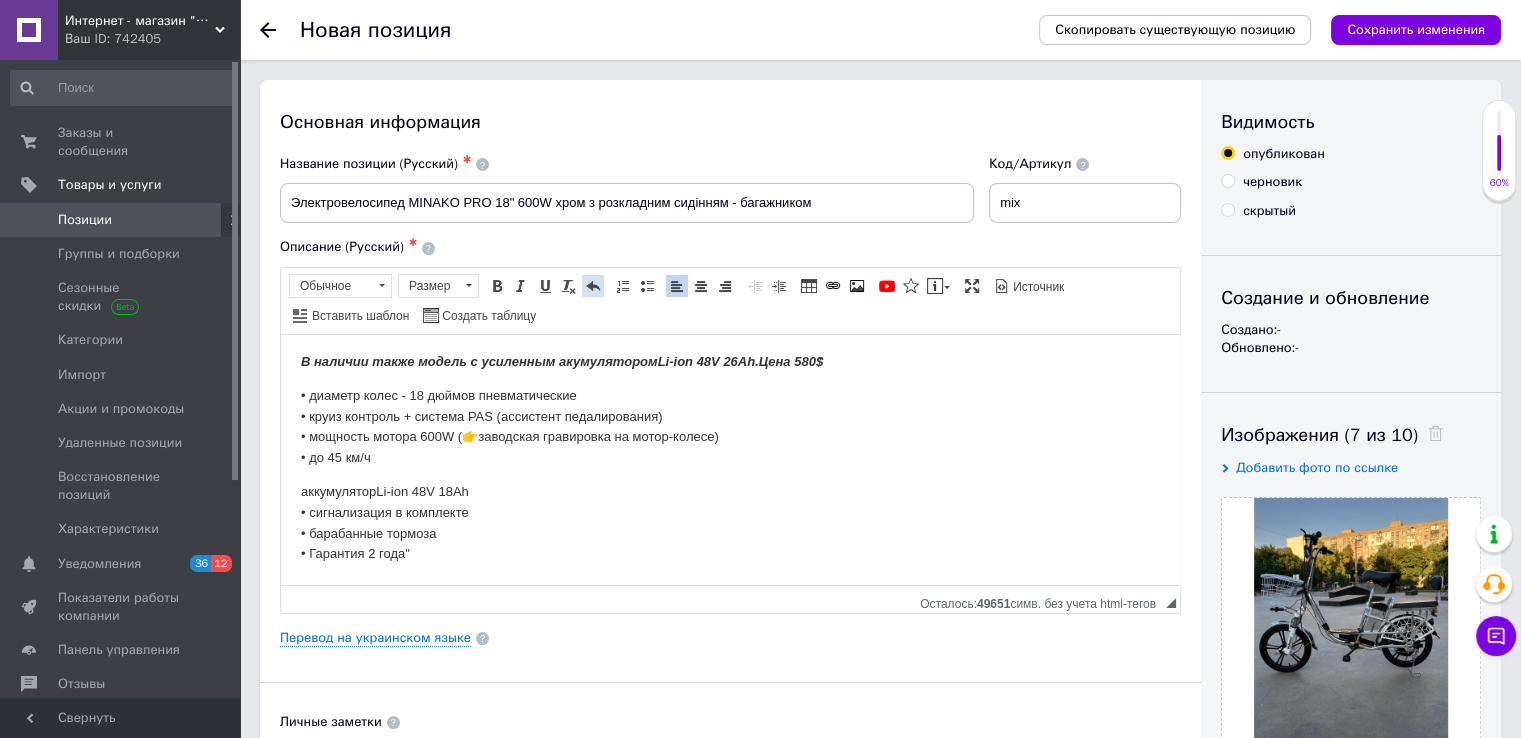 click at bounding box center [593, 286] 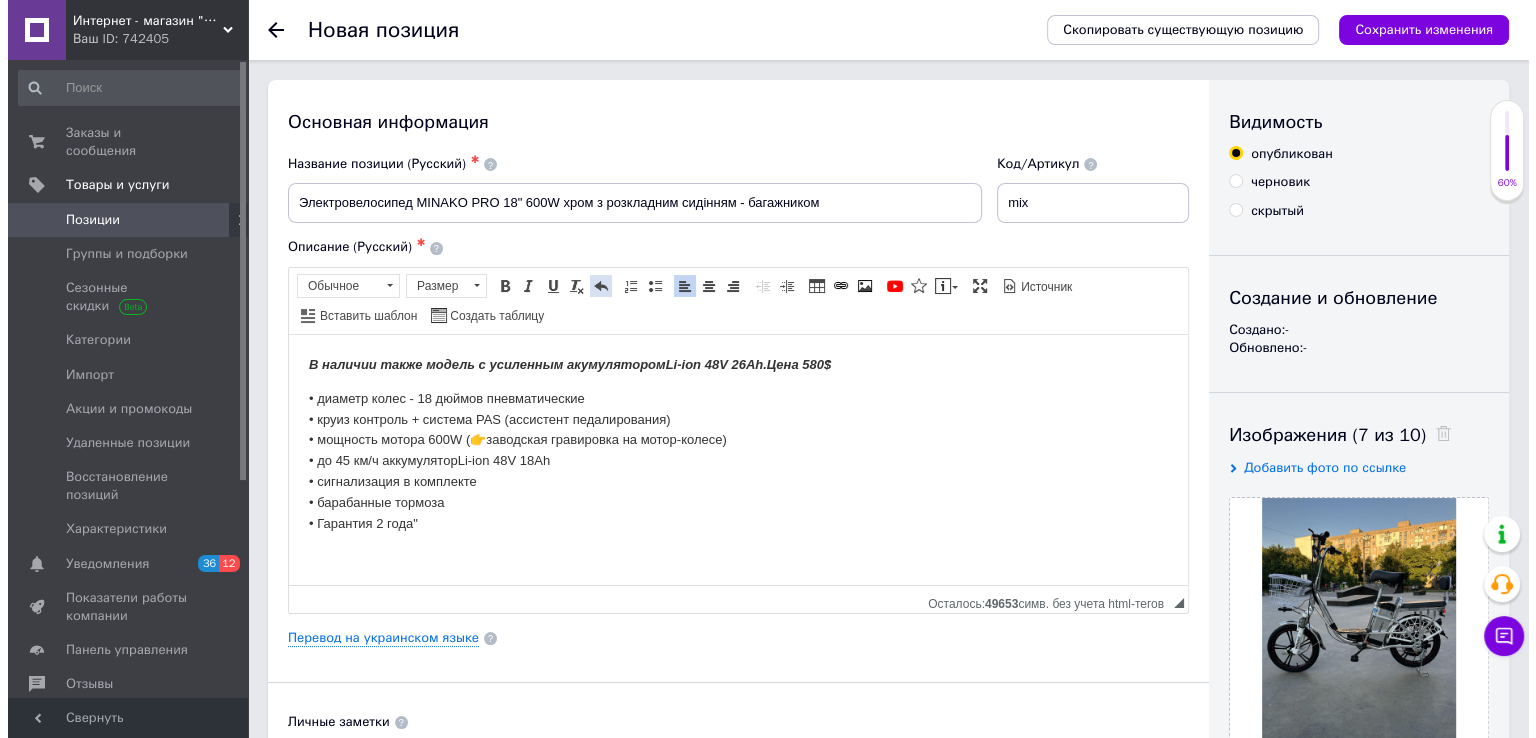 scroll, scrollTop: 0, scrollLeft: 0, axis: both 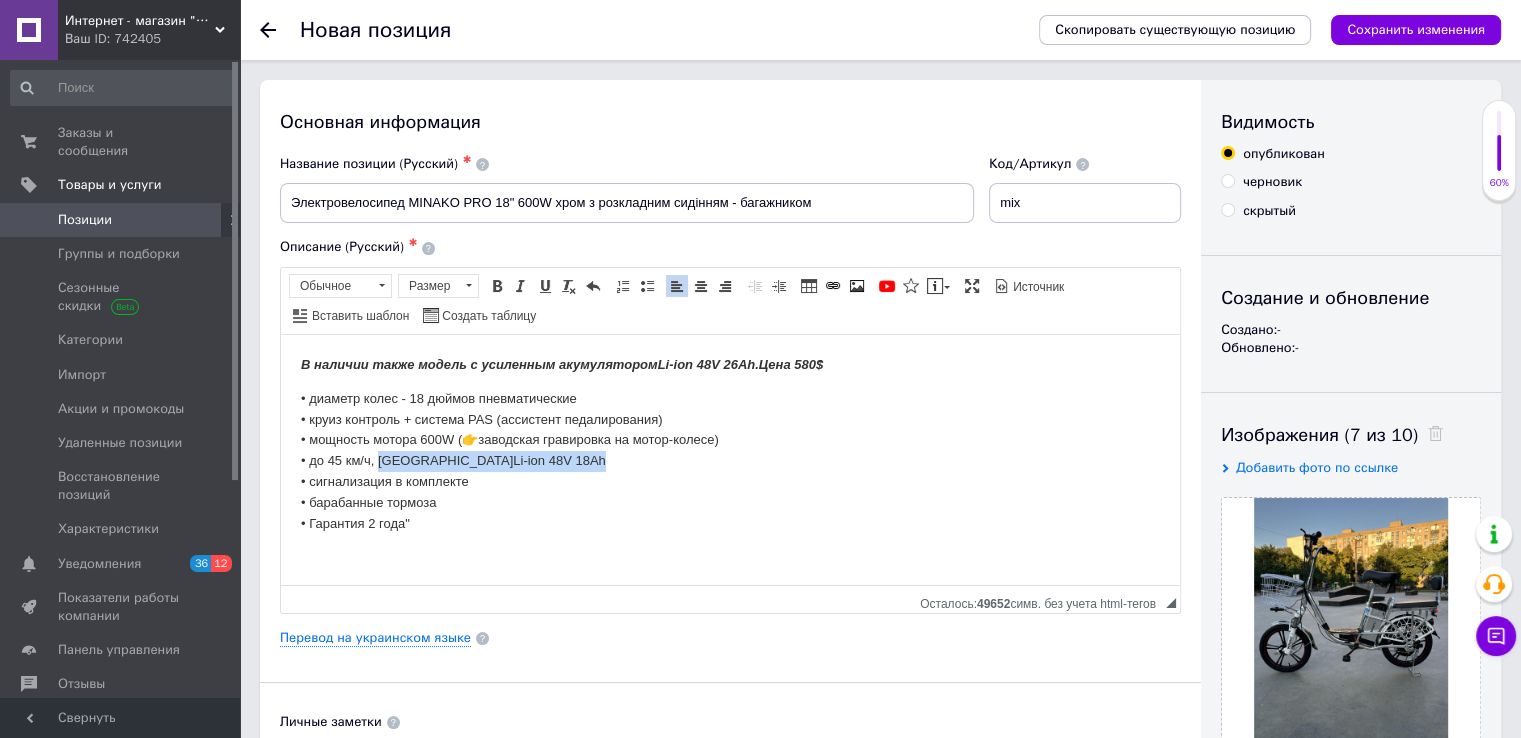 drag, startPoint x: 551, startPoint y: 461, endPoint x: 379, endPoint y: 468, distance: 172.14238 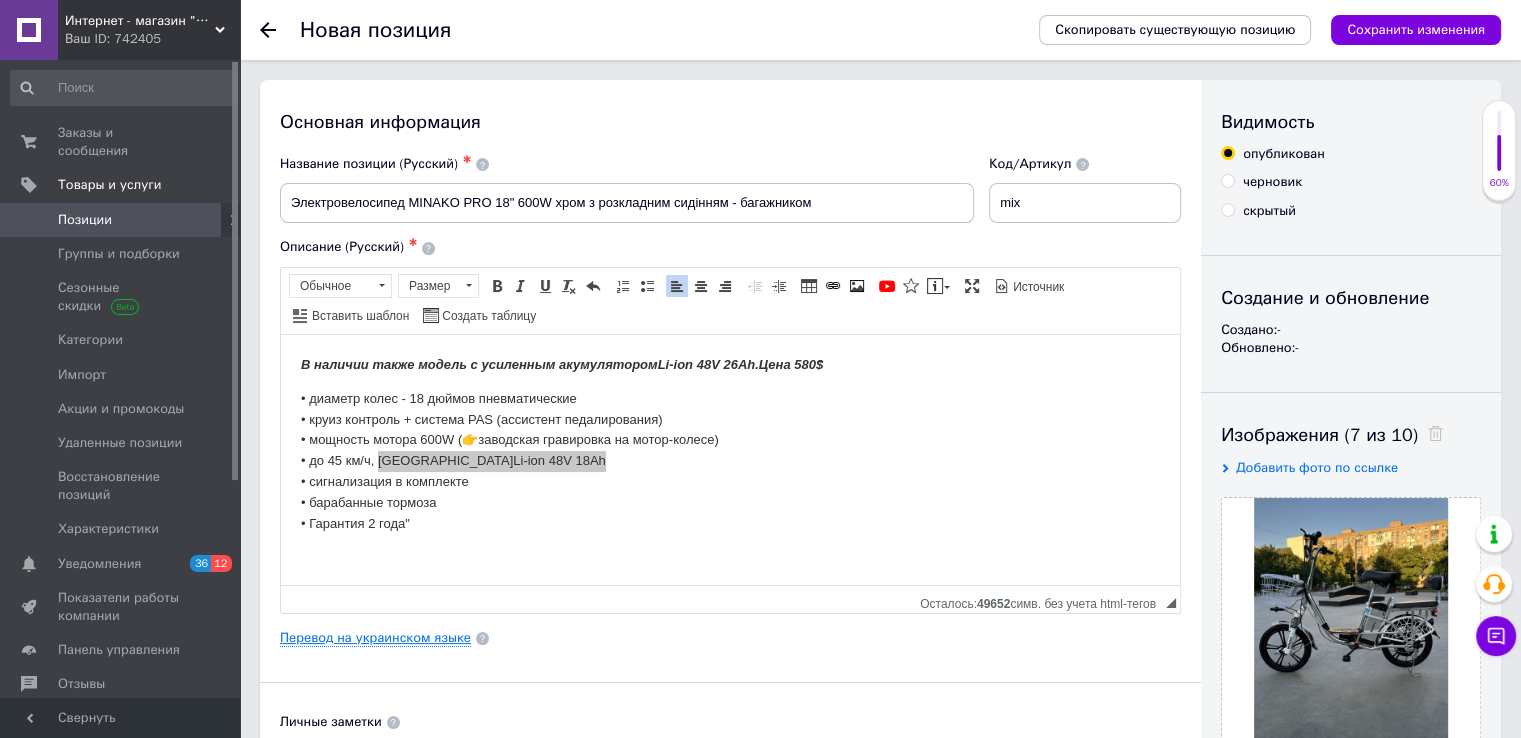 click on "Перевод на украинском языке" at bounding box center [375, 638] 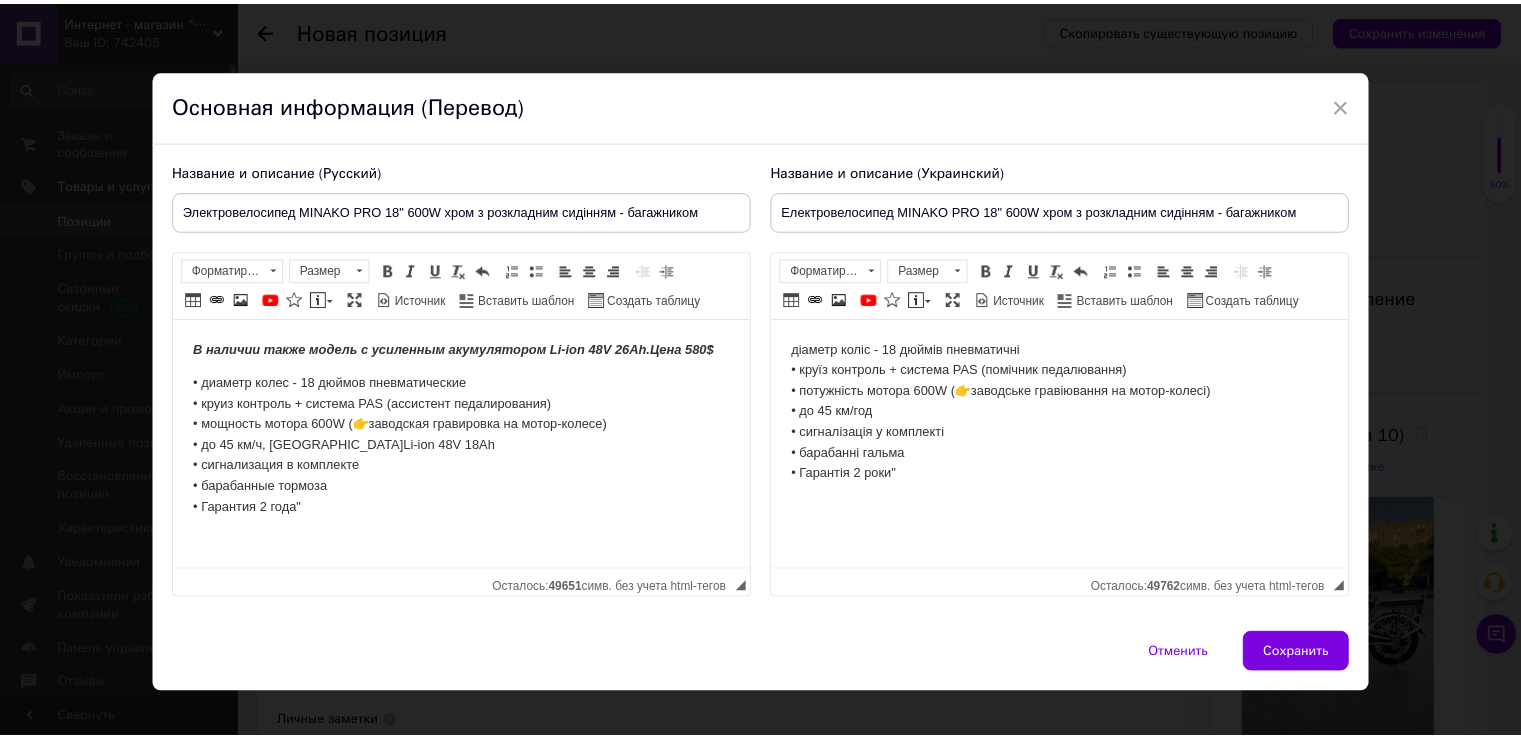 scroll, scrollTop: 0, scrollLeft: 0, axis: both 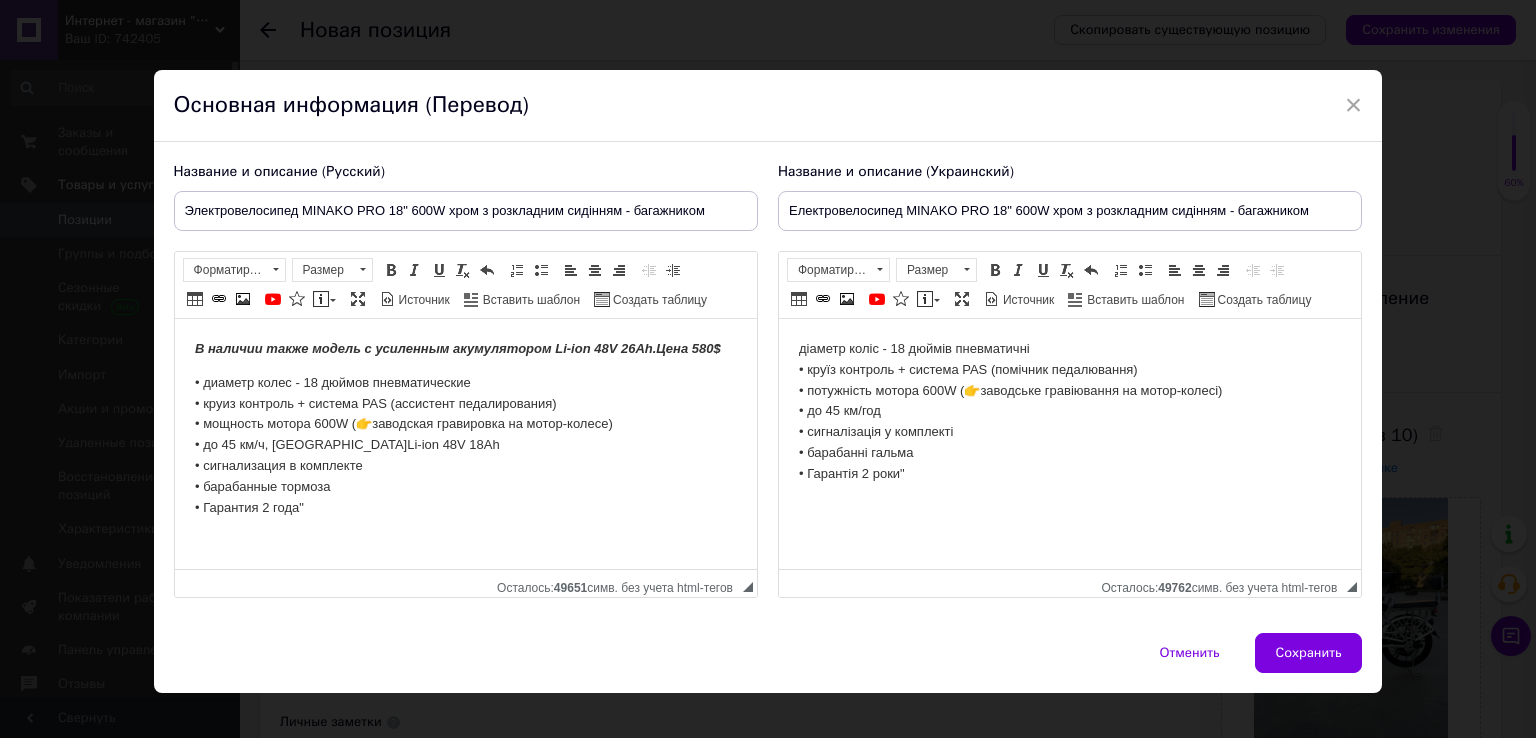 click on "діаметр коліс - 18 дюймів пневматичні • круїз контроль + система PAS (помічник педалювання) • потужність мотора 600W (👉заводське гравіювання на мотор-колесі) • до 45 км/год • сигналізація у комплекті • барабанні гальма • Гарантія 2 роки"" at bounding box center [1069, 412] 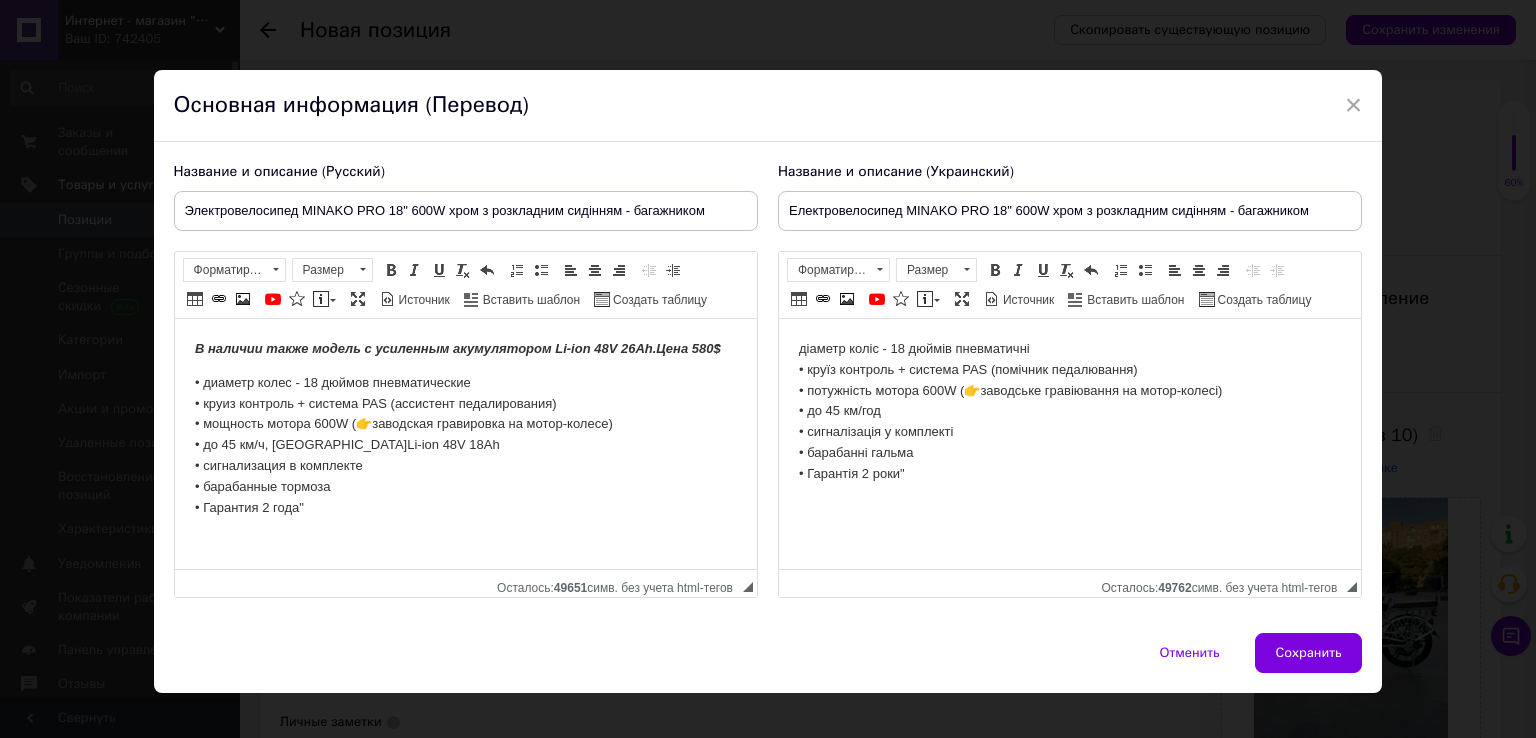 type 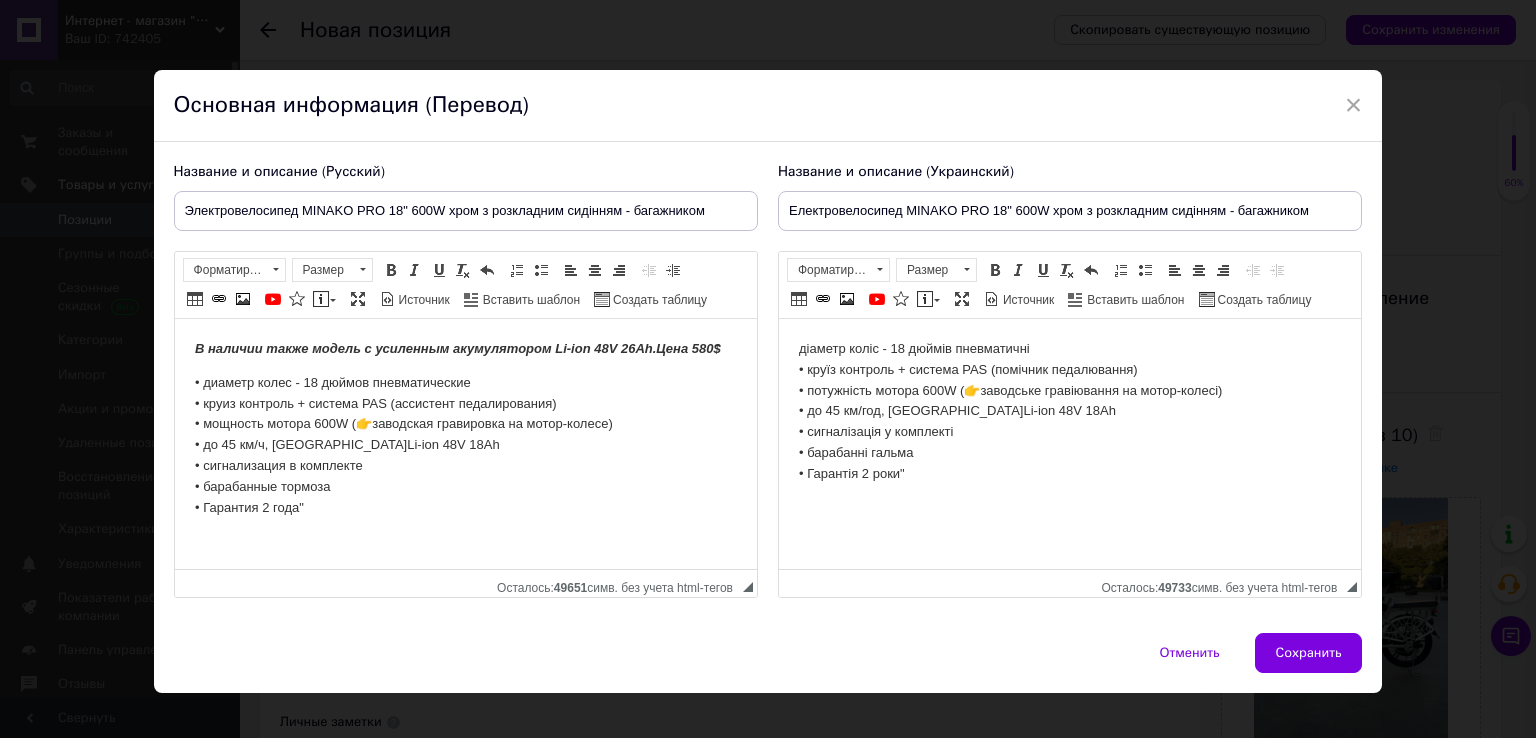 click on "діаметр коліс - 18 дюймів пневматичні • круїз контроль + система PAS (помічник педалювання) • потужність мотора 600W (👉заводське гравіювання на мотор-колесі) • до 45 км/год, аккумулятор  Li-ion 48V 18Ah • сигналізація у комплекті • барабанні гальма • Гарантія 2 роки"" at bounding box center (1069, 412) 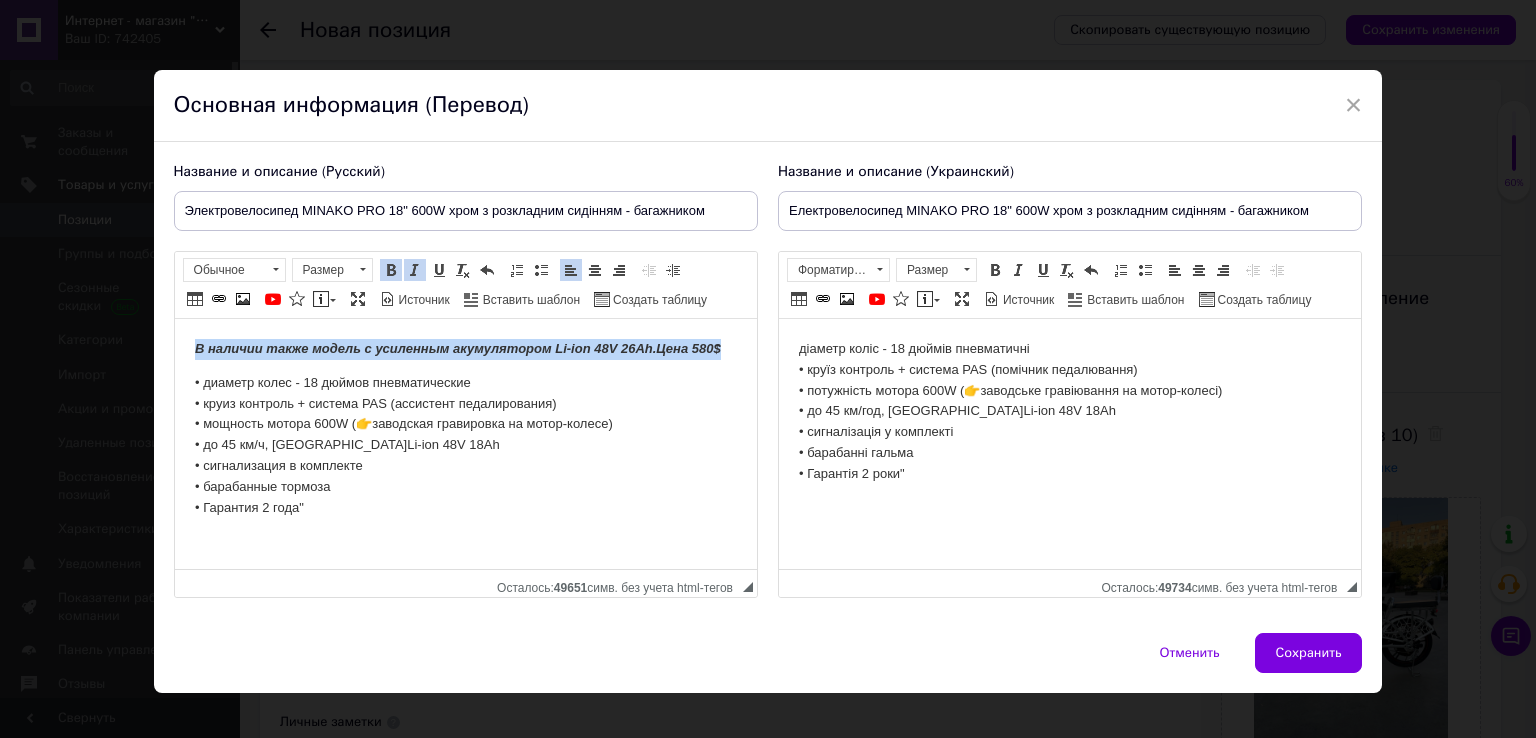 drag, startPoint x: 737, startPoint y: 348, endPoint x: 181, endPoint y: 347, distance: 556.0009 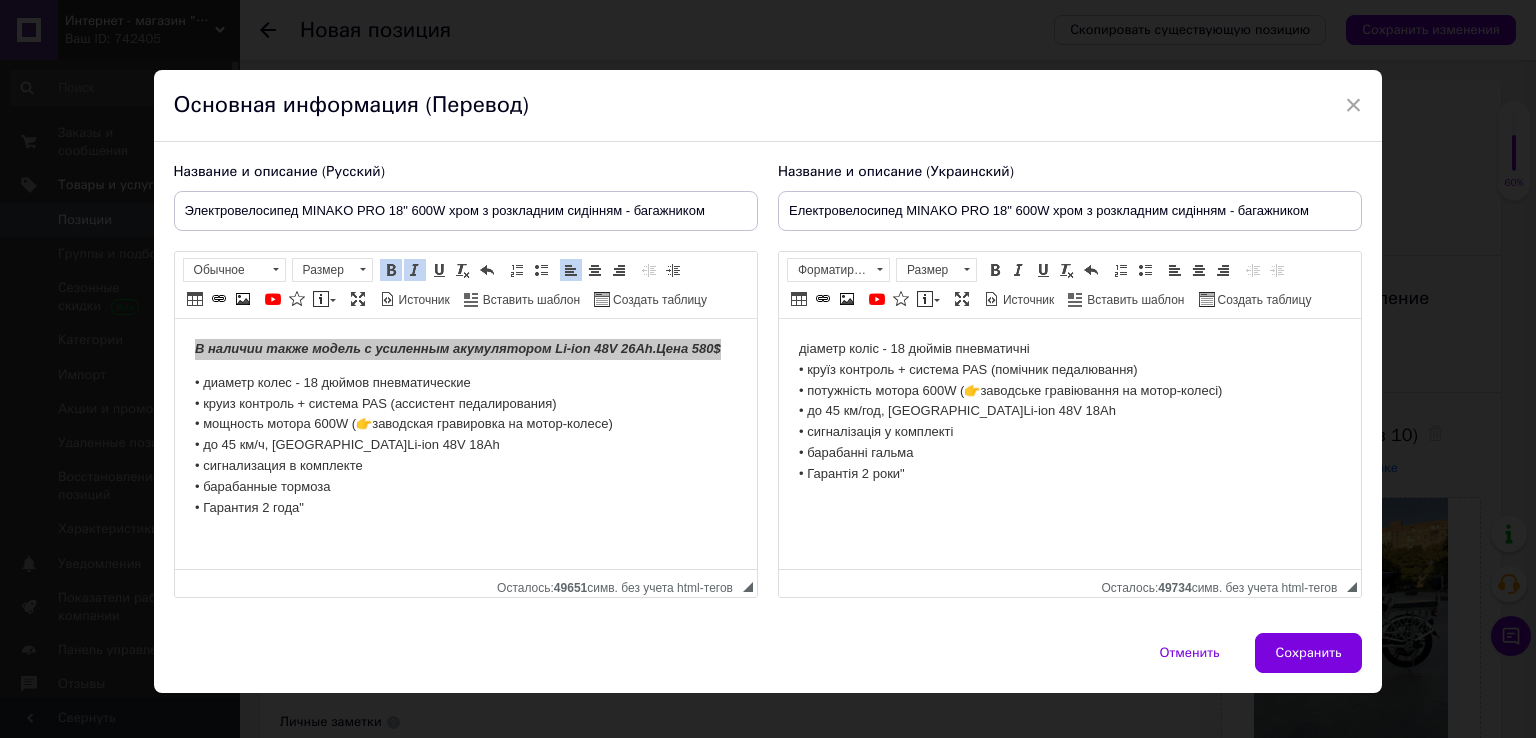 click on "діаметр коліс - 18 дюймів пневматичні • круїз контроль + система PAS (помічник педалювання) • потужність мотора 600W (👉заводське гравіювання на мотор-колесі) • до 45 км/год, акумулятор  Li-ion 48V 18Ah • сигналізація у комплекті • барабанні гальма • Гарантія 2 роки"" at bounding box center (1069, 412) 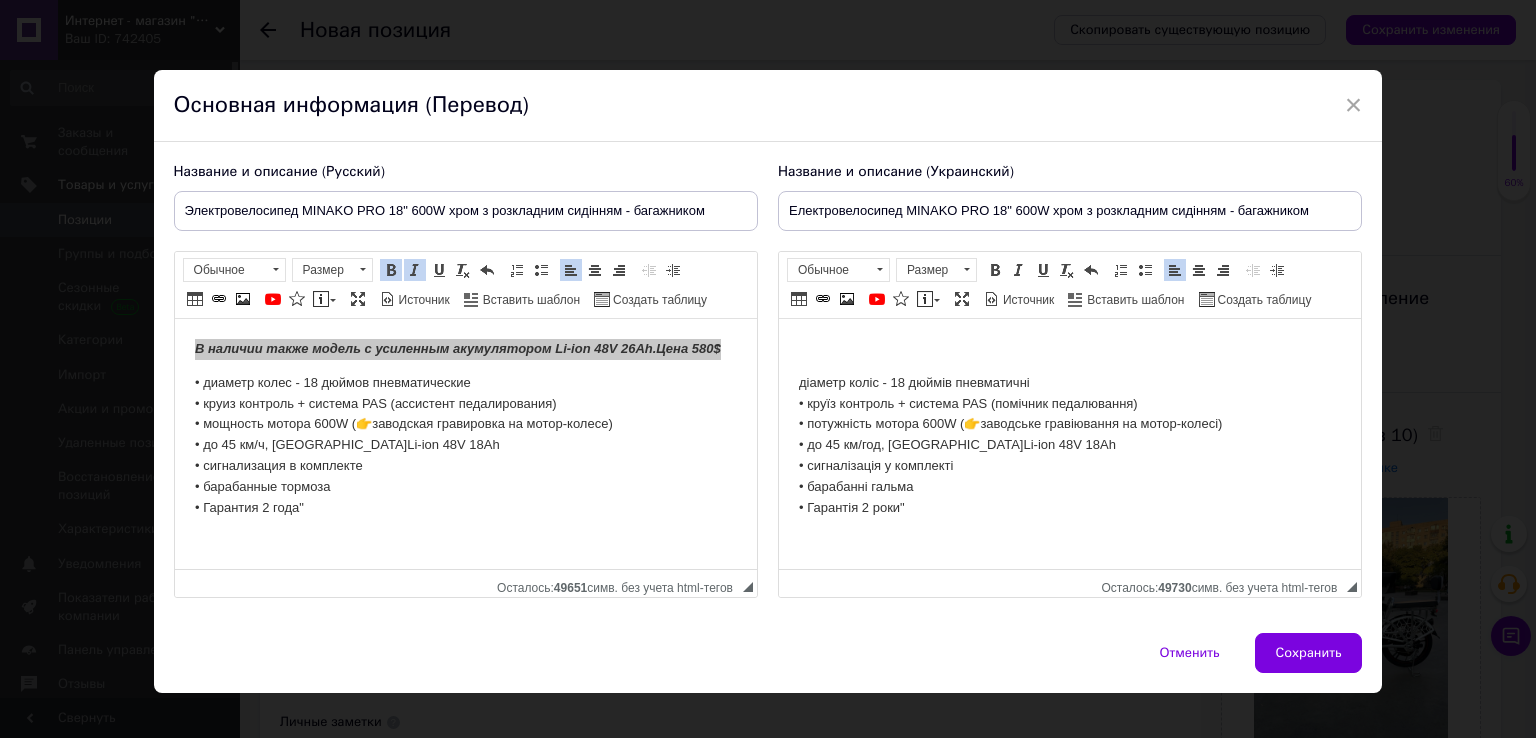 click at bounding box center (1069, 349) 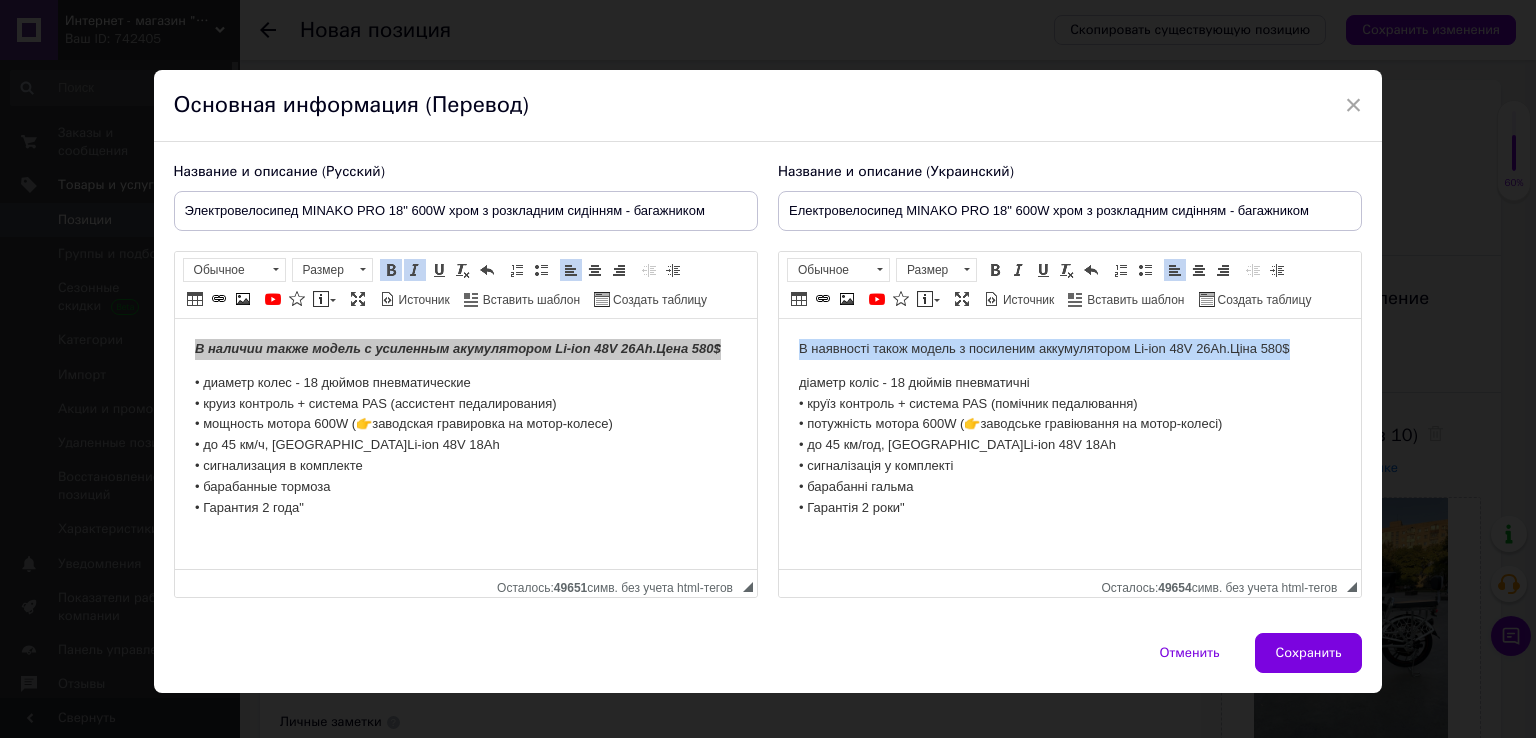 drag, startPoint x: 1296, startPoint y: 353, endPoint x: 788, endPoint y: 340, distance: 508.16632 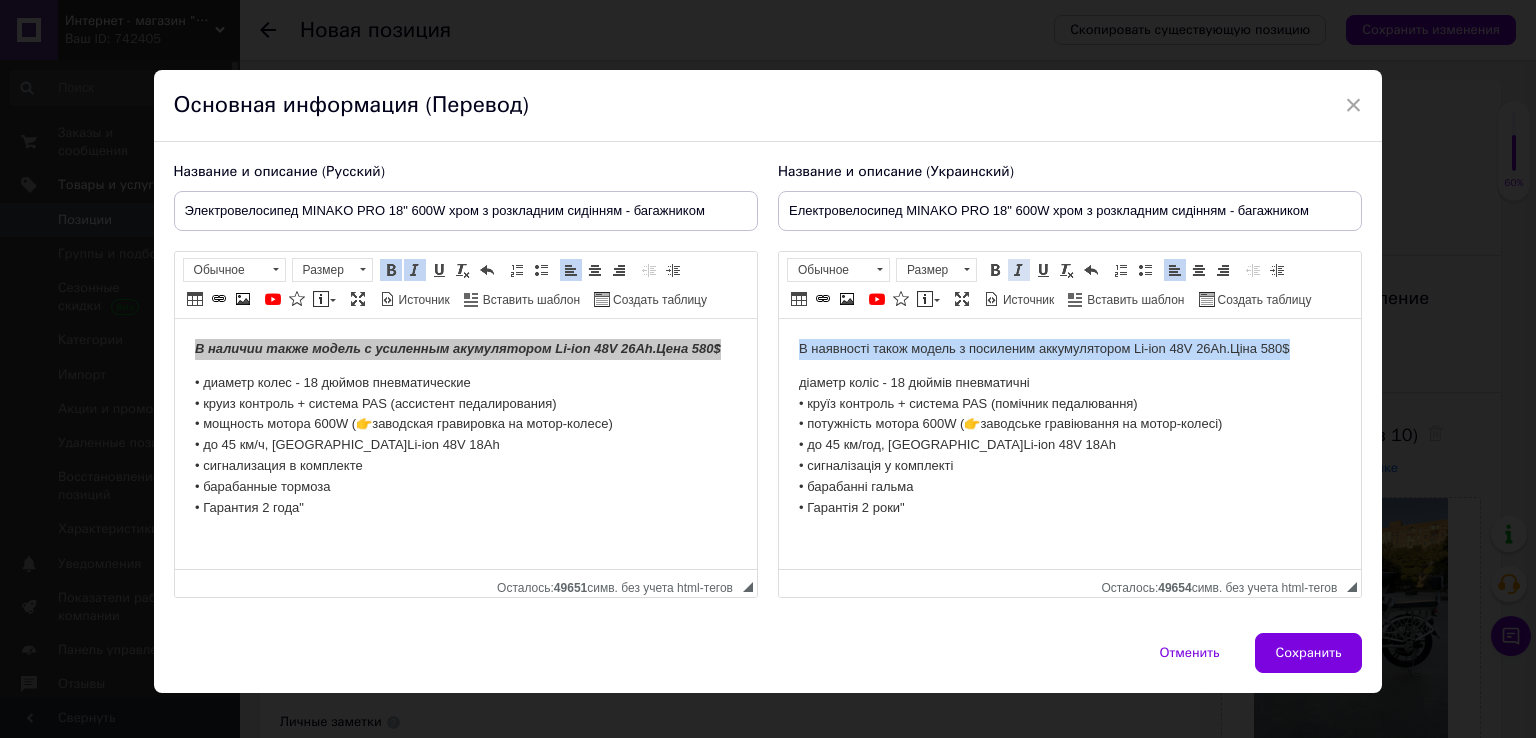 drag, startPoint x: 984, startPoint y: 269, endPoint x: 1019, endPoint y: 271, distance: 35.057095 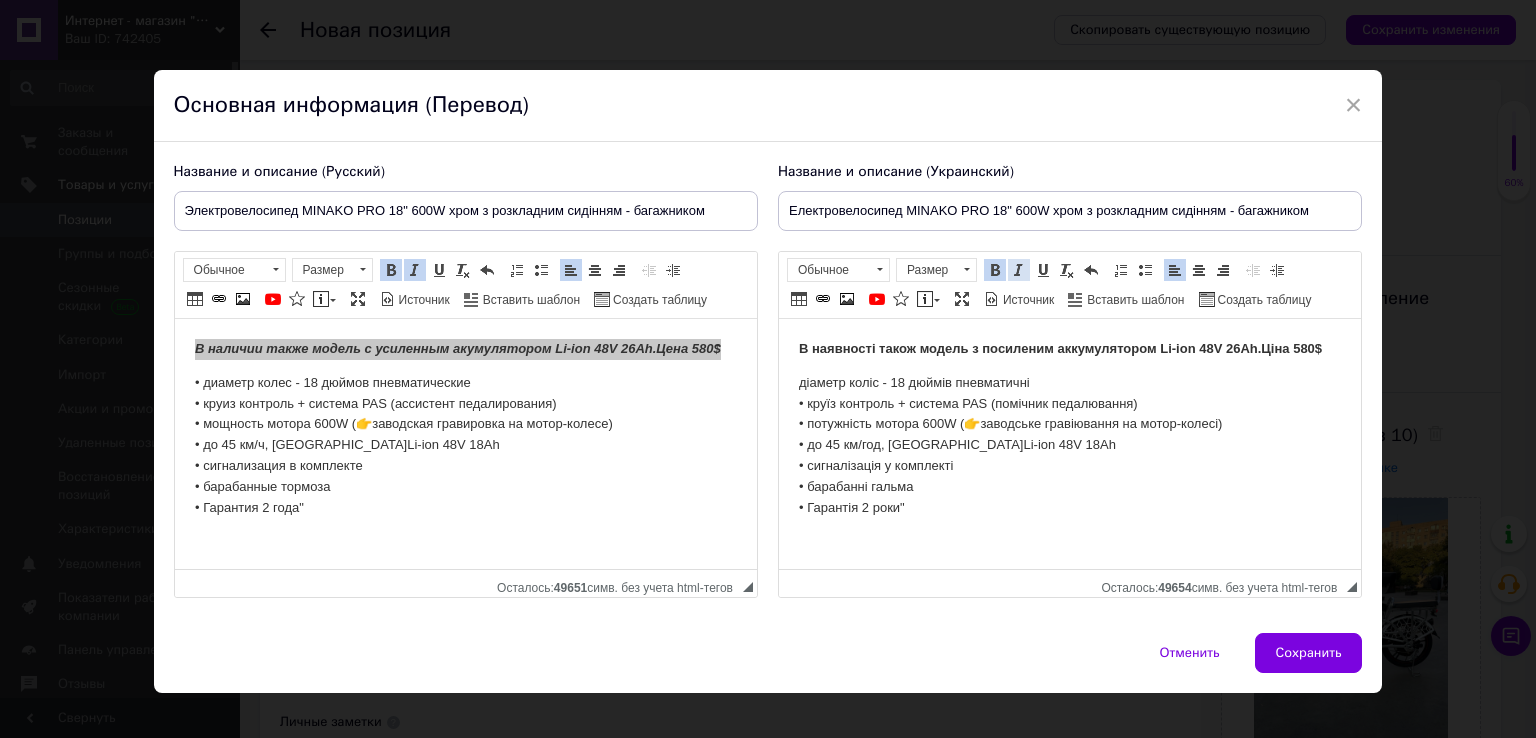 click at bounding box center [1019, 270] 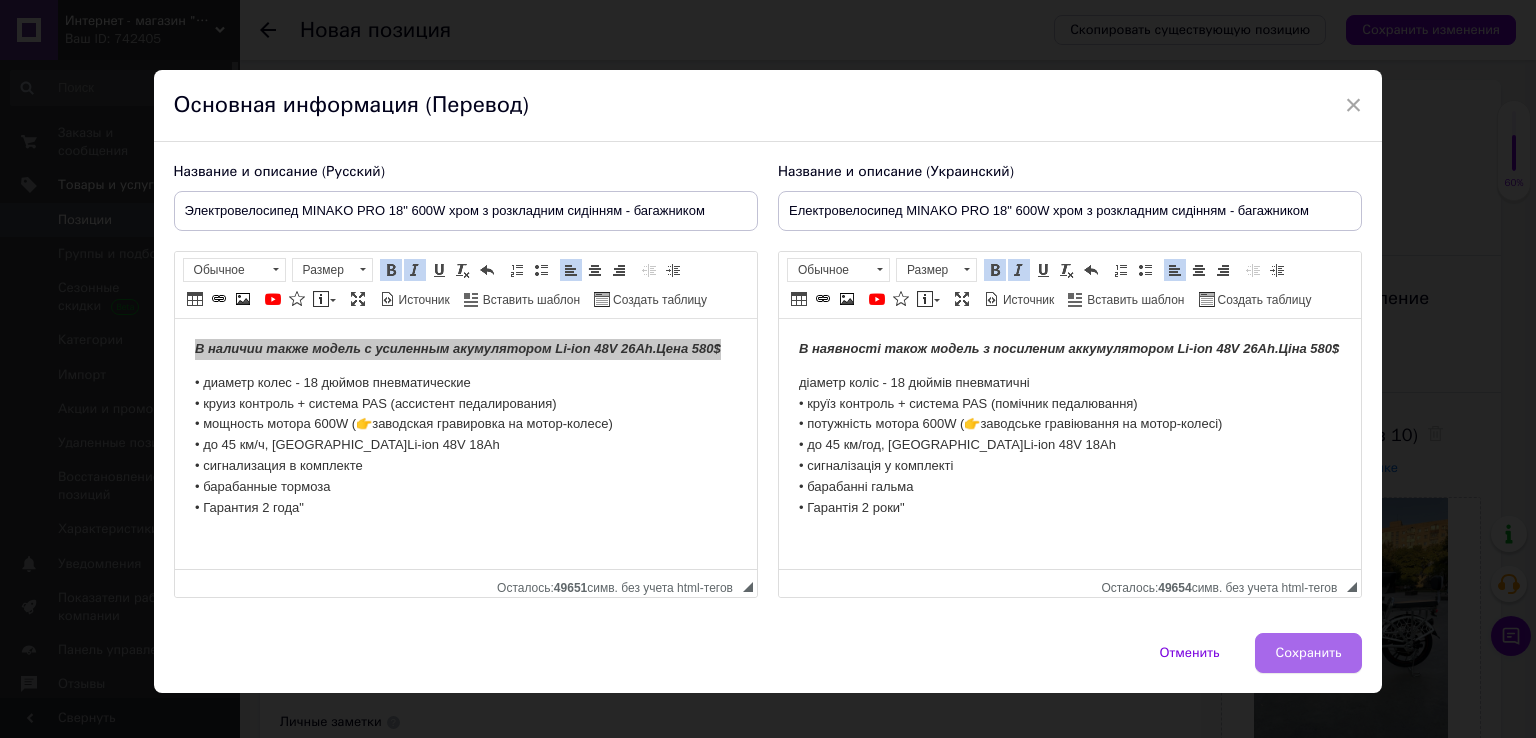 click on "Сохранить" at bounding box center [1309, 653] 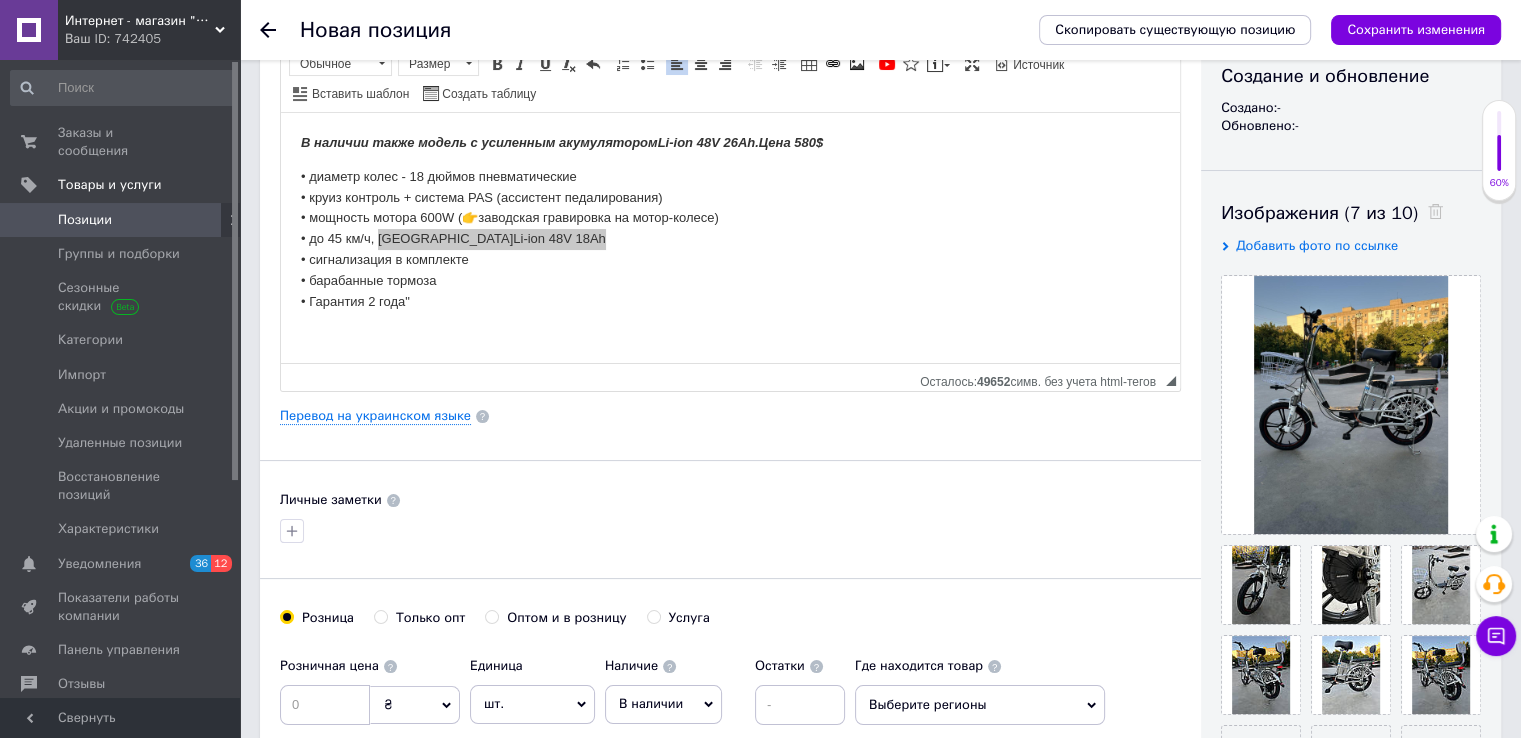 scroll, scrollTop: 300, scrollLeft: 0, axis: vertical 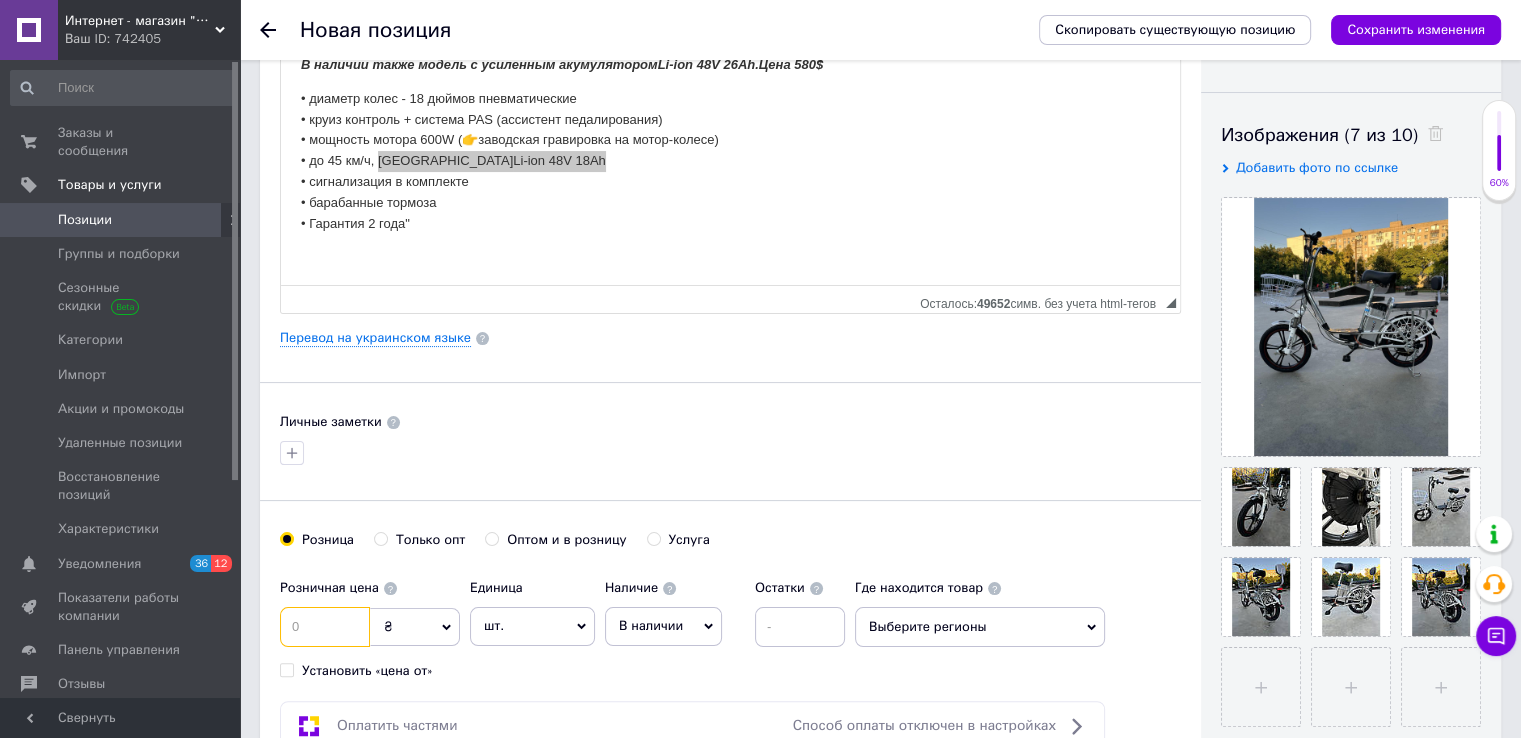 click at bounding box center (325, 627) 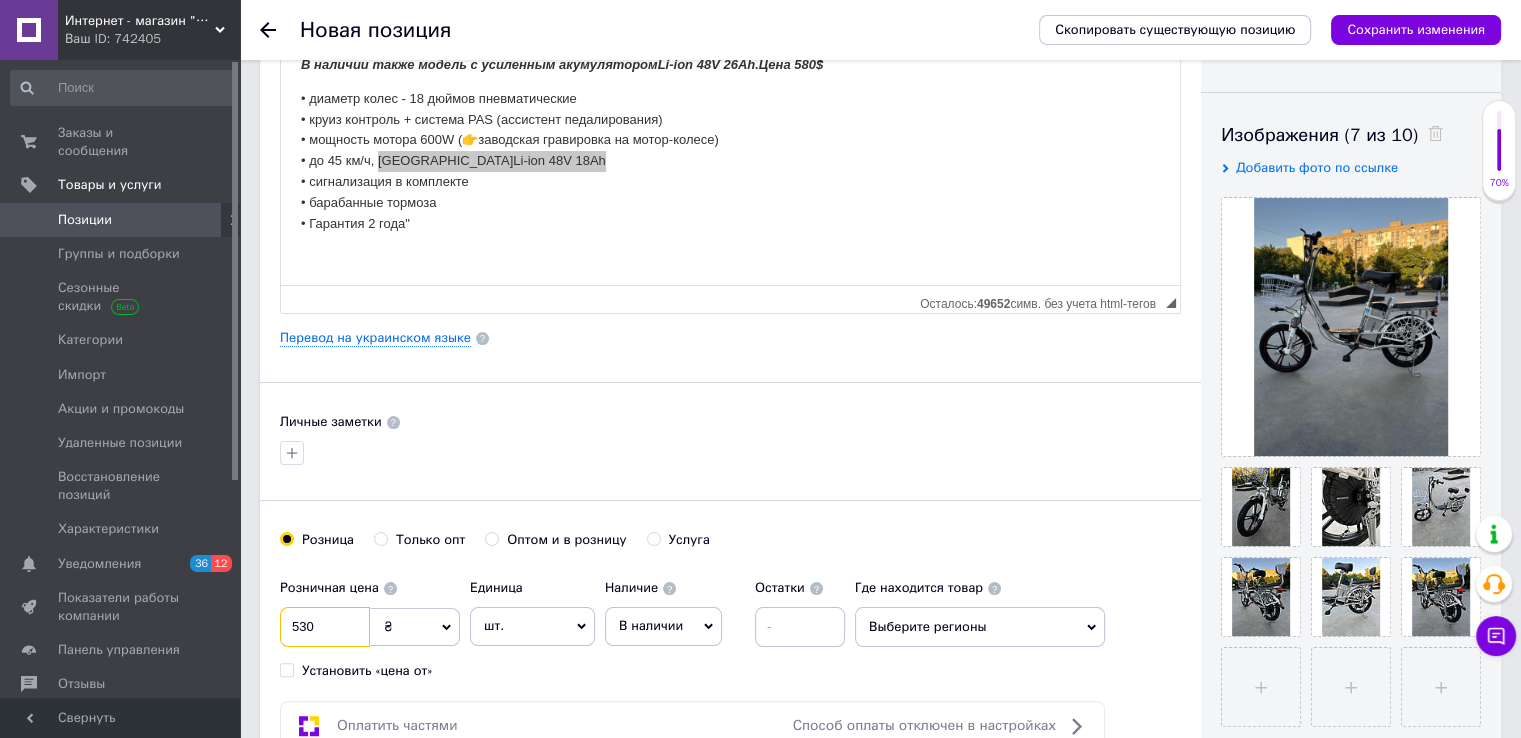 type on "530" 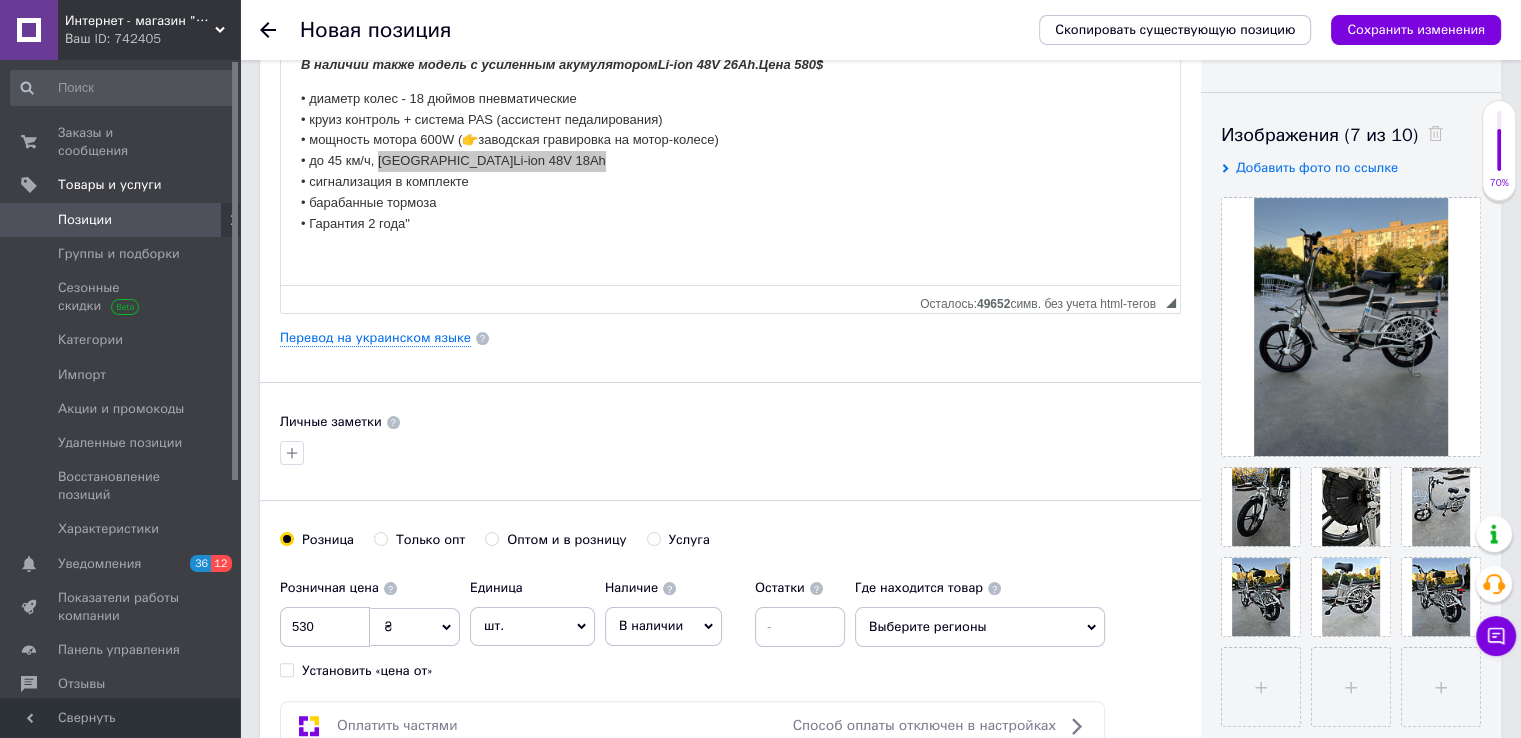 click 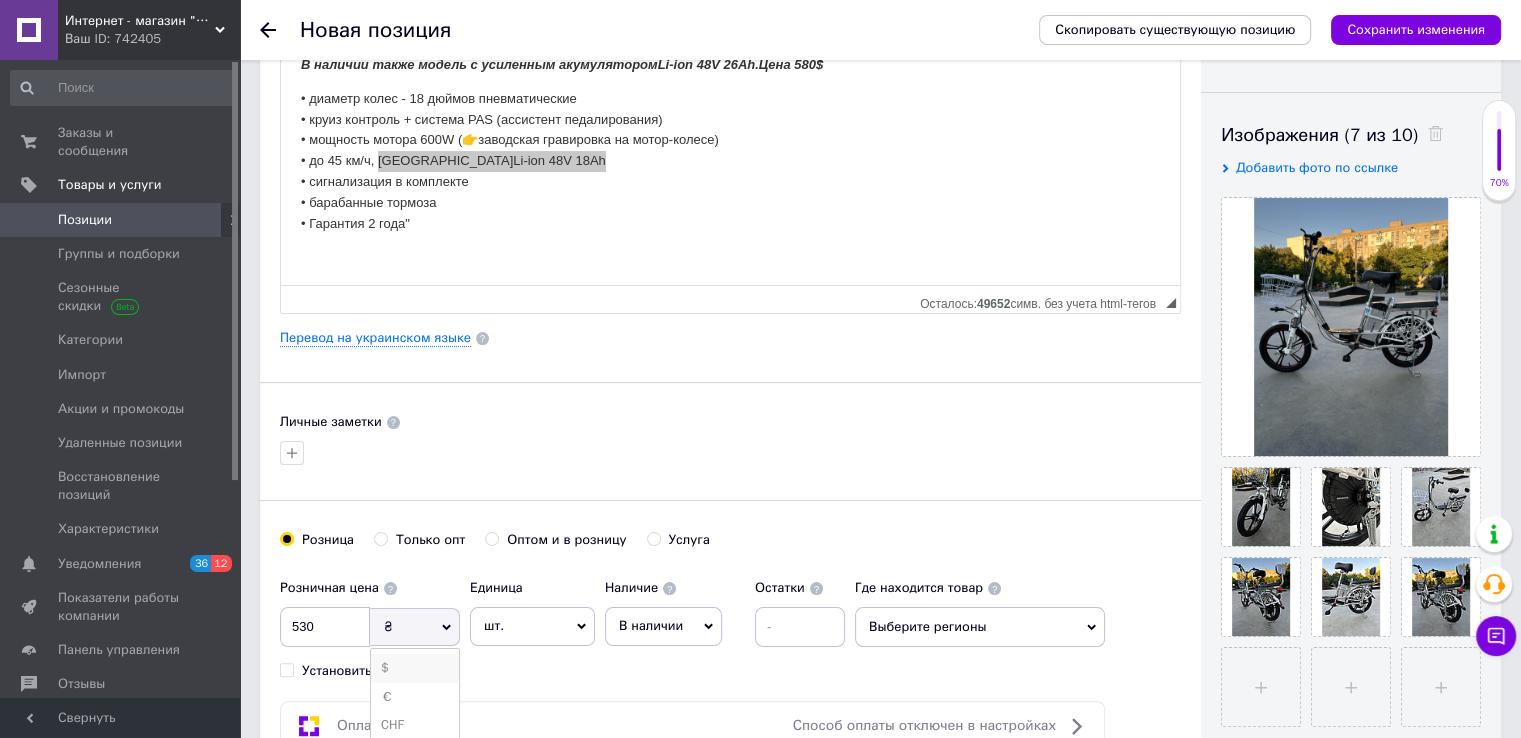 click on "$" at bounding box center (415, 668) 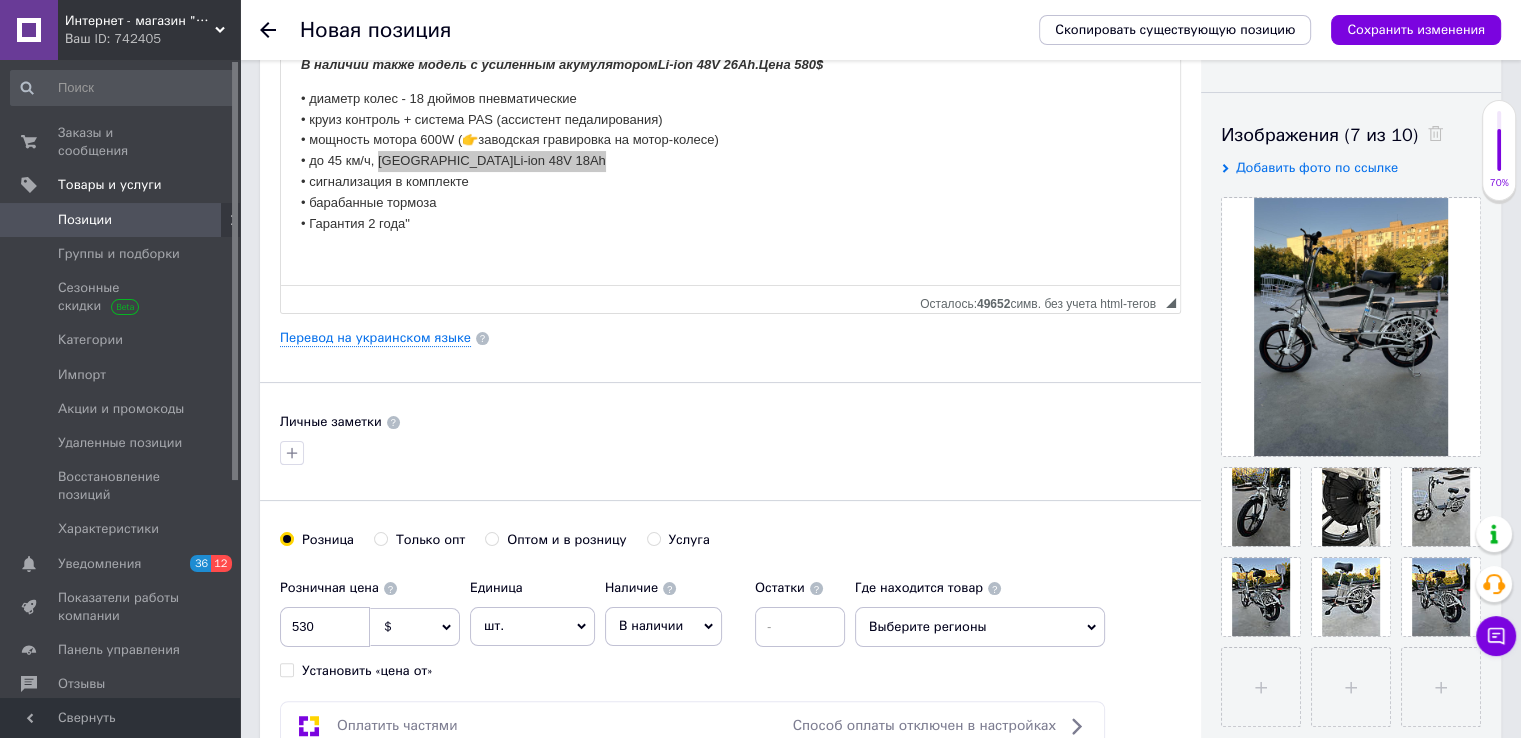 click on "Оплатить частями Способ оплаты отключен в настройках" at bounding box center [692, 726] 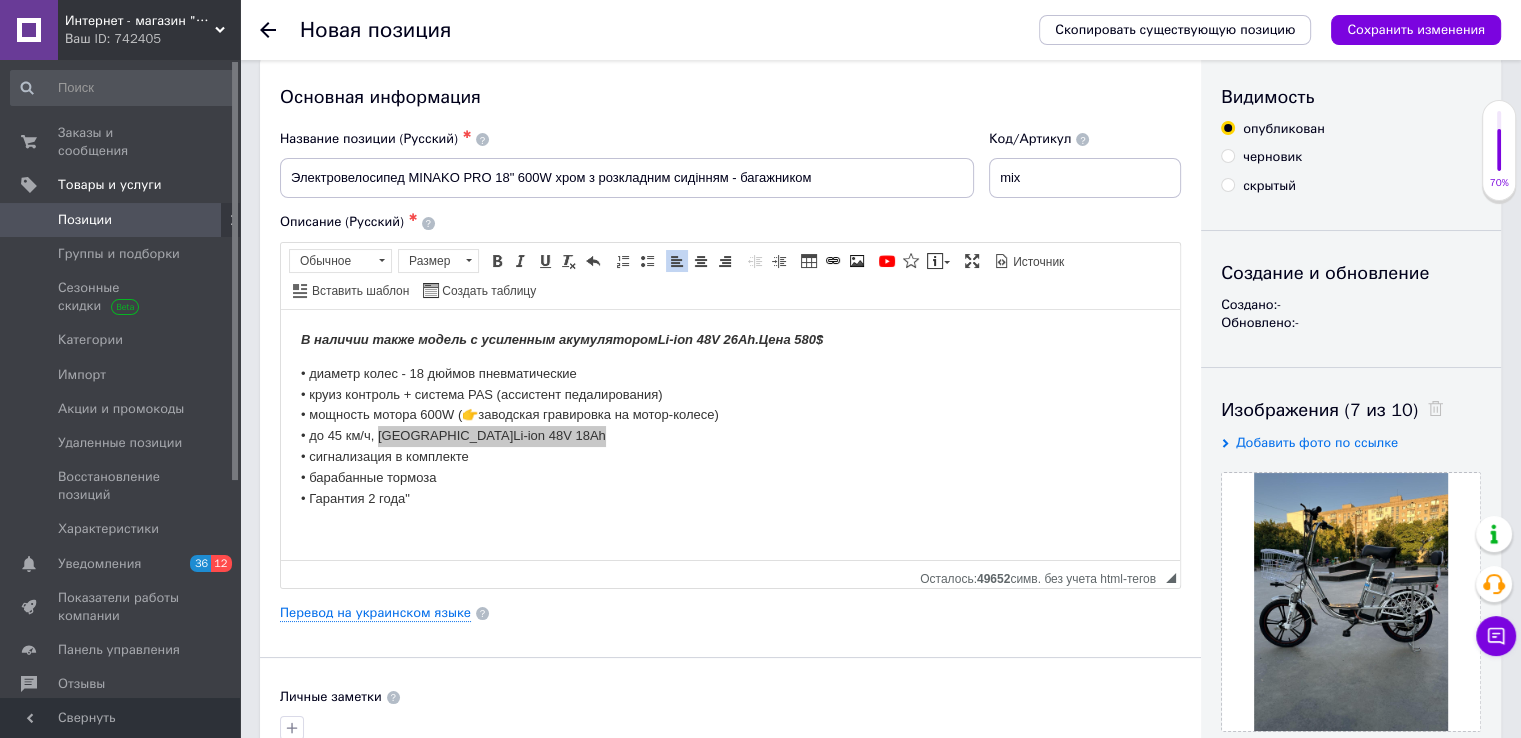 scroll, scrollTop: 0, scrollLeft: 0, axis: both 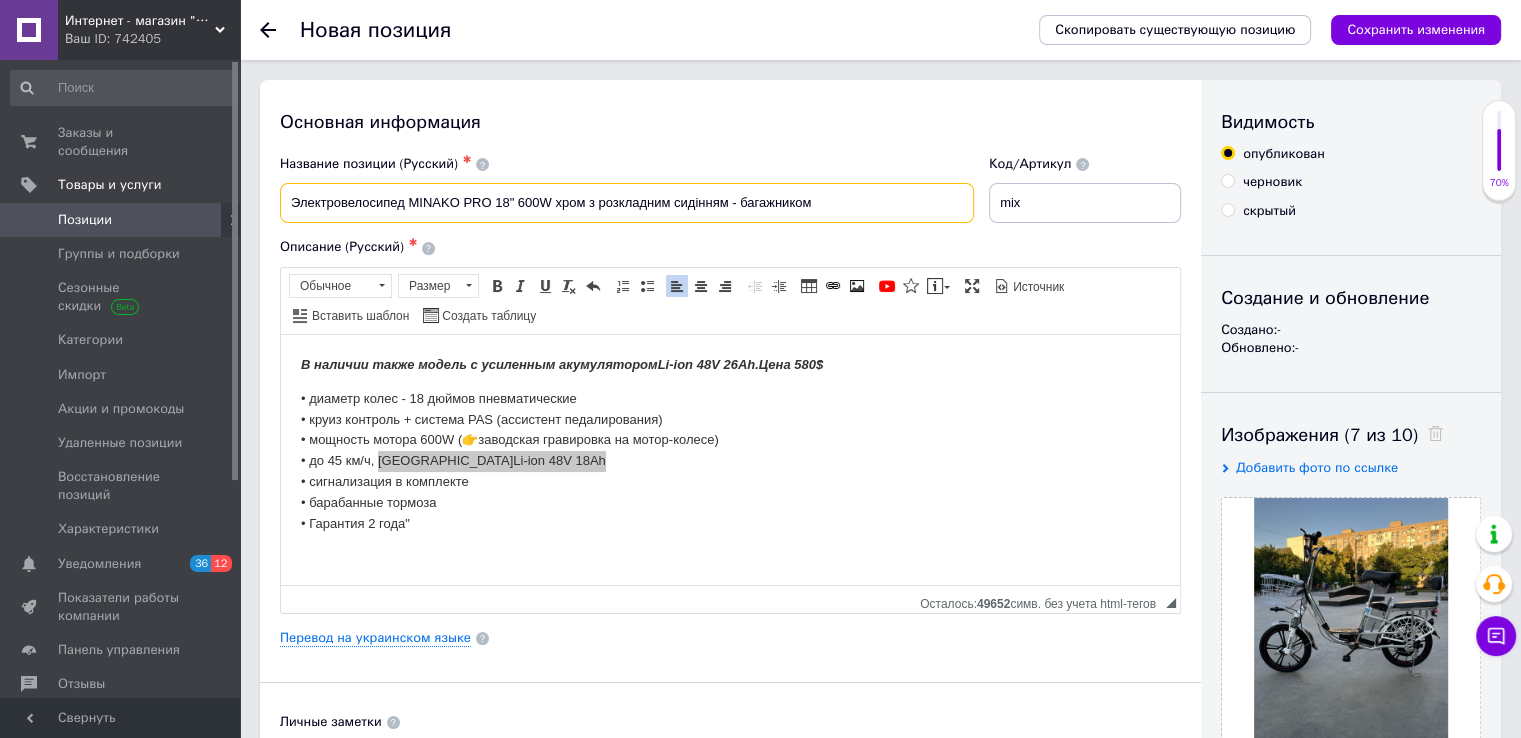 drag, startPoint x: 813, startPoint y: 205, endPoint x: 256, endPoint y: 173, distance: 557.91846 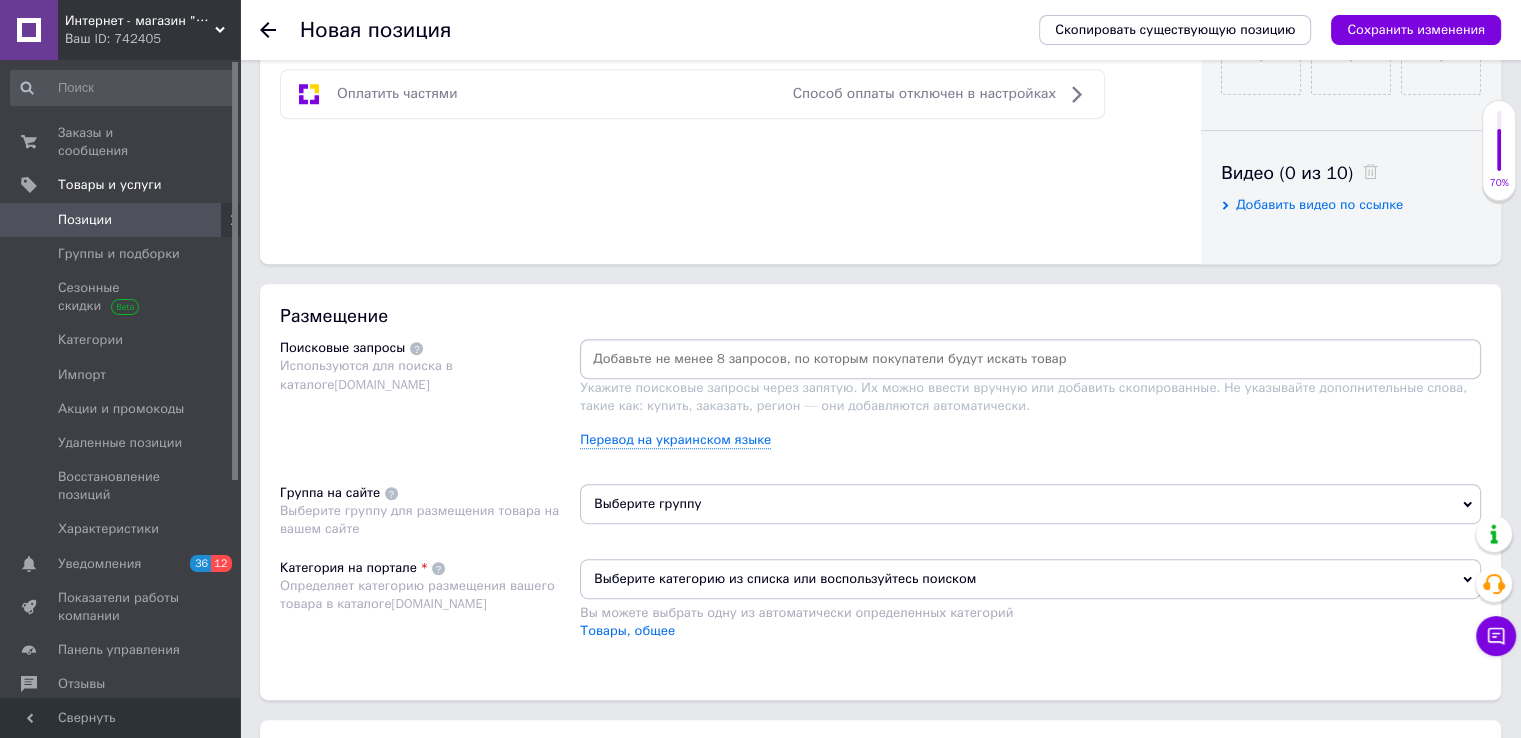 scroll, scrollTop: 1000, scrollLeft: 0, axis: vertical 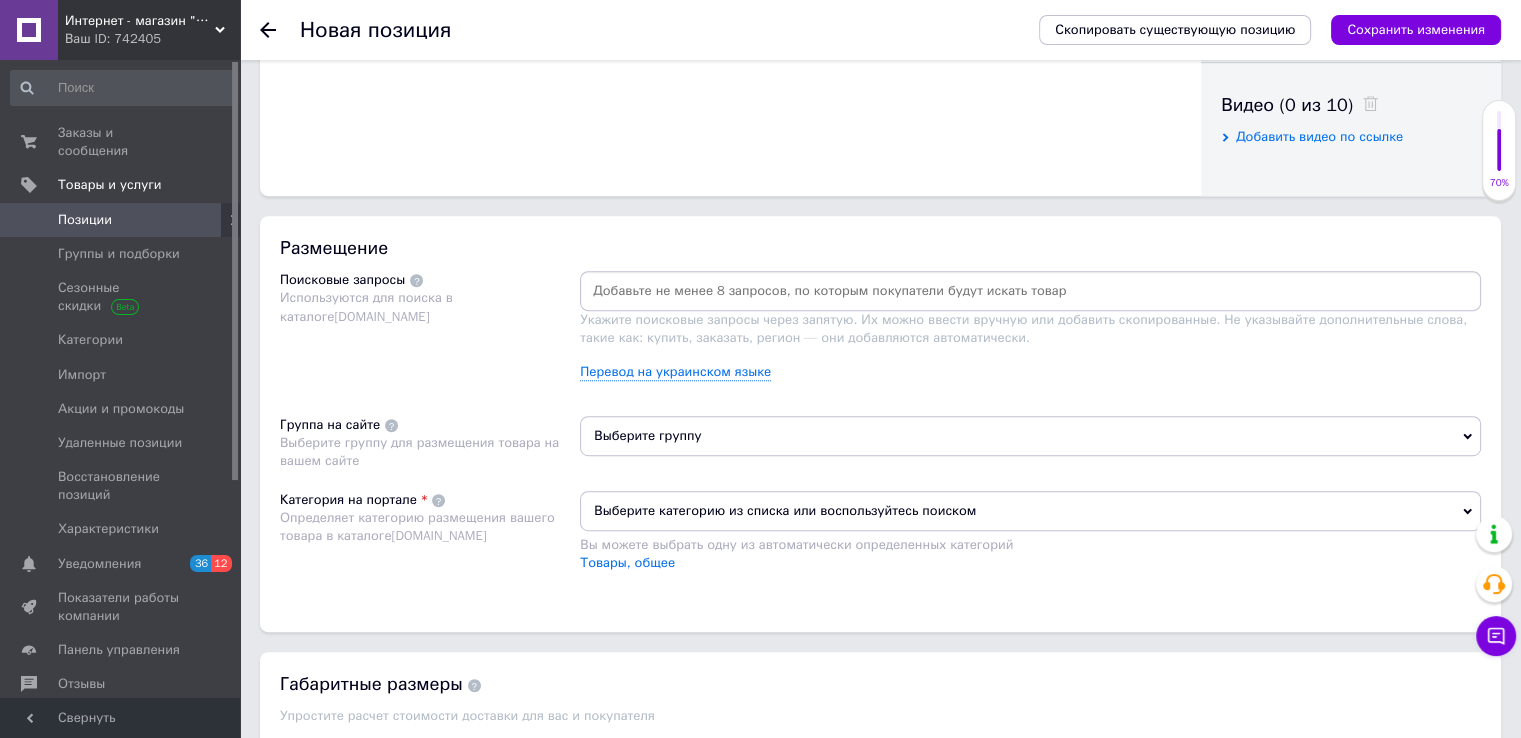 click at bounding box center [1030, 291] 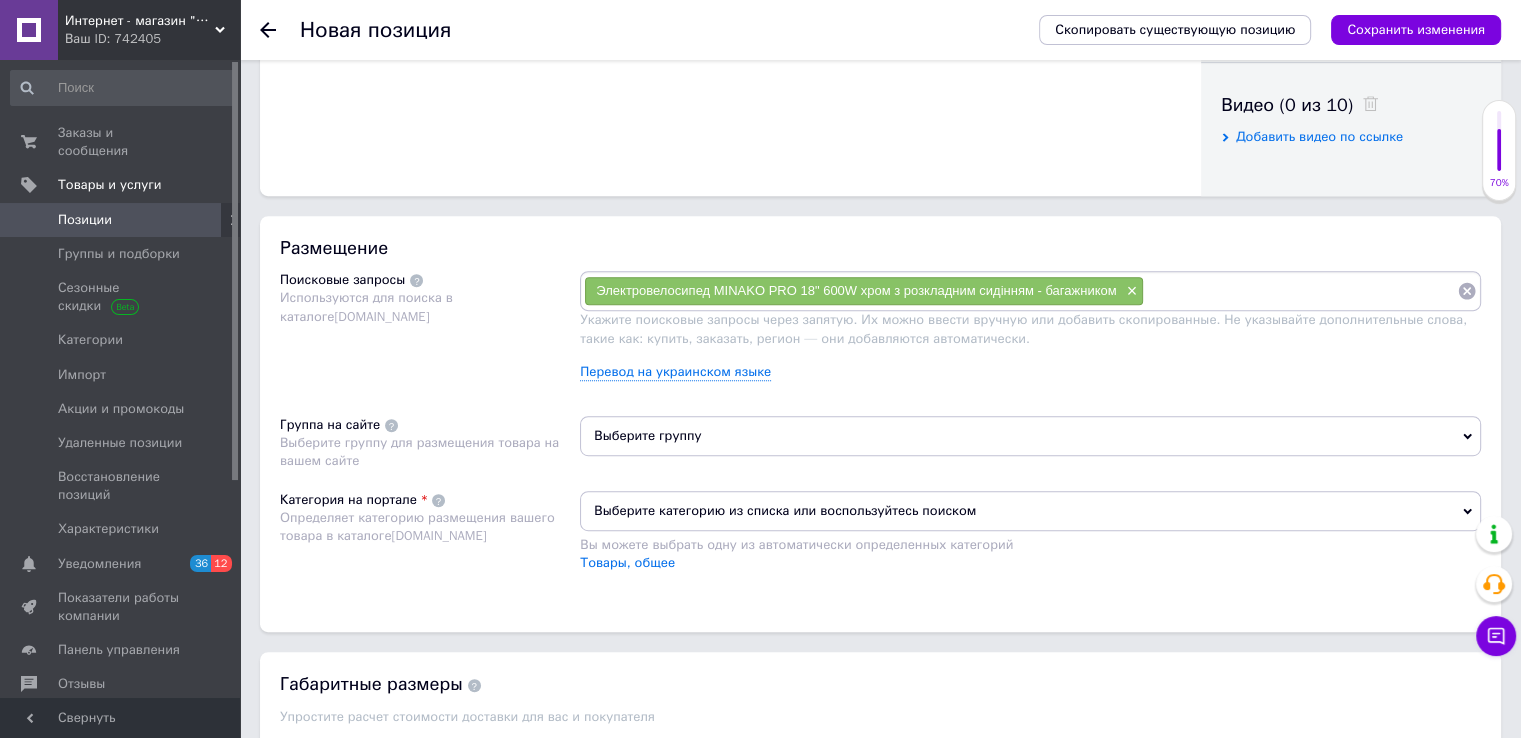 paste on "Электровелосипед MINAKO PRO 18" 600W хром з розкладним сидінням - багажником" 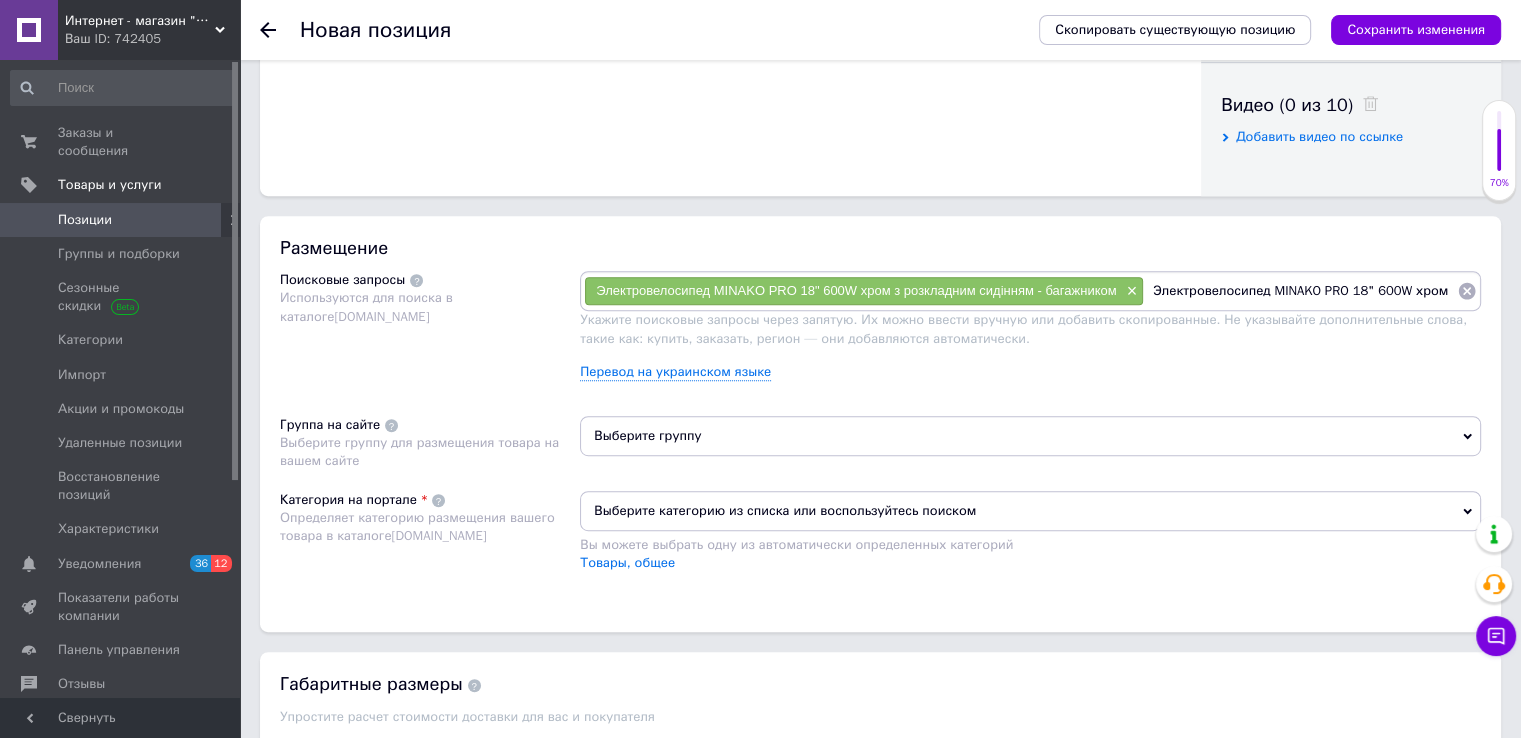 scroll, scrollTop: 0, scrollLeft: 220, axis: horizontal 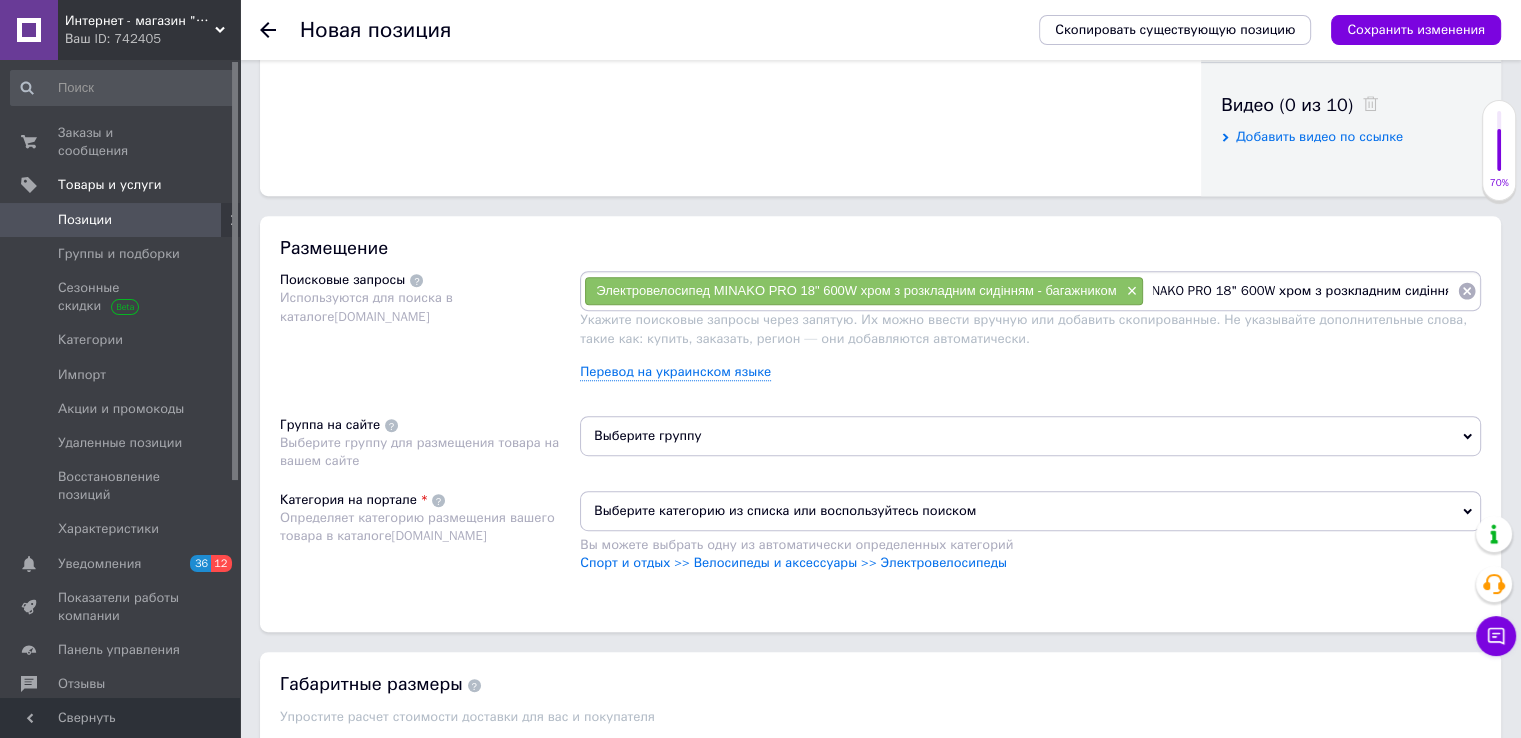 type on "Электровелосипед MINAKO PRO 18" 600W хром з розкладним сидінням" 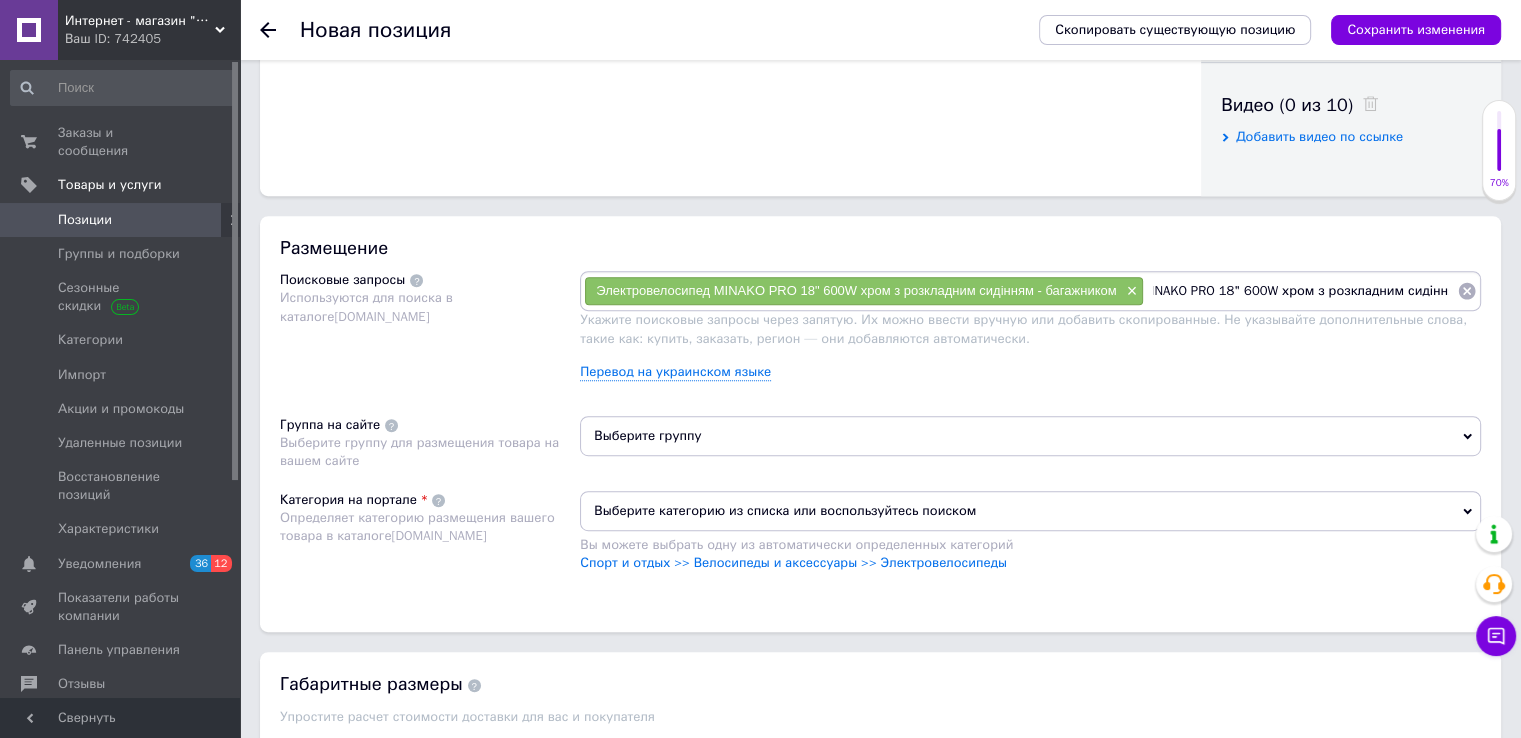 scroll, scrollTop: 0, scrollLeft: 0, axis: both 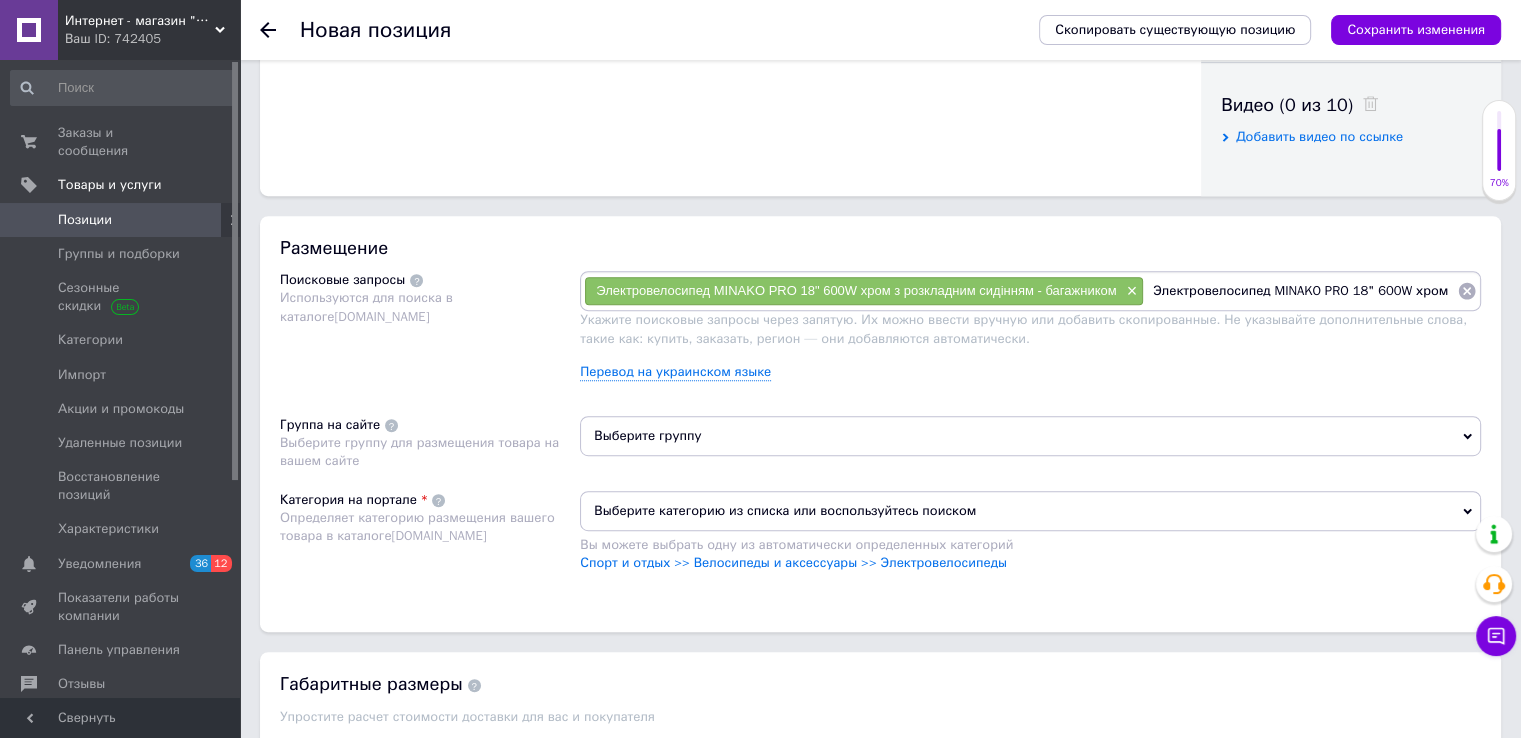 drag, startPoint x: 1303, startPoint y: 291, endPoint x: 1106, endPoint y: 300, distance: 197.20547 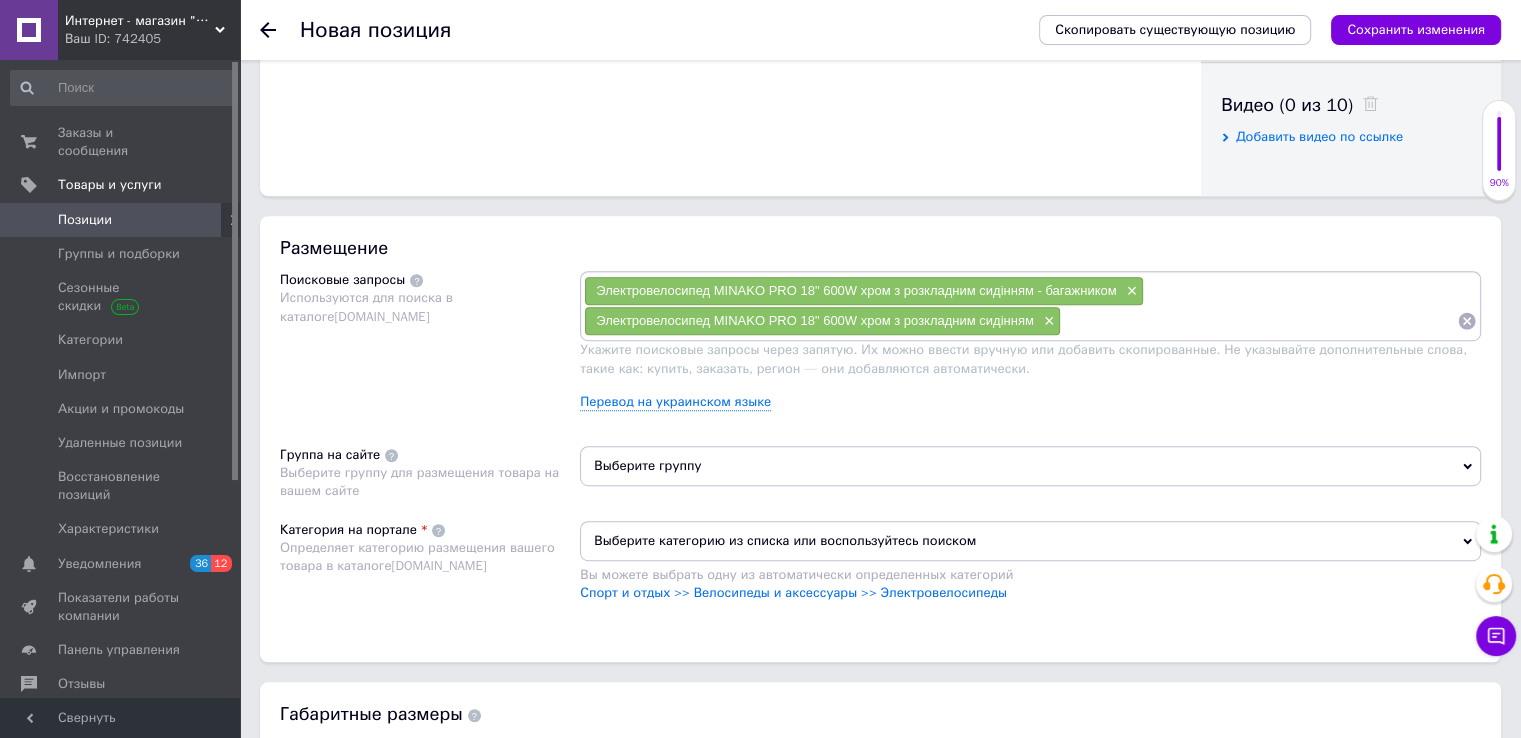 scroll, scrollTop: 0, scrollLeft: 0, axis: both 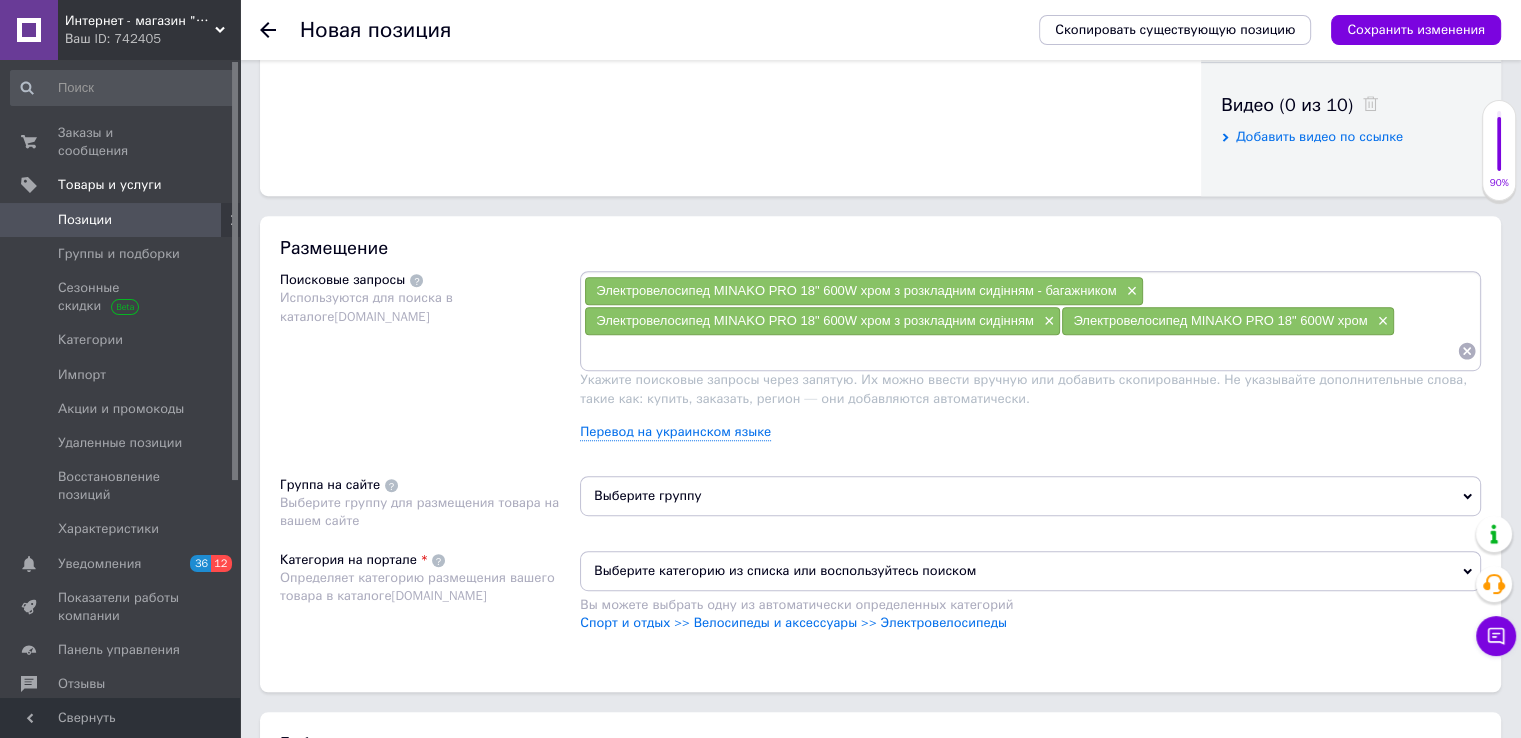 paste on "Электровелосипед MINAKO PRO 18" 600W хром" 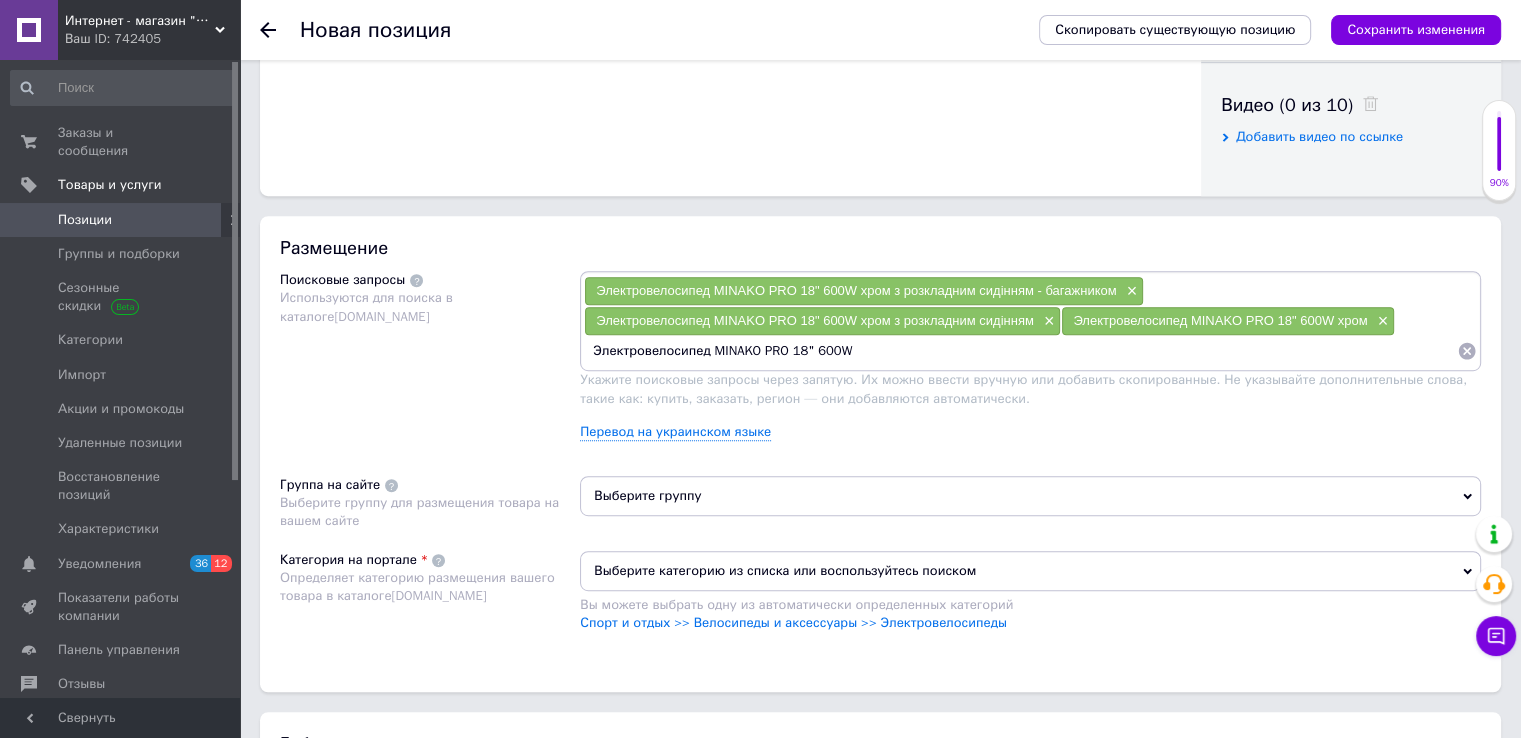 type on "Электровелосипед MINAKO PRO 18" 600W" 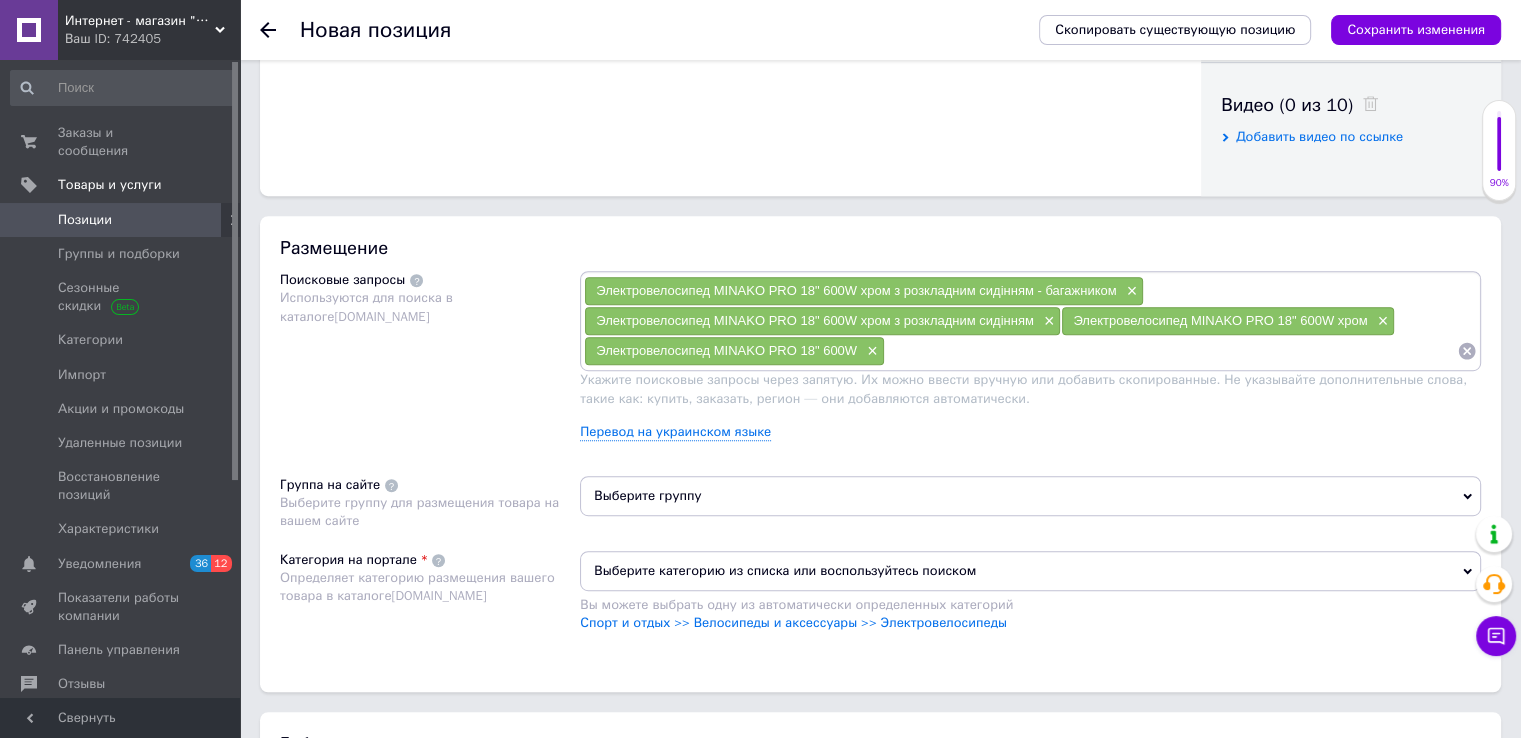 paste on "Электровелосипед MINAKO PRO 18" 600W хром" 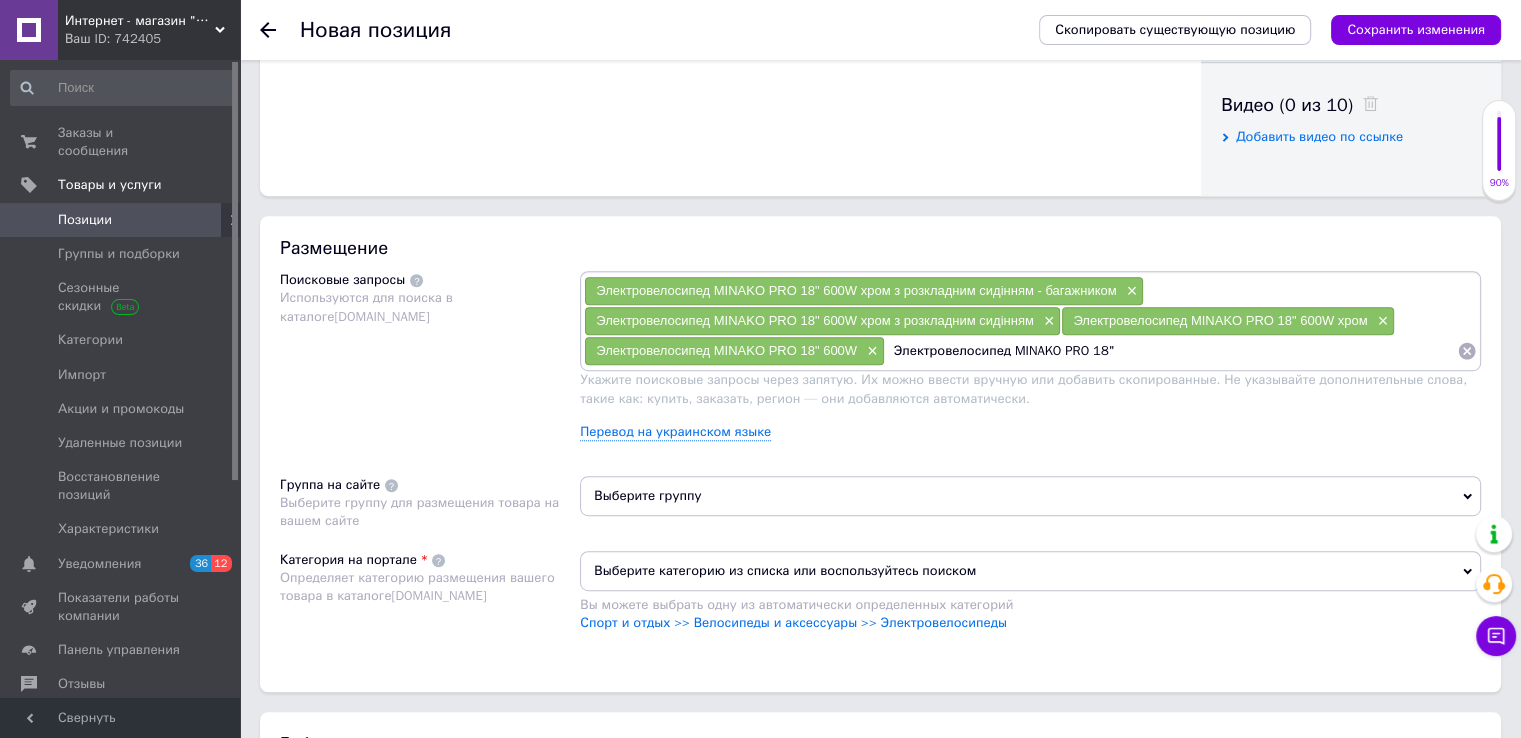 type on "Электровелосипед MINAKO PRO 18"" 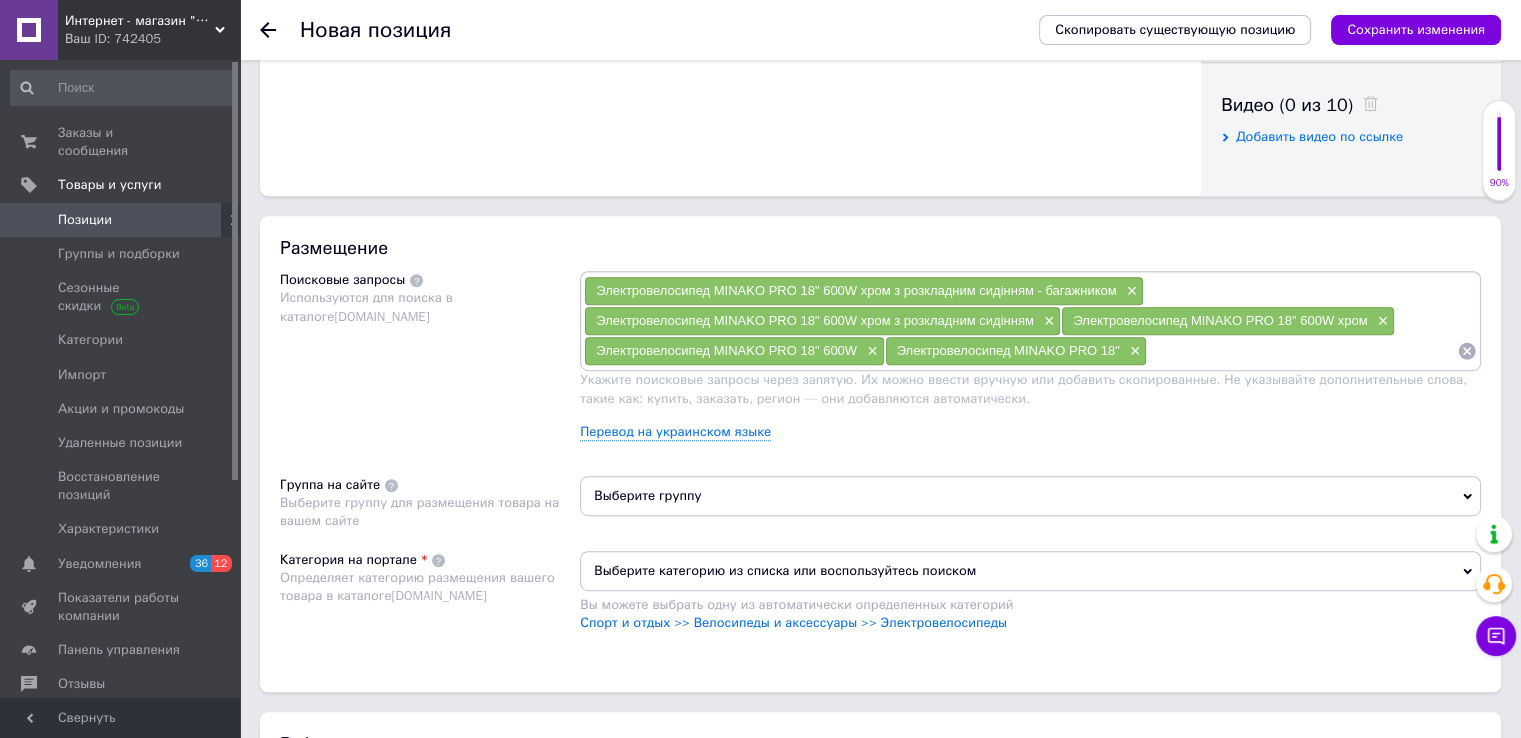 paste on "Электровелосипед MINAKO PRO 18" 600W хром" 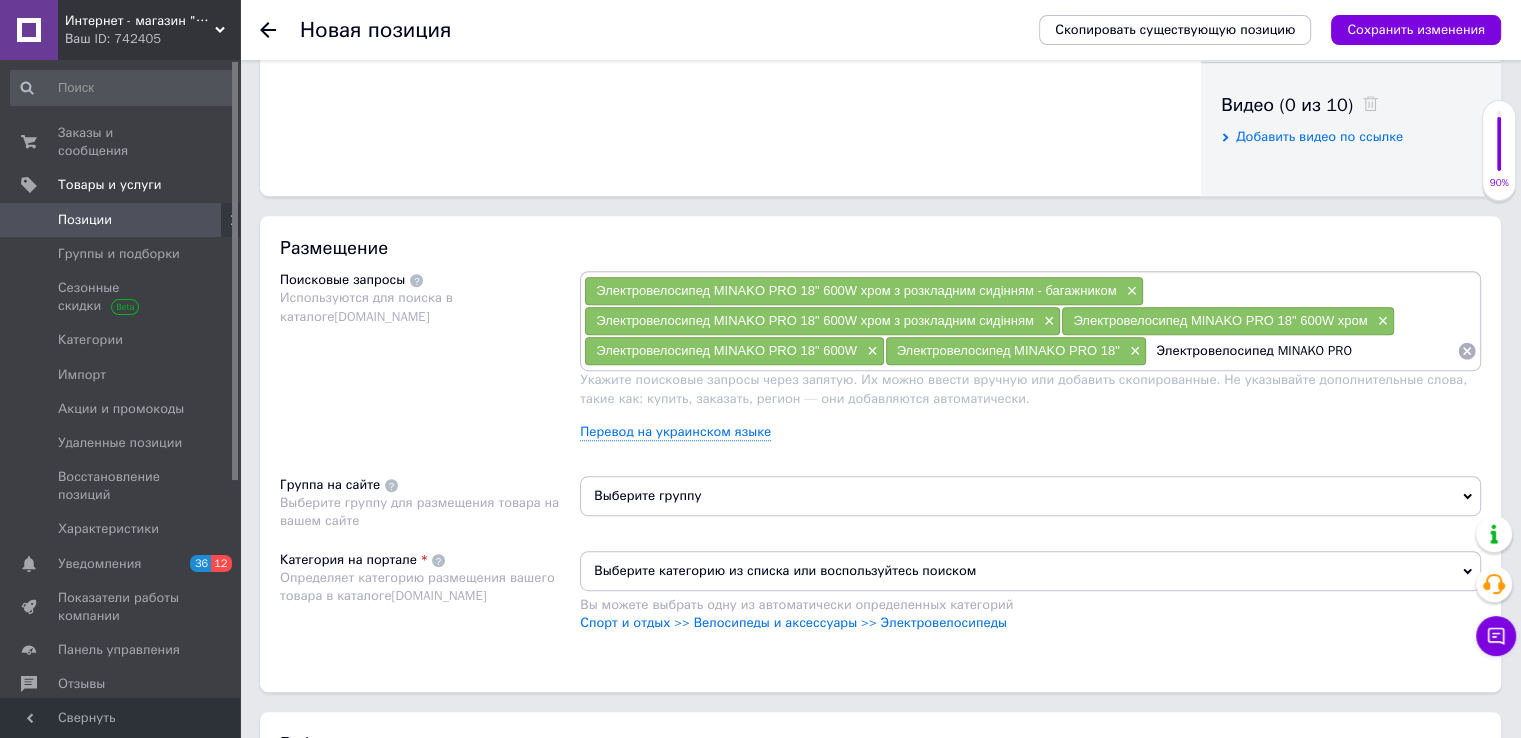 type on "Электровелосипед MINAKO PRO" 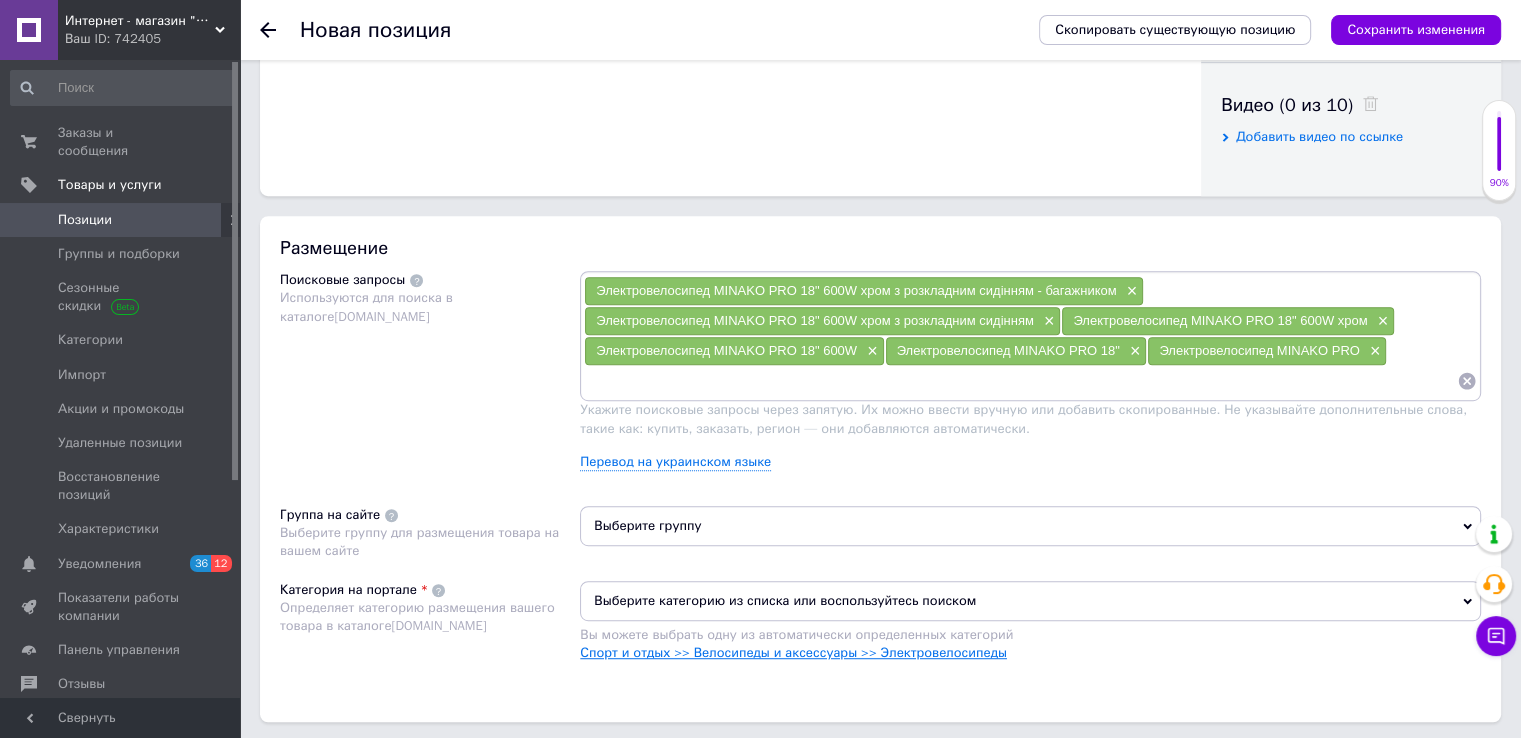 click on "Спорт и отдых >> Велосипеды и аксессуары >> Электровелосипеды" at bounding box center [793, 652] 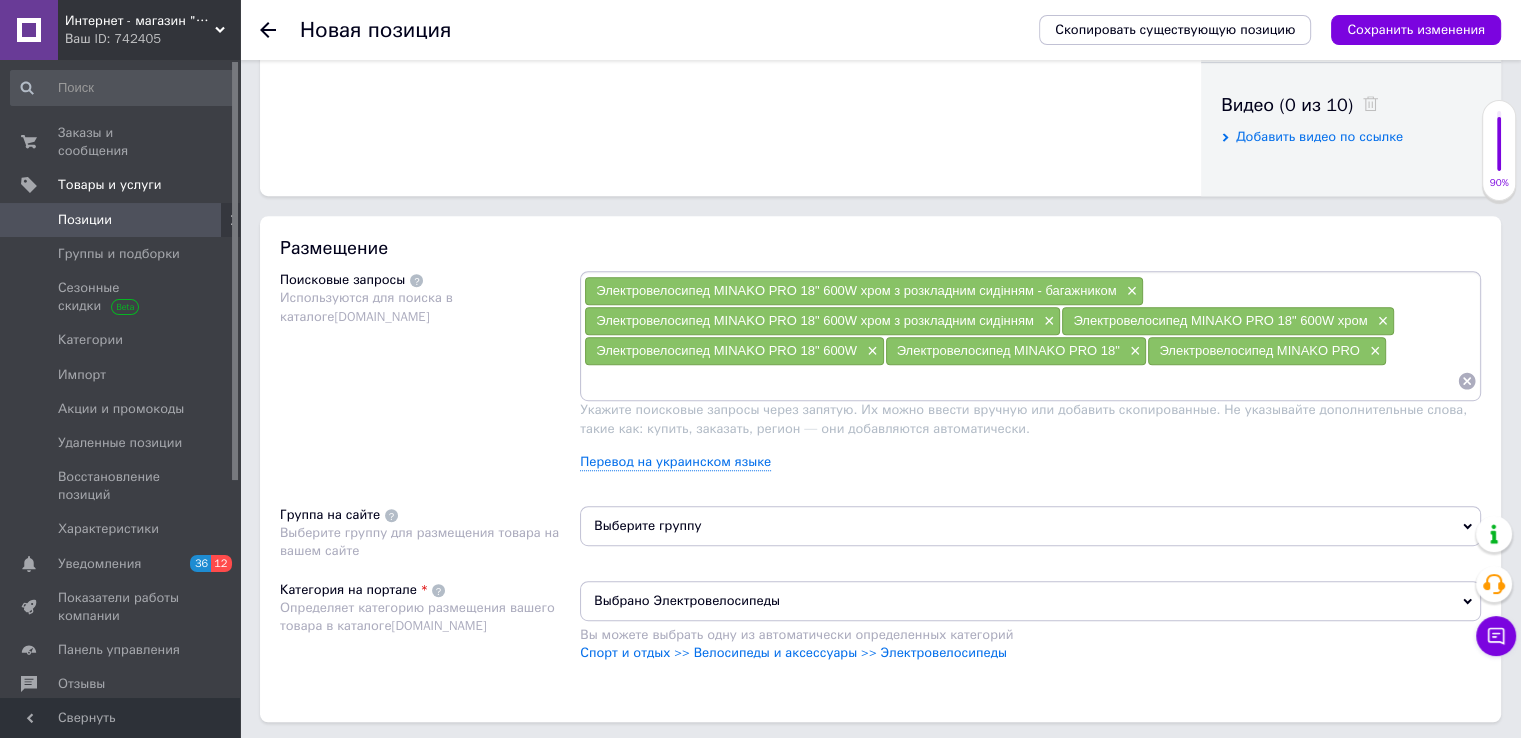 click on "Выберите группу" at bounding box center [1030, 526] 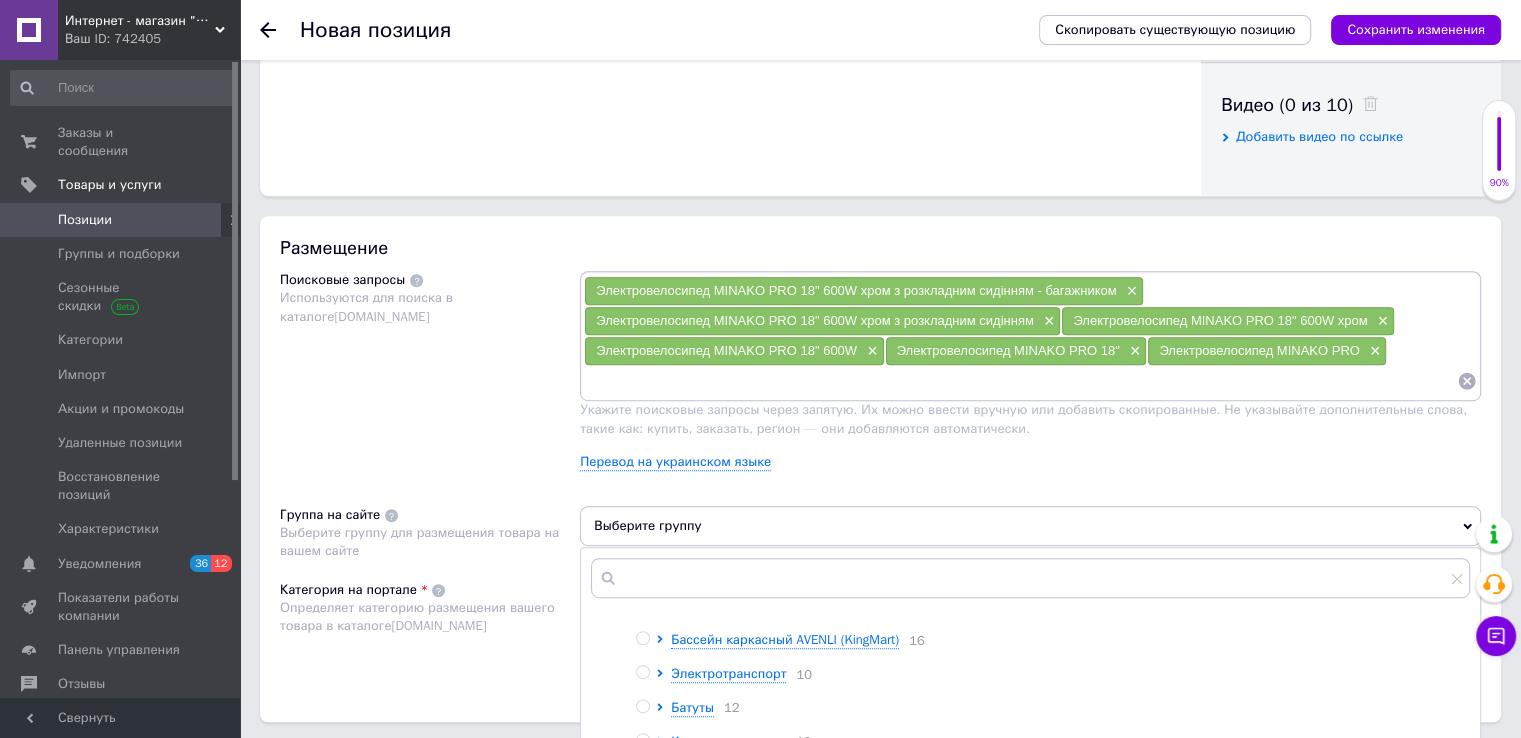 scroll, scrollTop: 0, scrollLeft: 0, axis: both 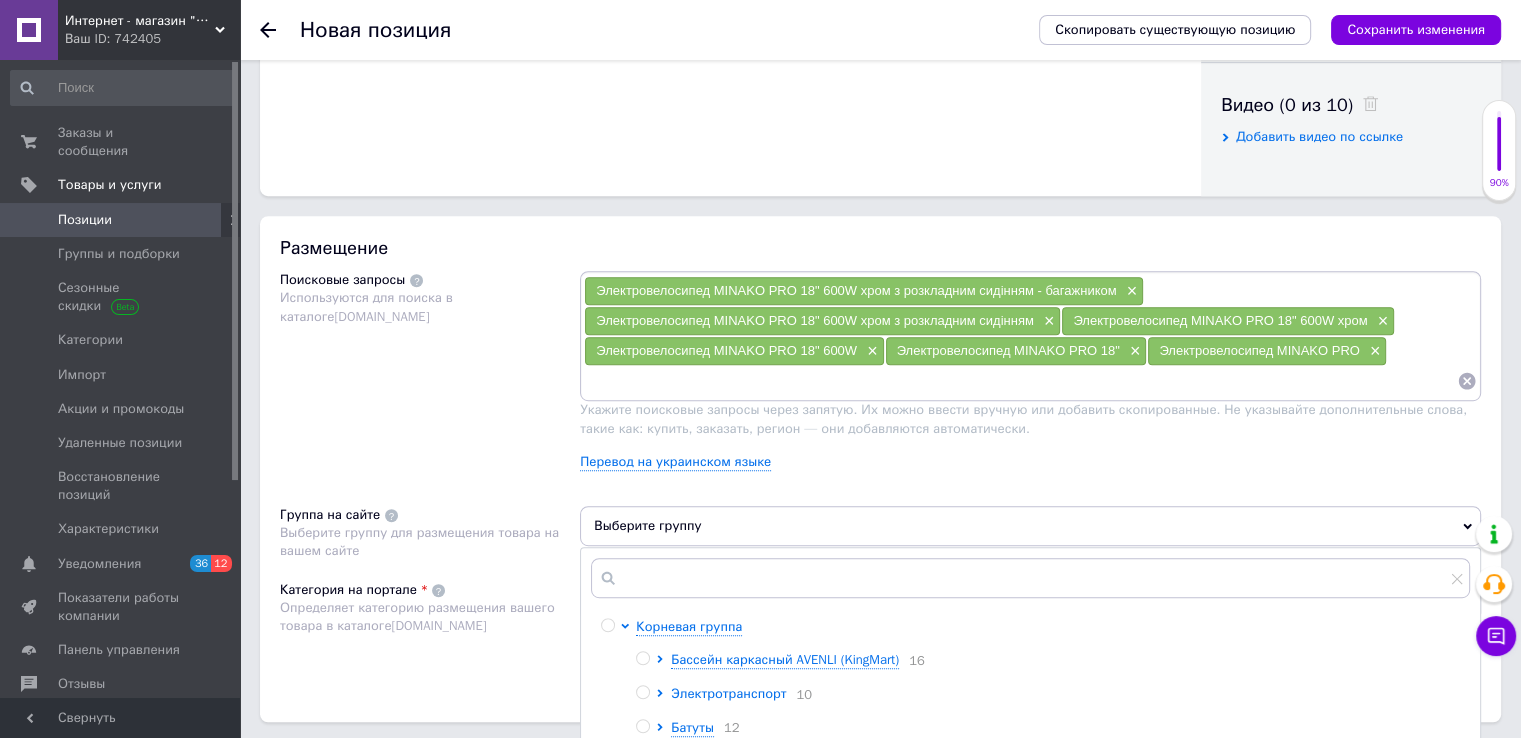 click on "Электротранспорт" at bounding box center (728, 693) 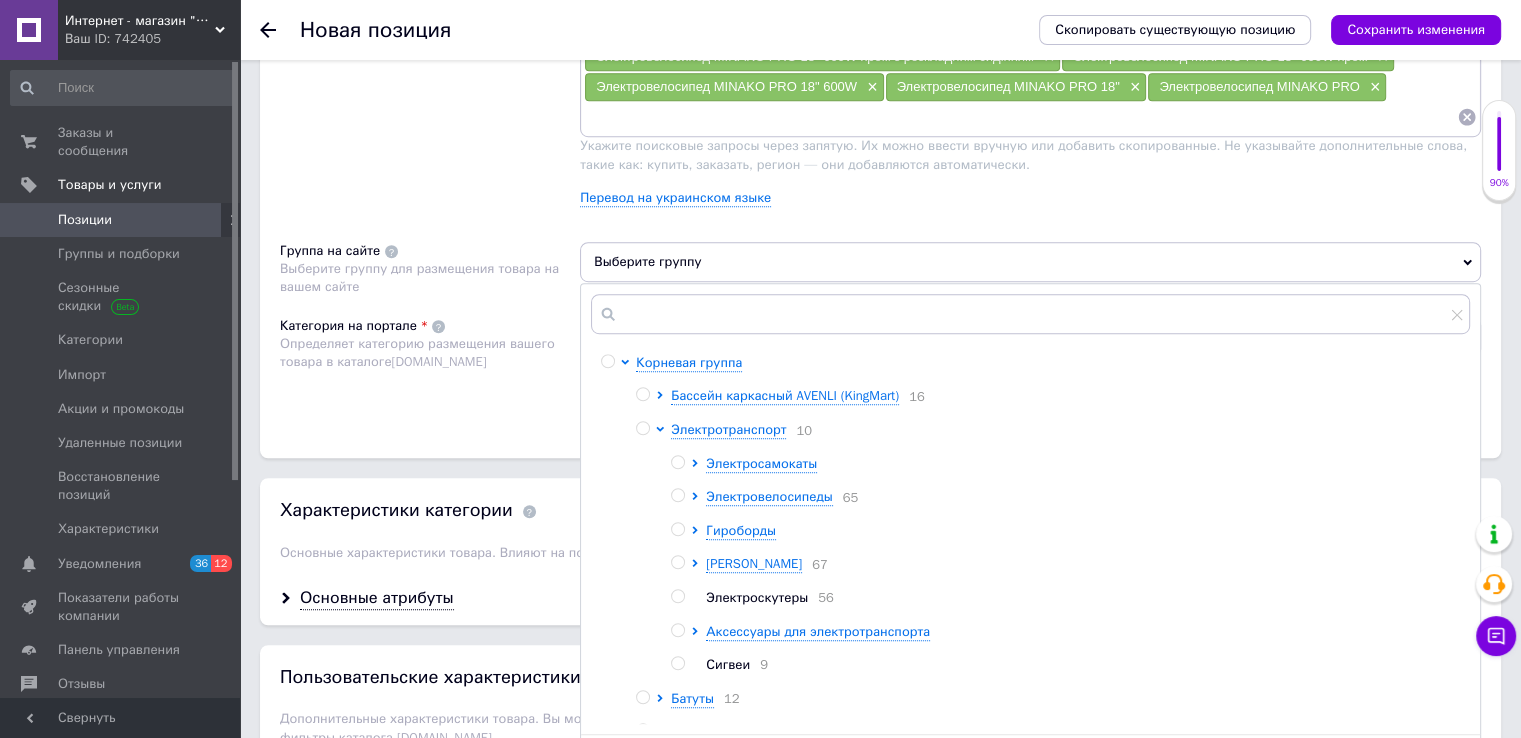scroll, scrollTop: 1300, scrollLeft: 0, axis: vertical 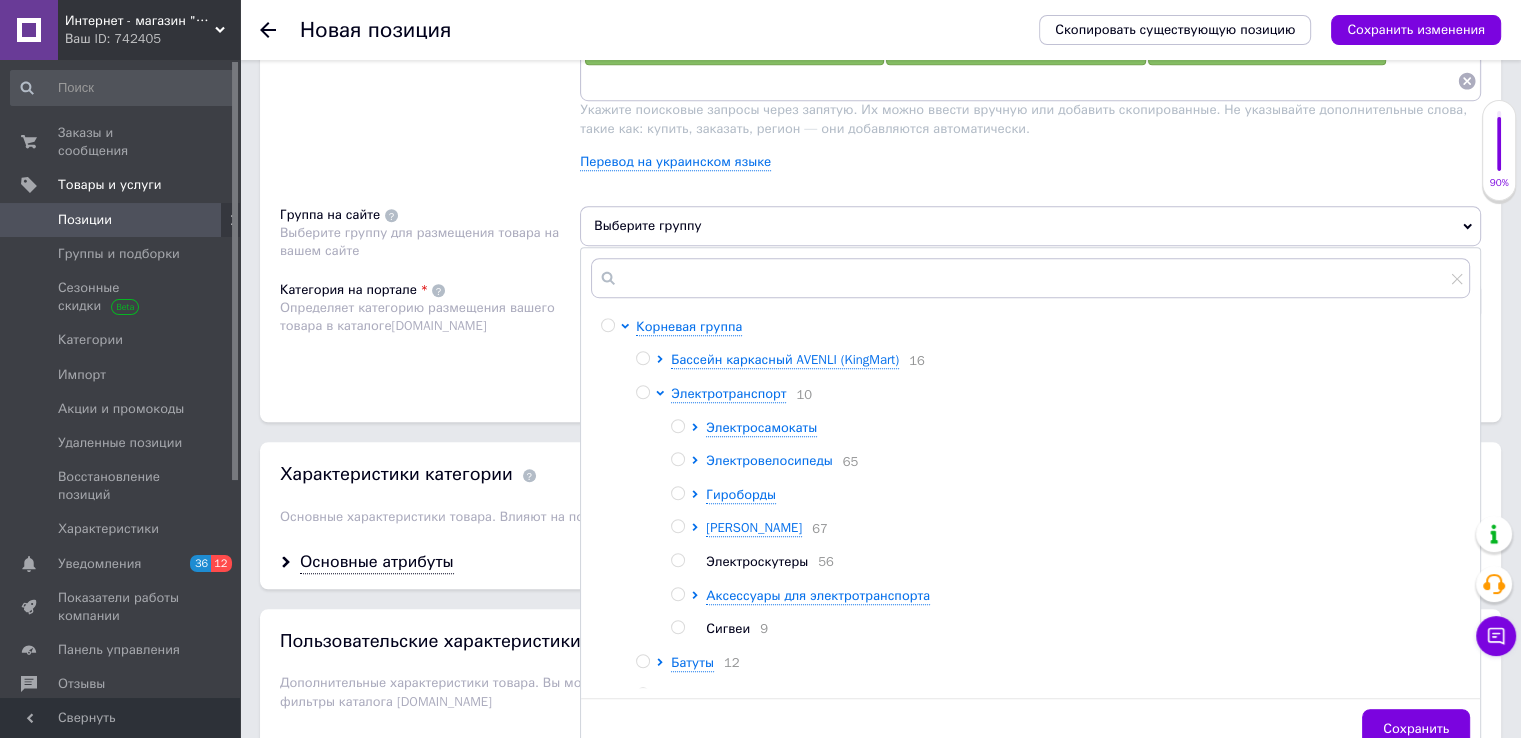click on "Электровелосипеды" at bounding box center [769, 460] 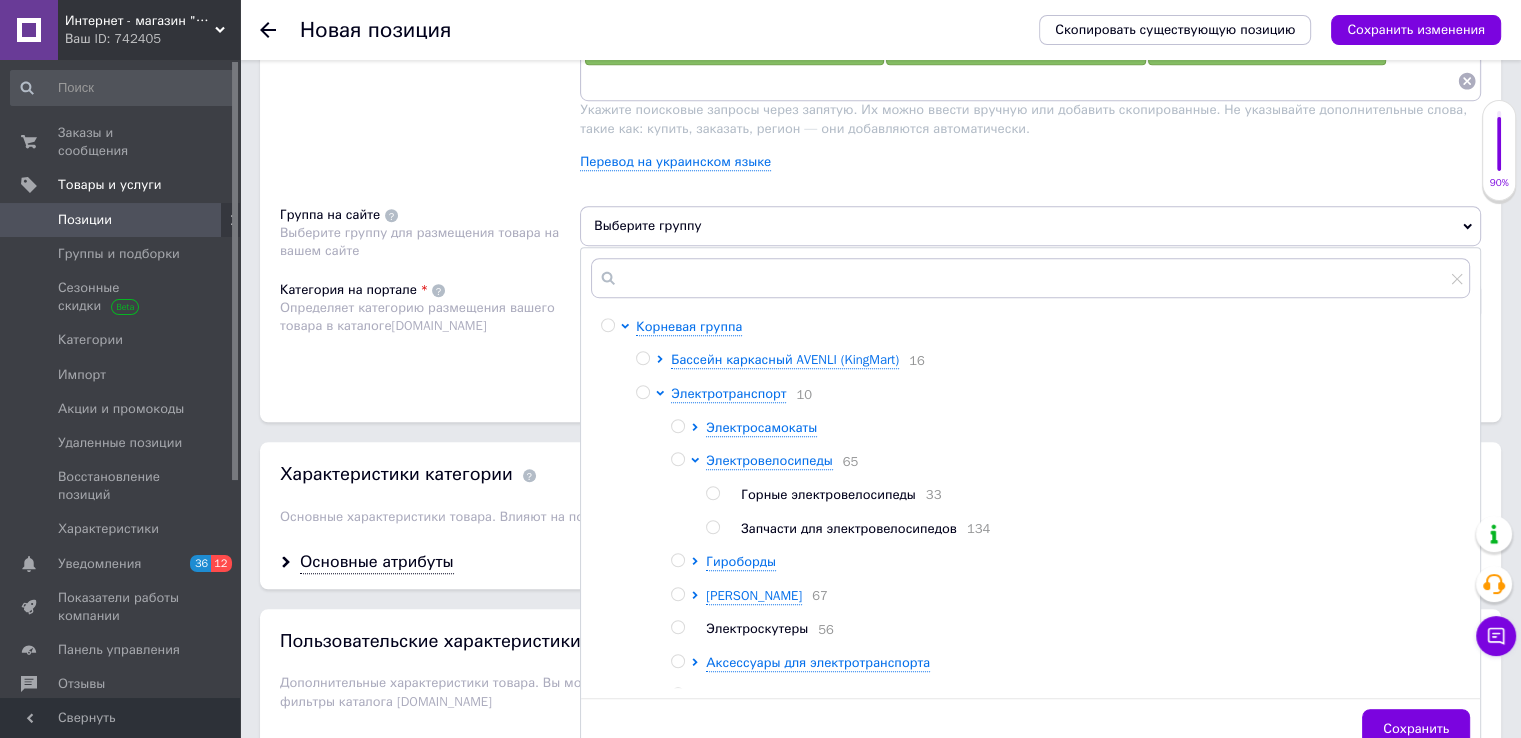 click at bounding box center (677, 459) 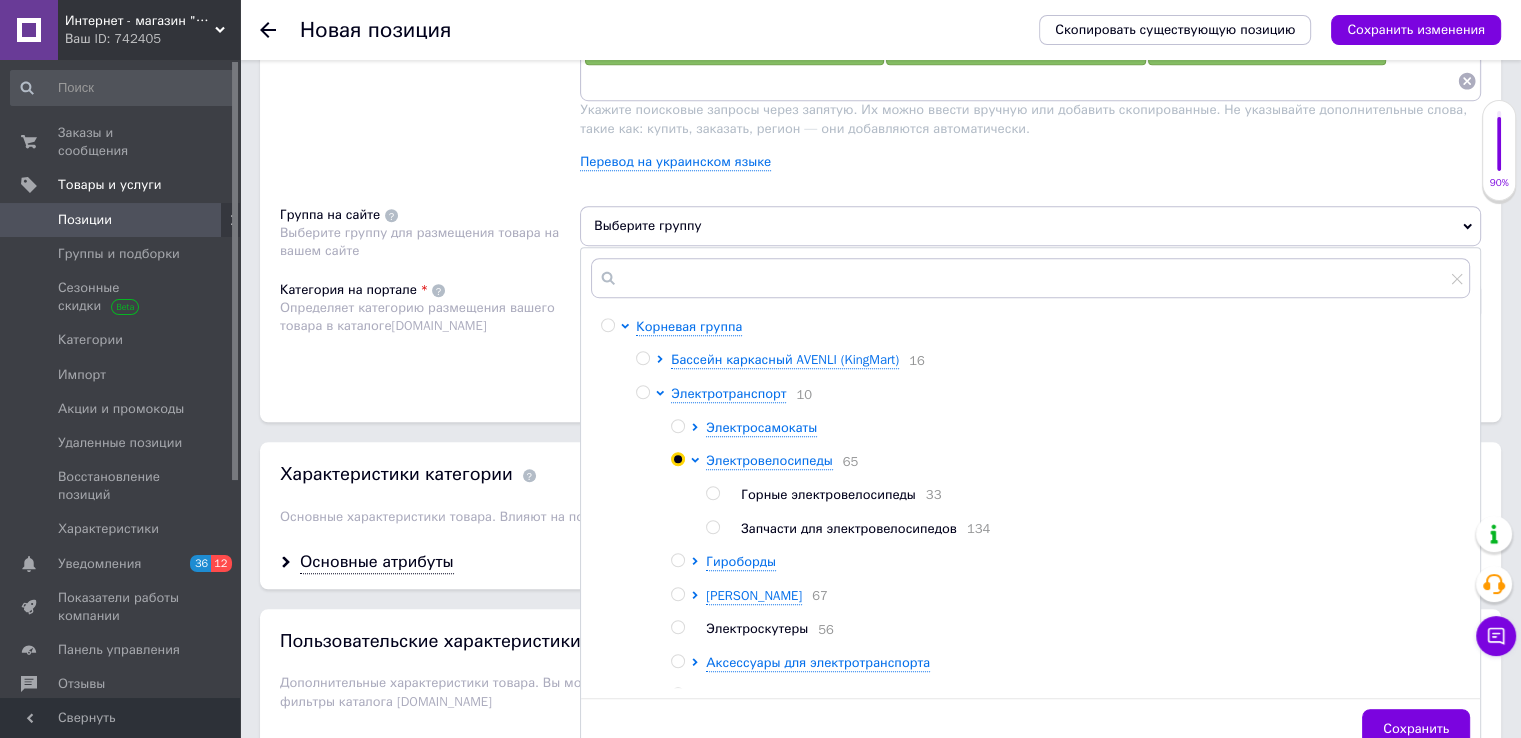 radio on "true" 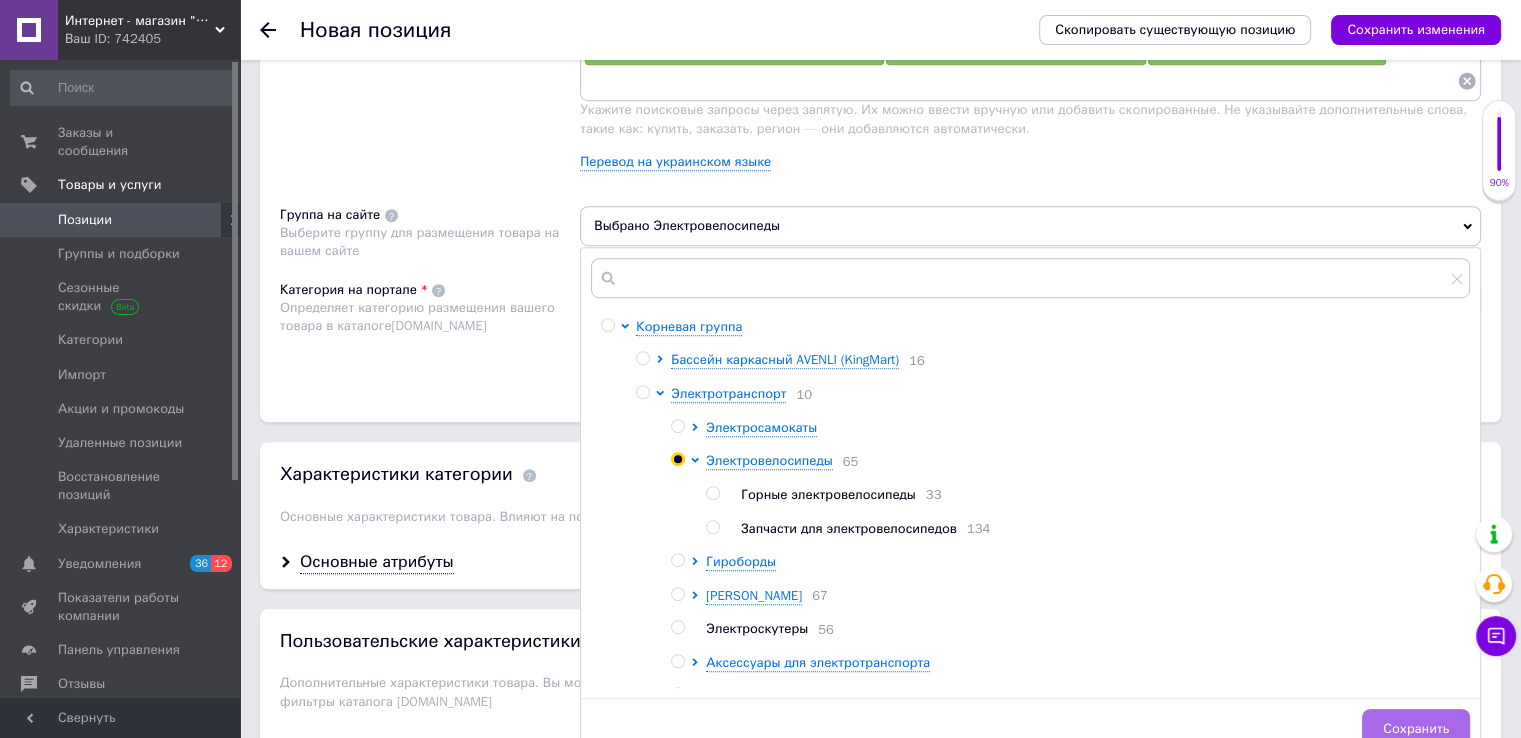 click on "Сохранить" at bounding box center [1416, 729] 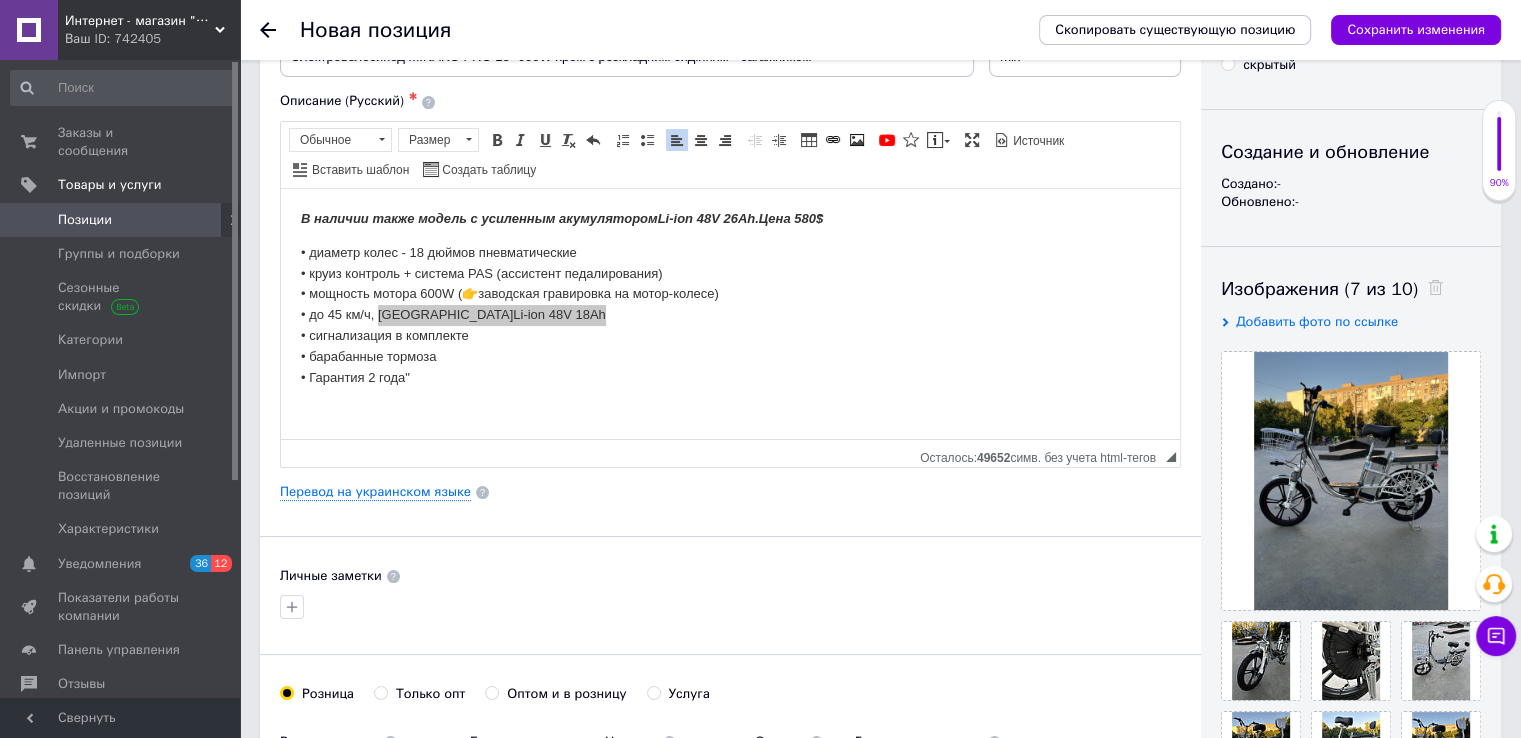 scroll, scrollTop: 0, scrollLeft: 0, axis: both 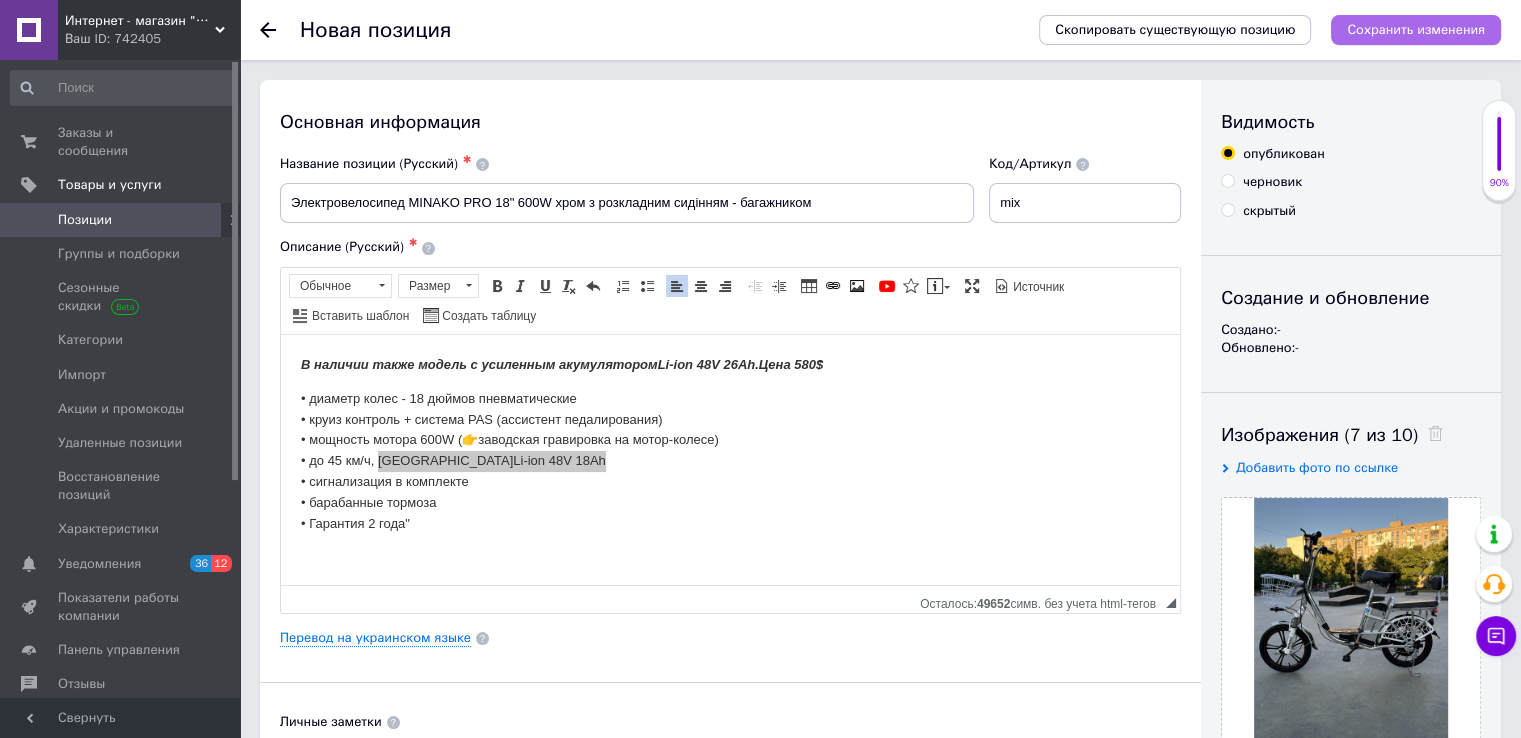 click on "Сохранить изменения" at bounding box center [1416, 29] 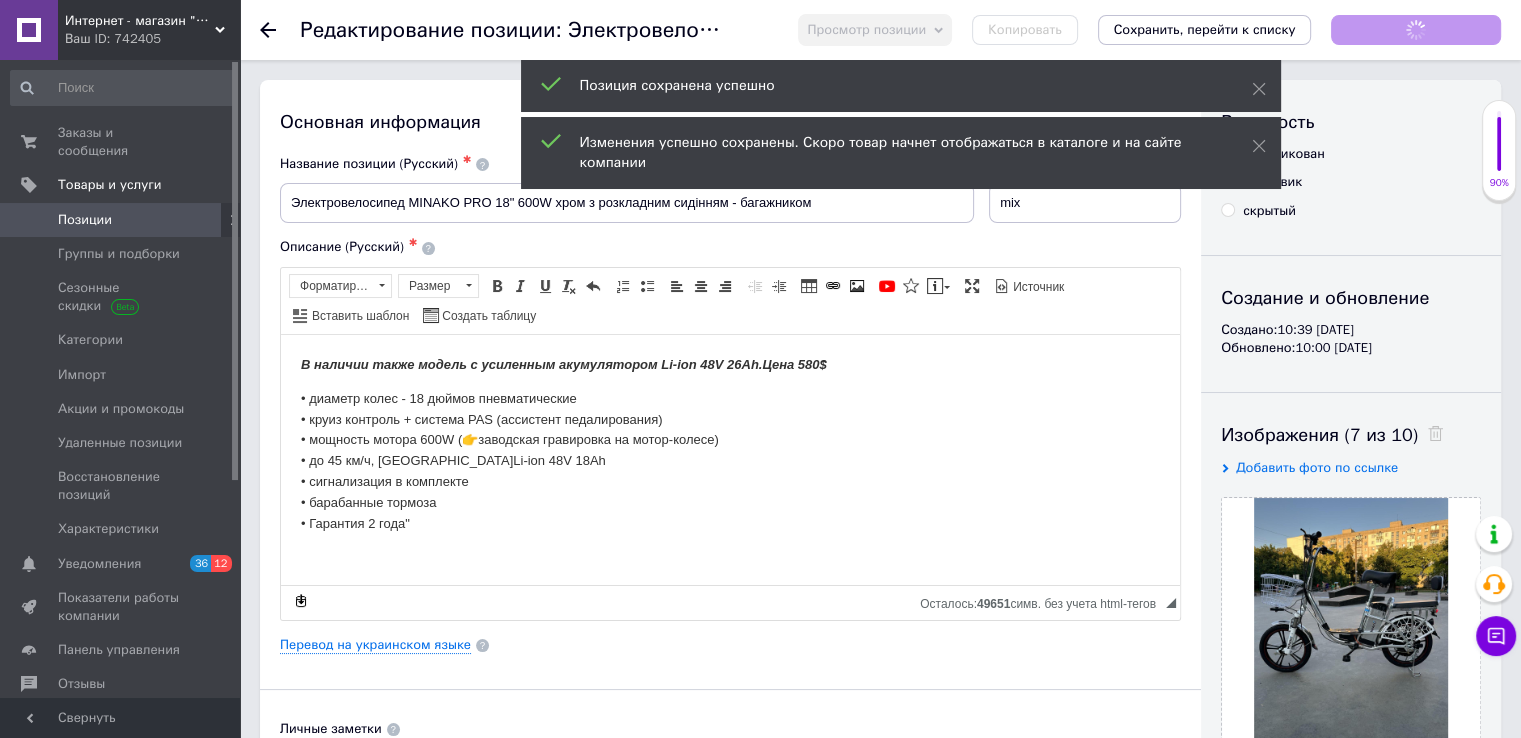 scroll, scrollTop: 0, scrollLeft: 0, axis: both 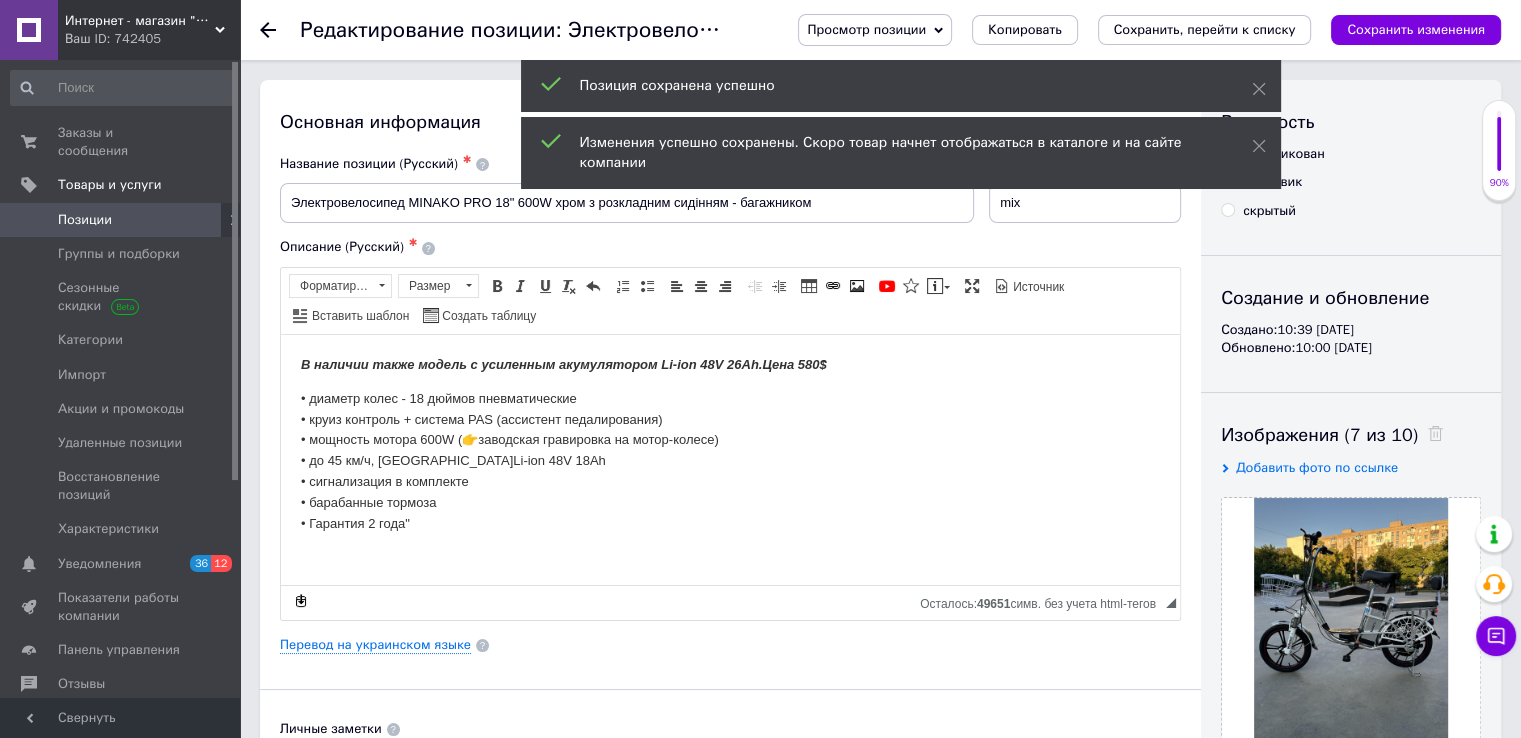 click on "Позиции" at bounding box center [85, 220] 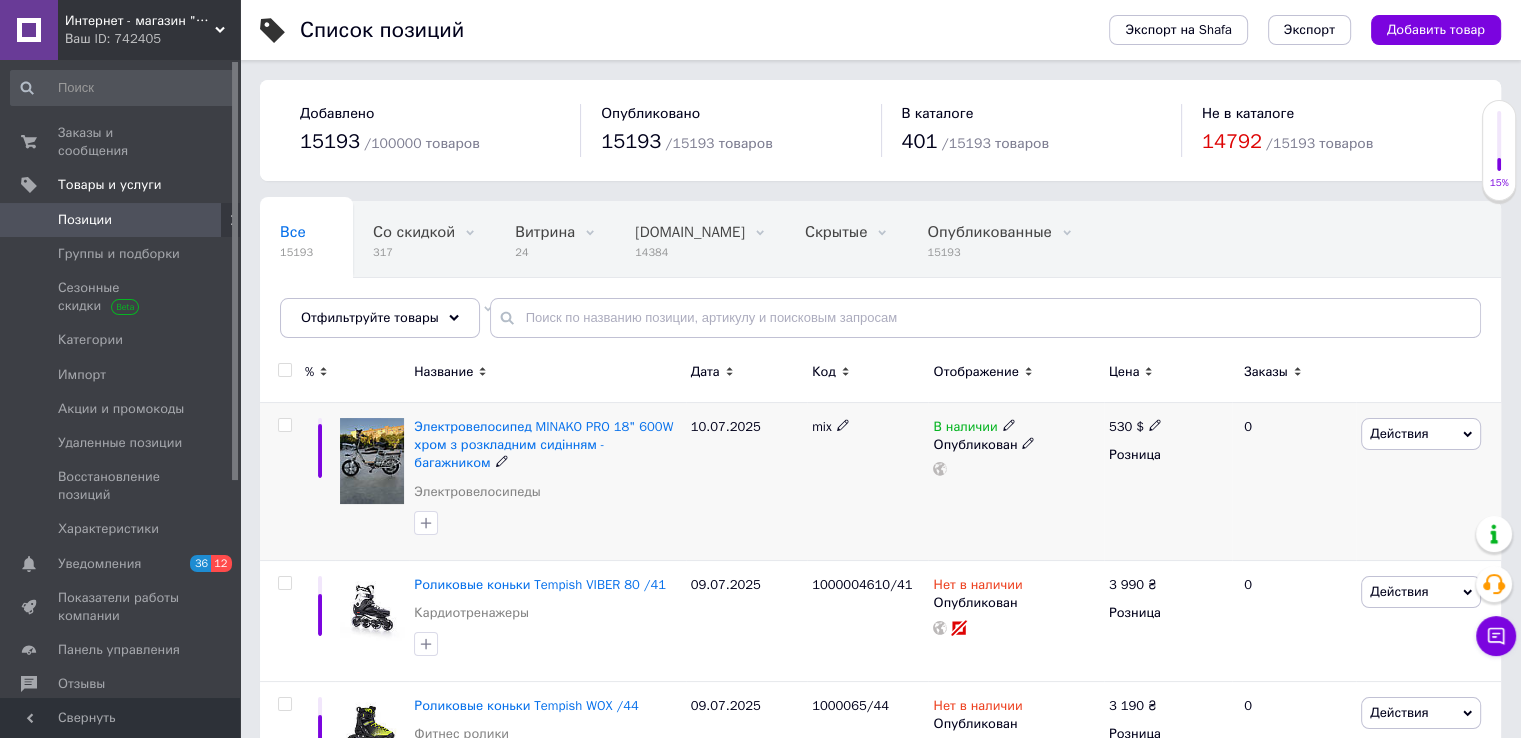 click on "Действия" at bounding box center (1399, 433) 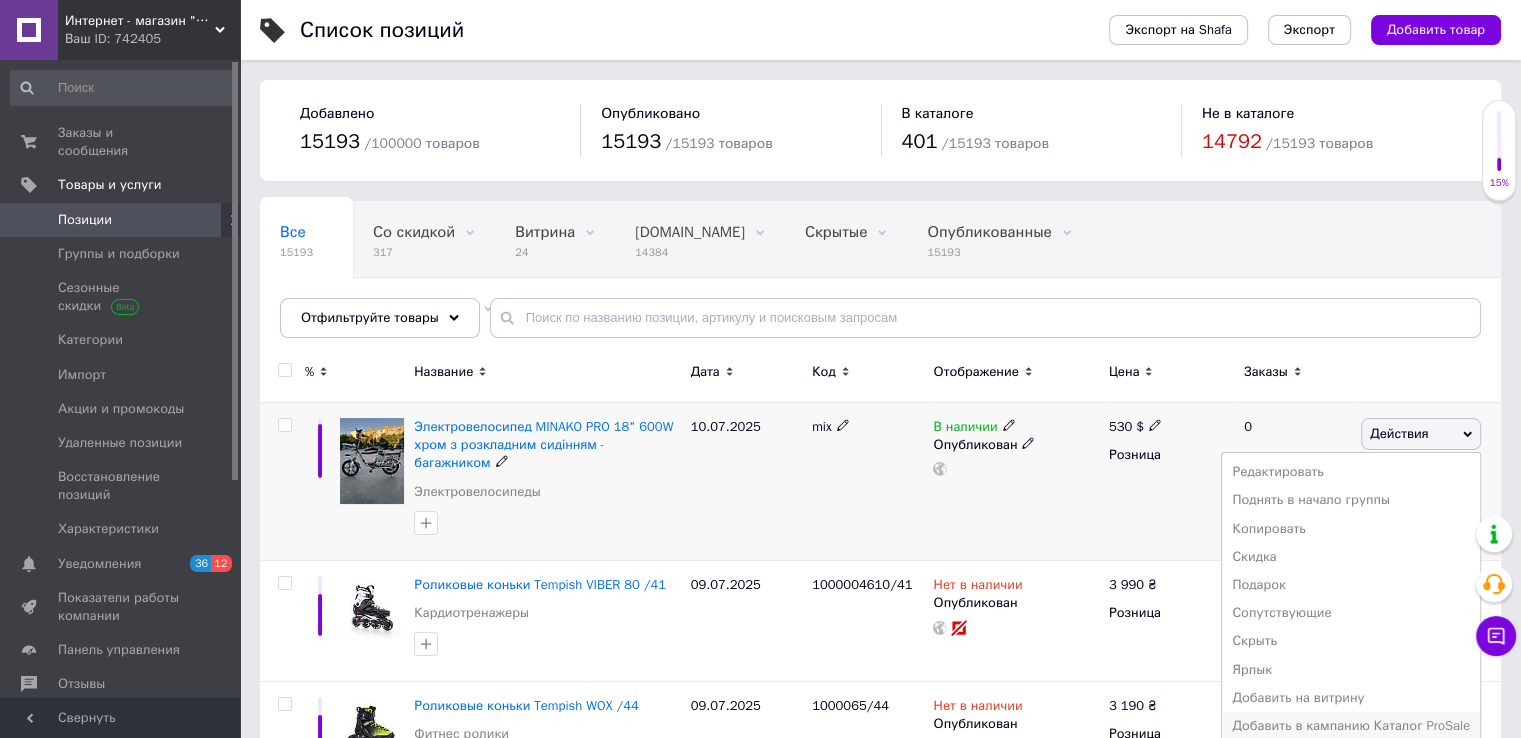 click on "Добавить в кампанию Каталог ProSale" at bounding box center (1351, 726) 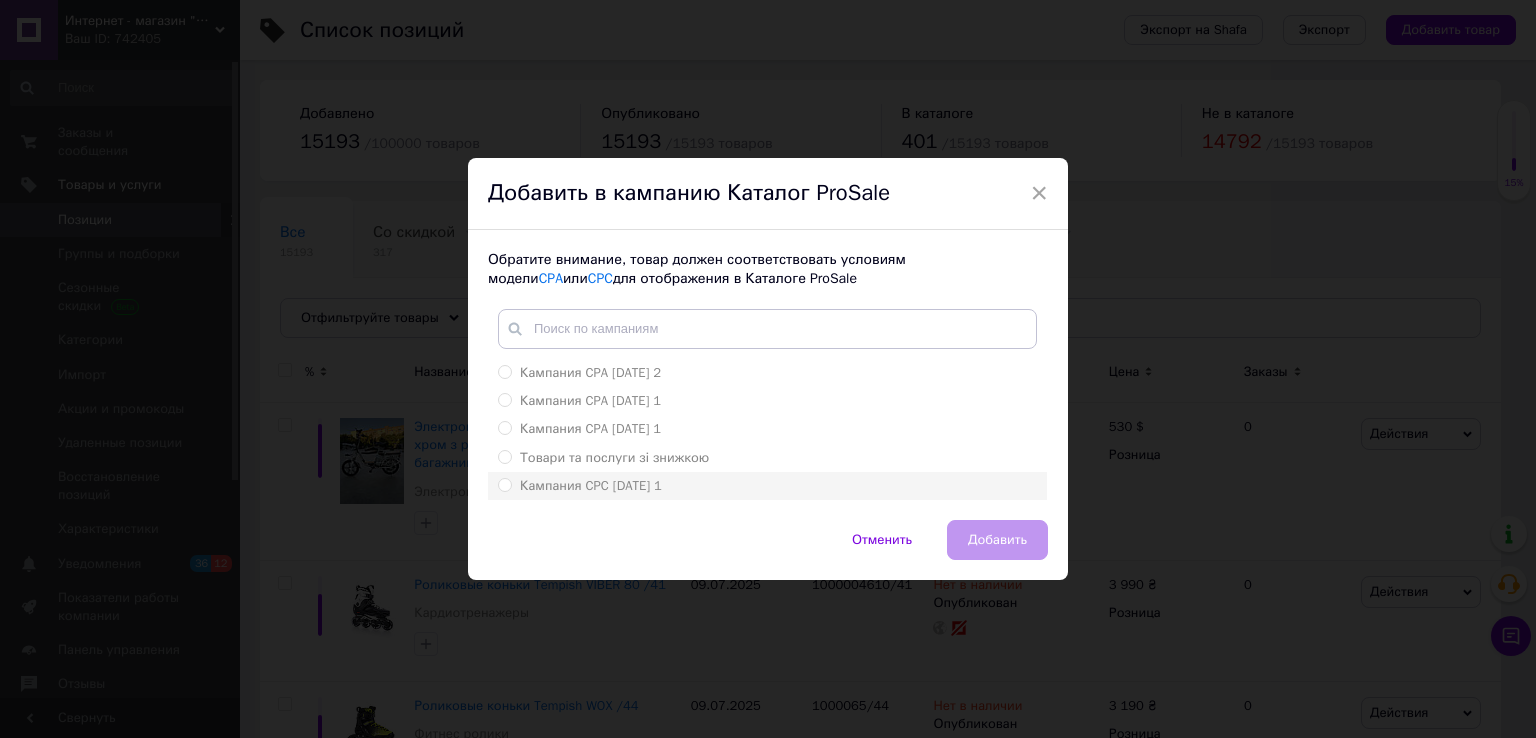 click on "Кампания CPC [DATE] 1" at bounding box center (591, 485) 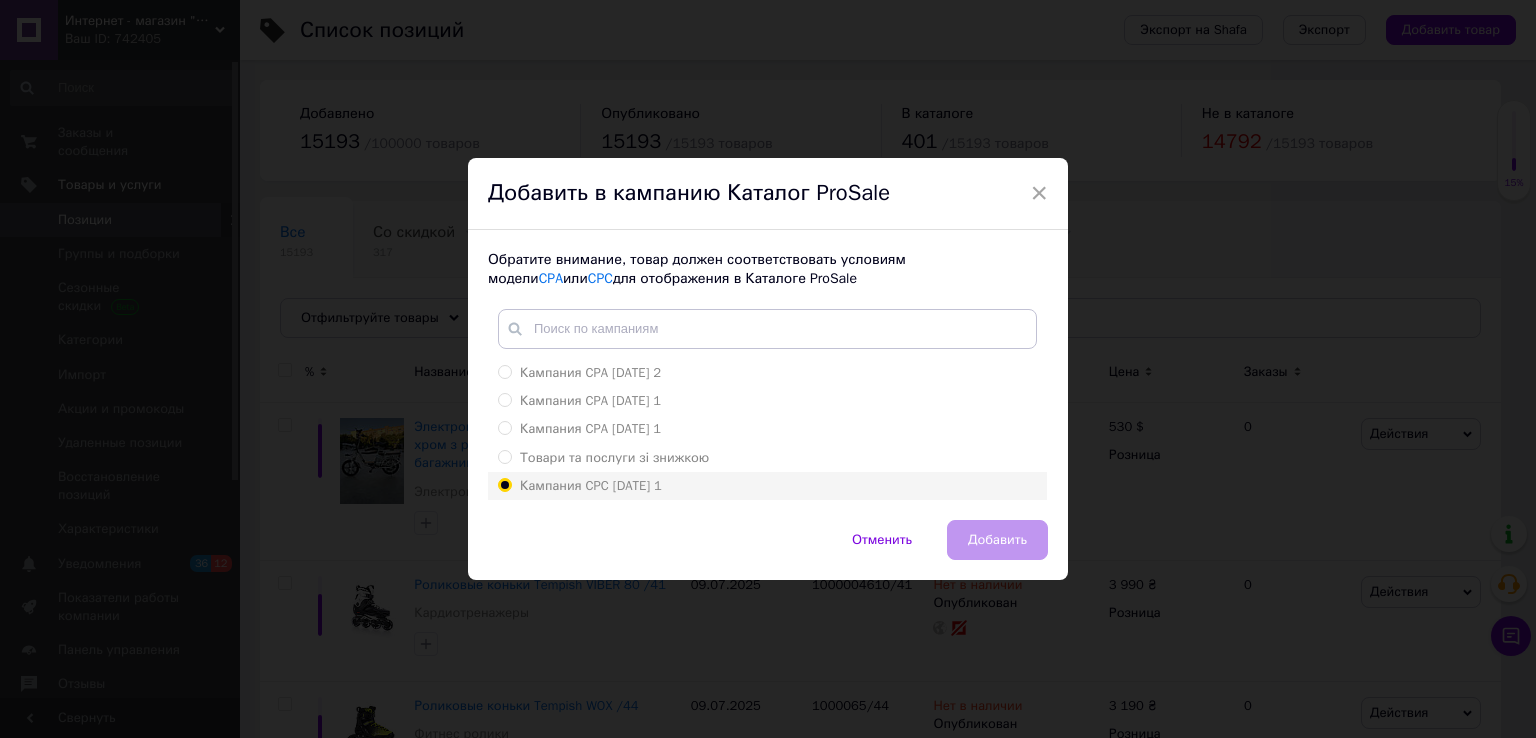 click on "Кампания CPC [DATE] 1" at bounding box center (504, 484) 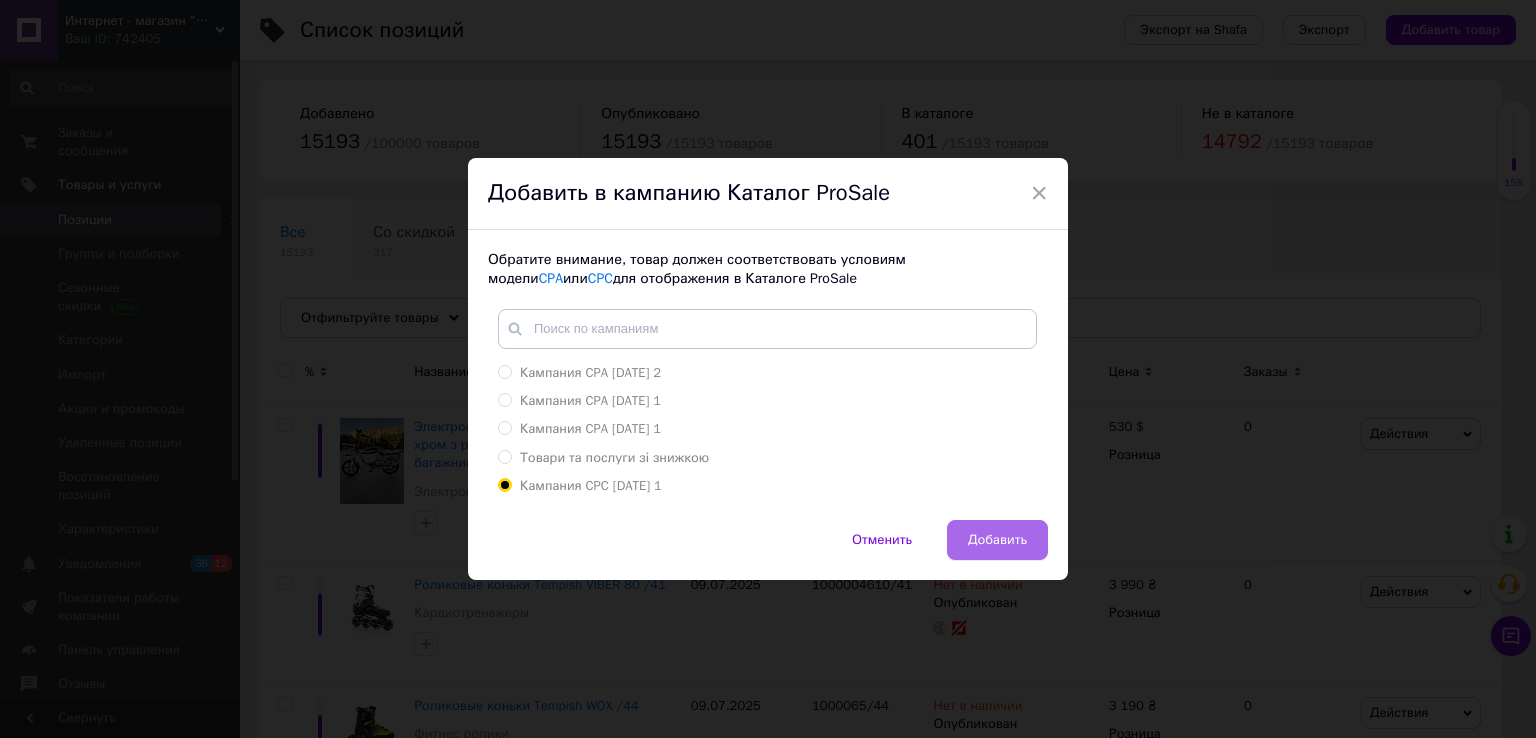 click on "Добавить" at bounding box center (997, 540) 